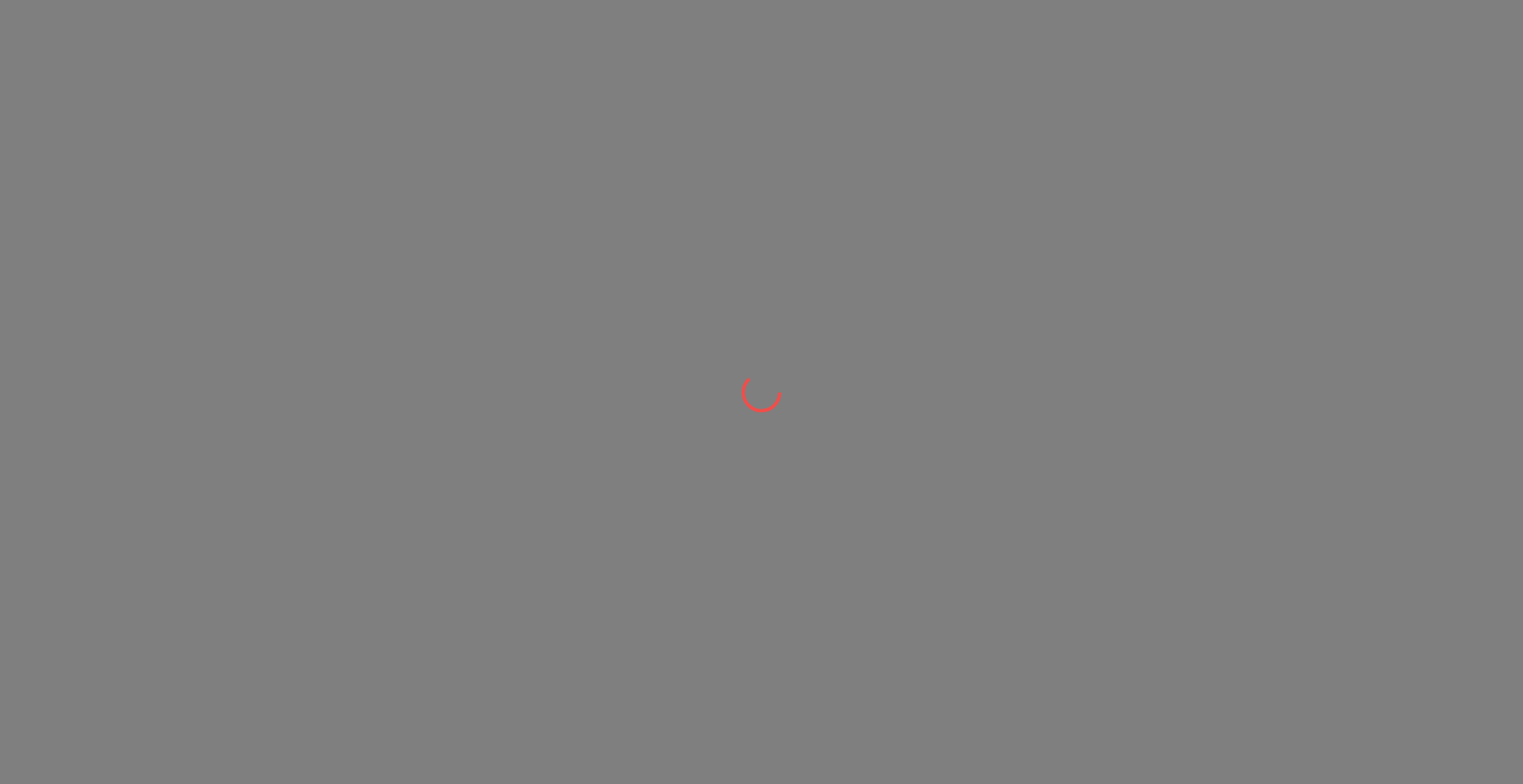 scroll, scrollTop: 0, scrollLeft: 0, axis: both 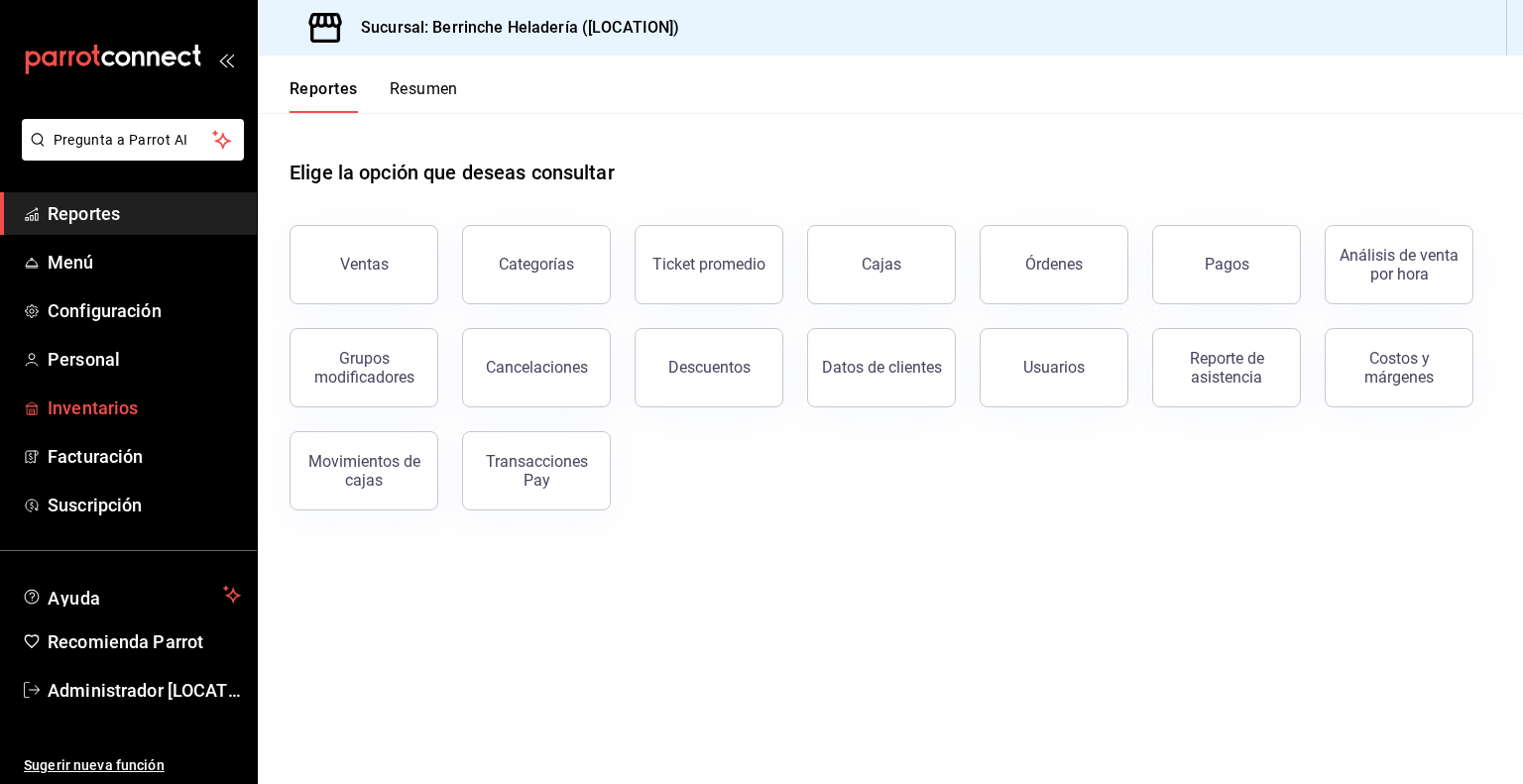 click on "Inventarios" at bounding box center (144, 407) 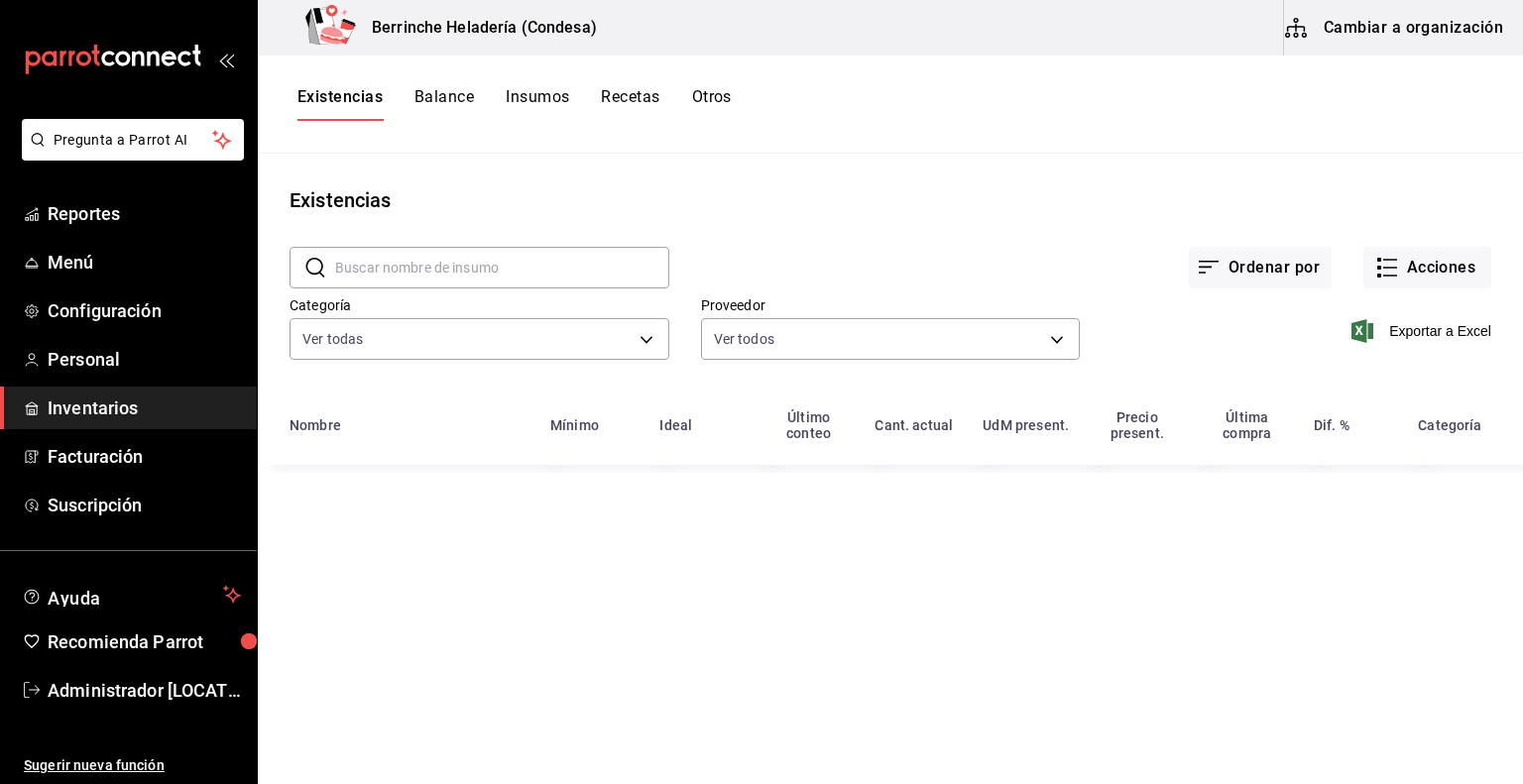 click on "Existencias ​ ​ Ordenar por Acciones Categoría Ver todas [UUIDS] Proveedor Ver todos [UUIDS] Exportar a Excel Nombre Mínimo Ideal Último conteo" at bounding box center [890, 462] 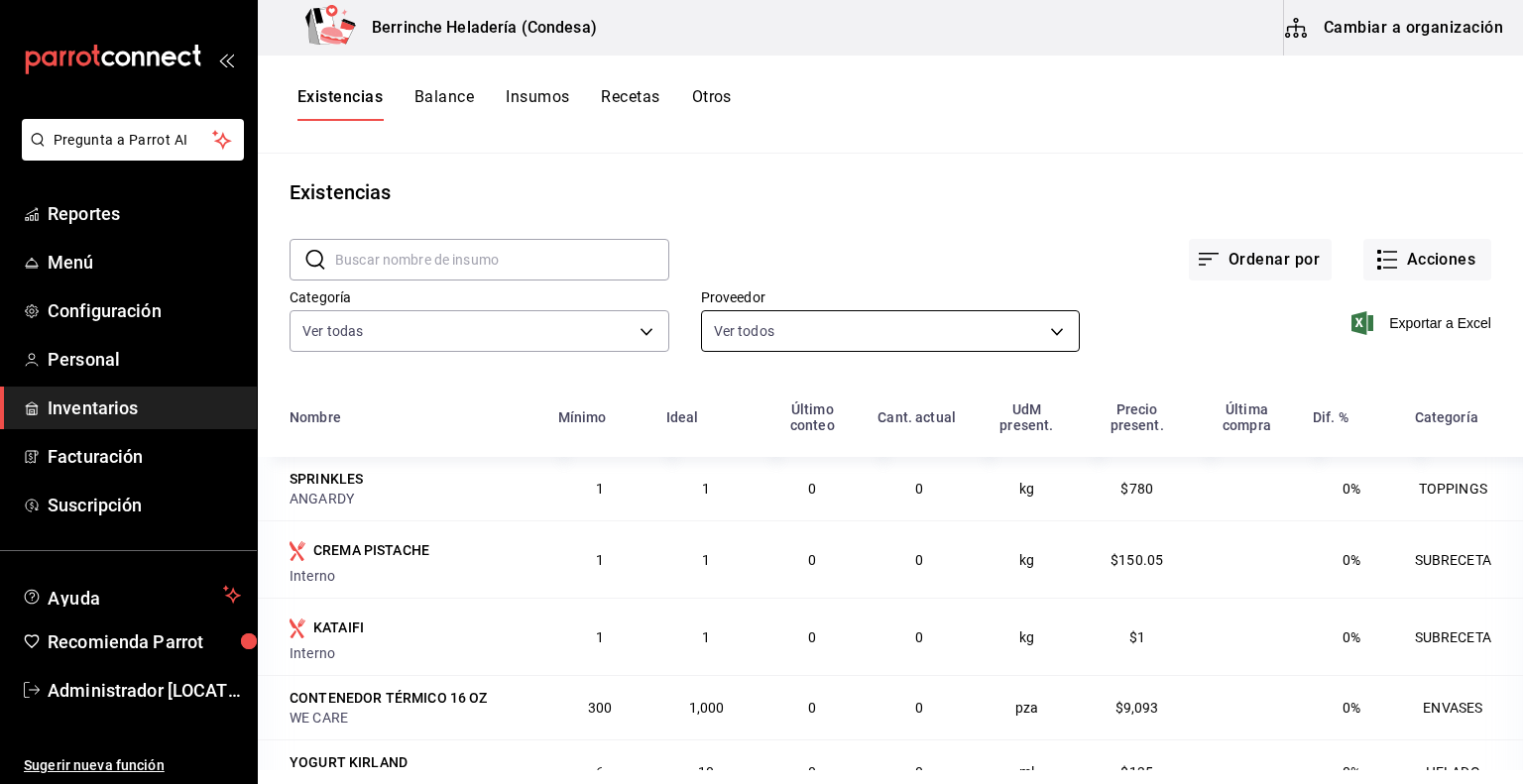 scroll, scrollTop: 0, scrollLeft: 0, axis: both 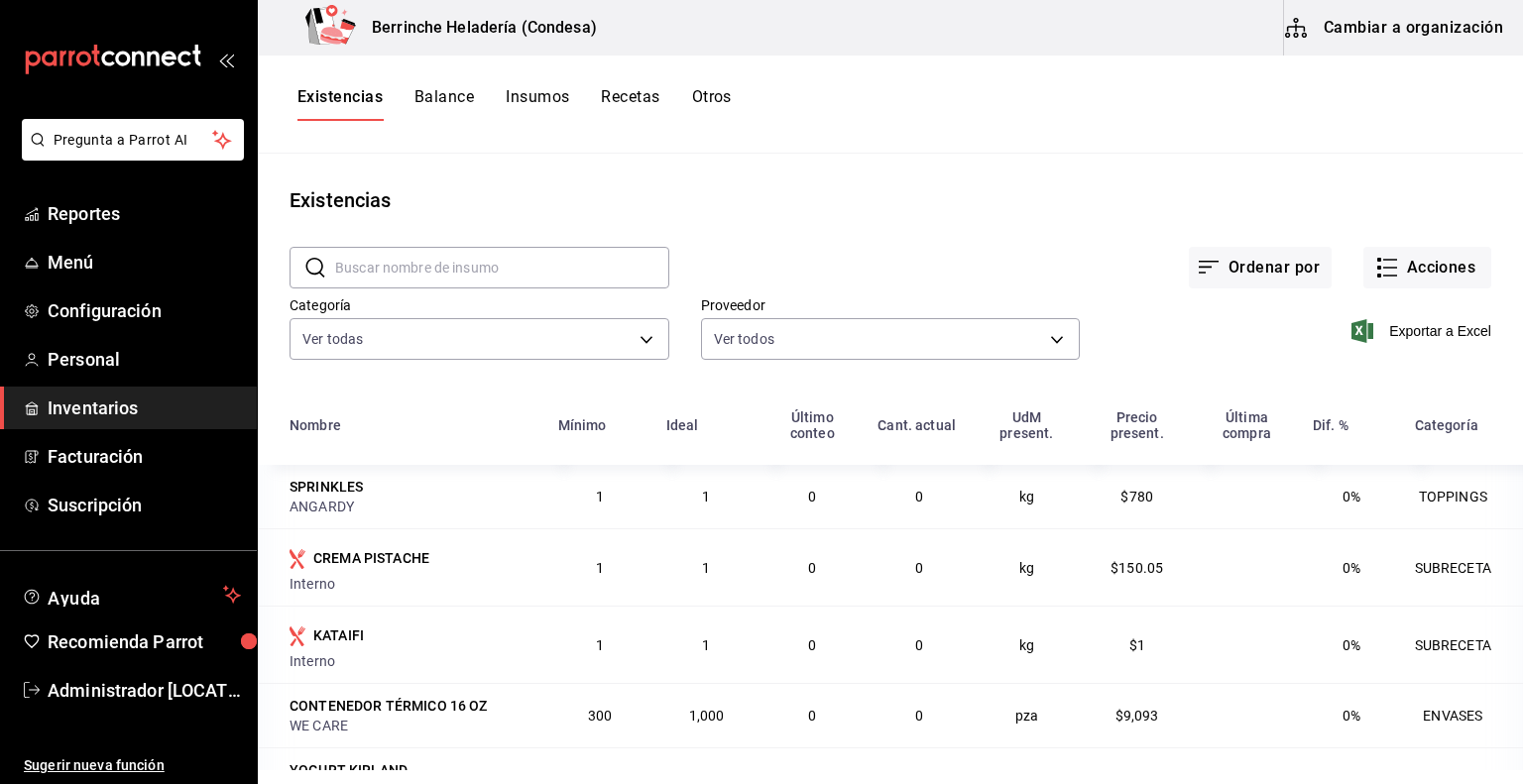 click on "Cambiar a organización" at bounding box center [1395, 28] 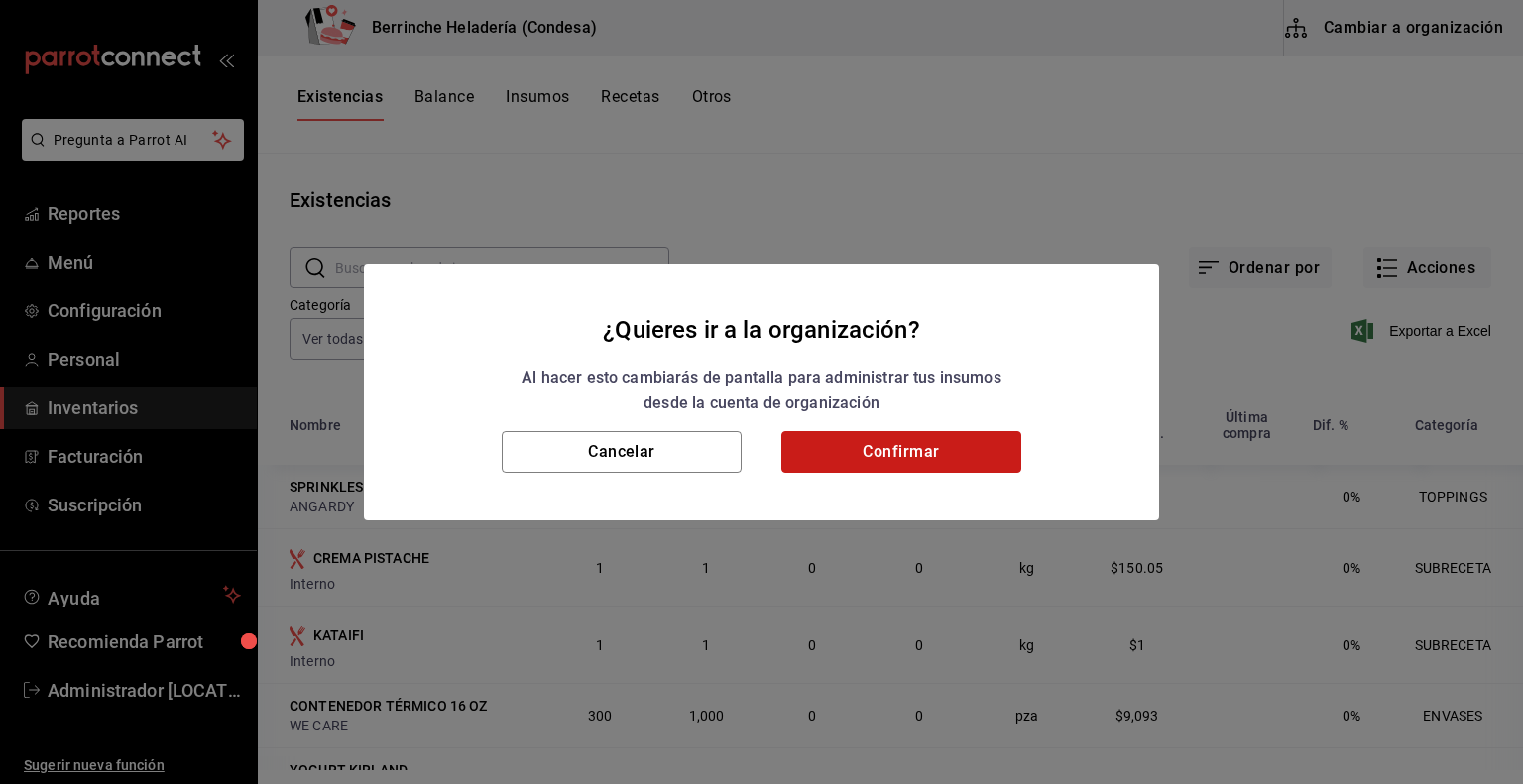 click on "Confirmar" at bounding box center [901, 452] 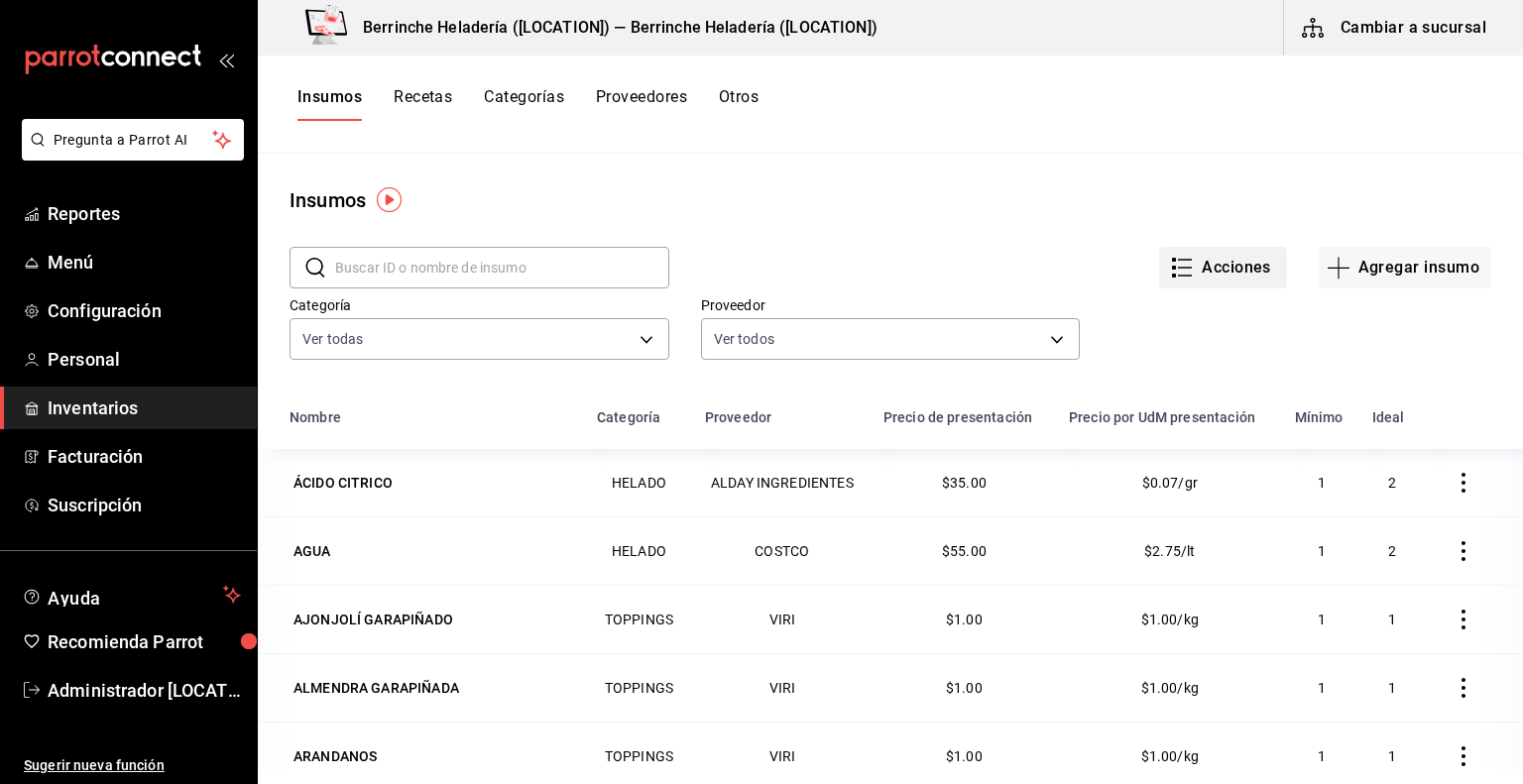 click 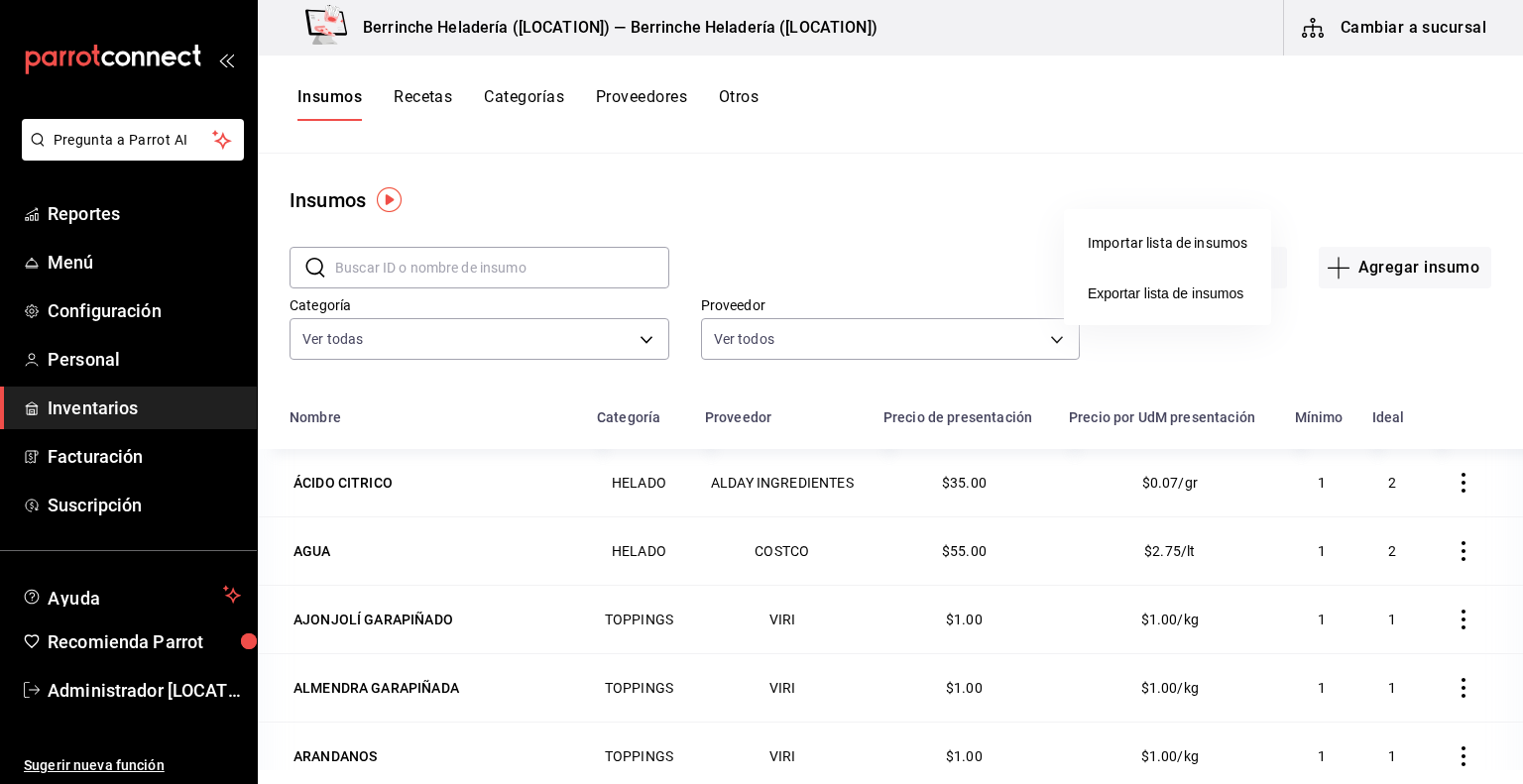 click at bounding box center [762, 392] 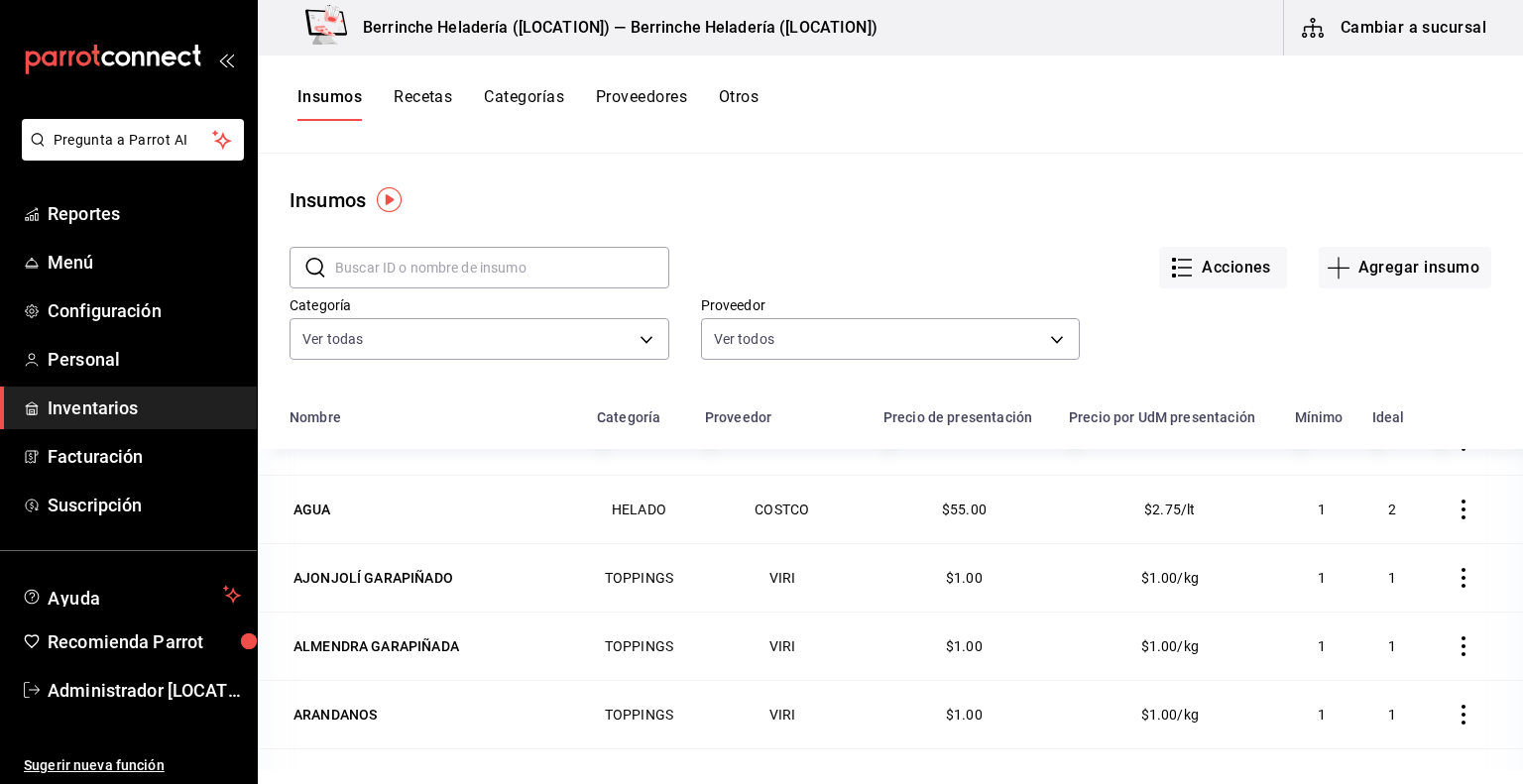 scroll, scrollTop: 0, scrollLeft: 0, axis: both 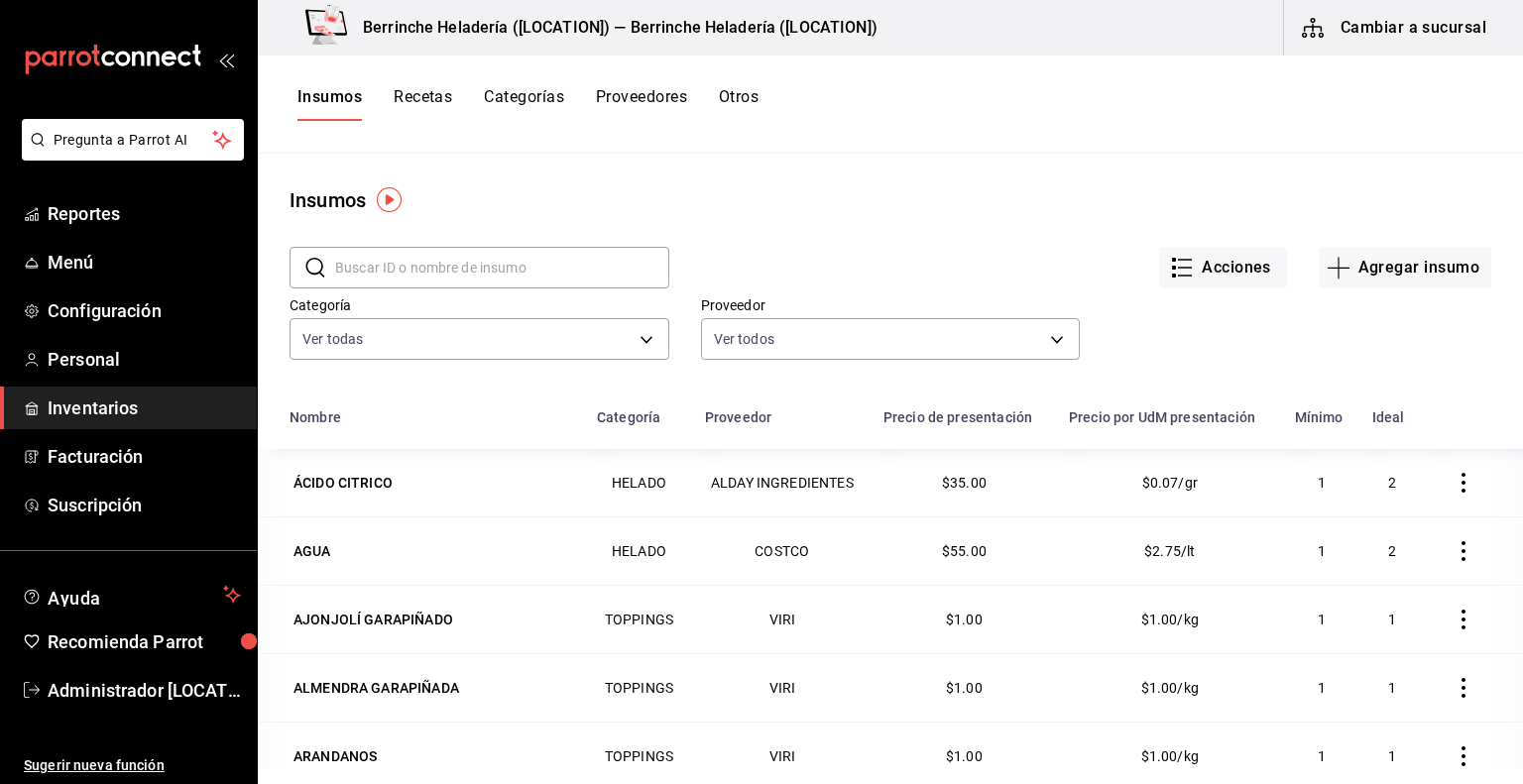click 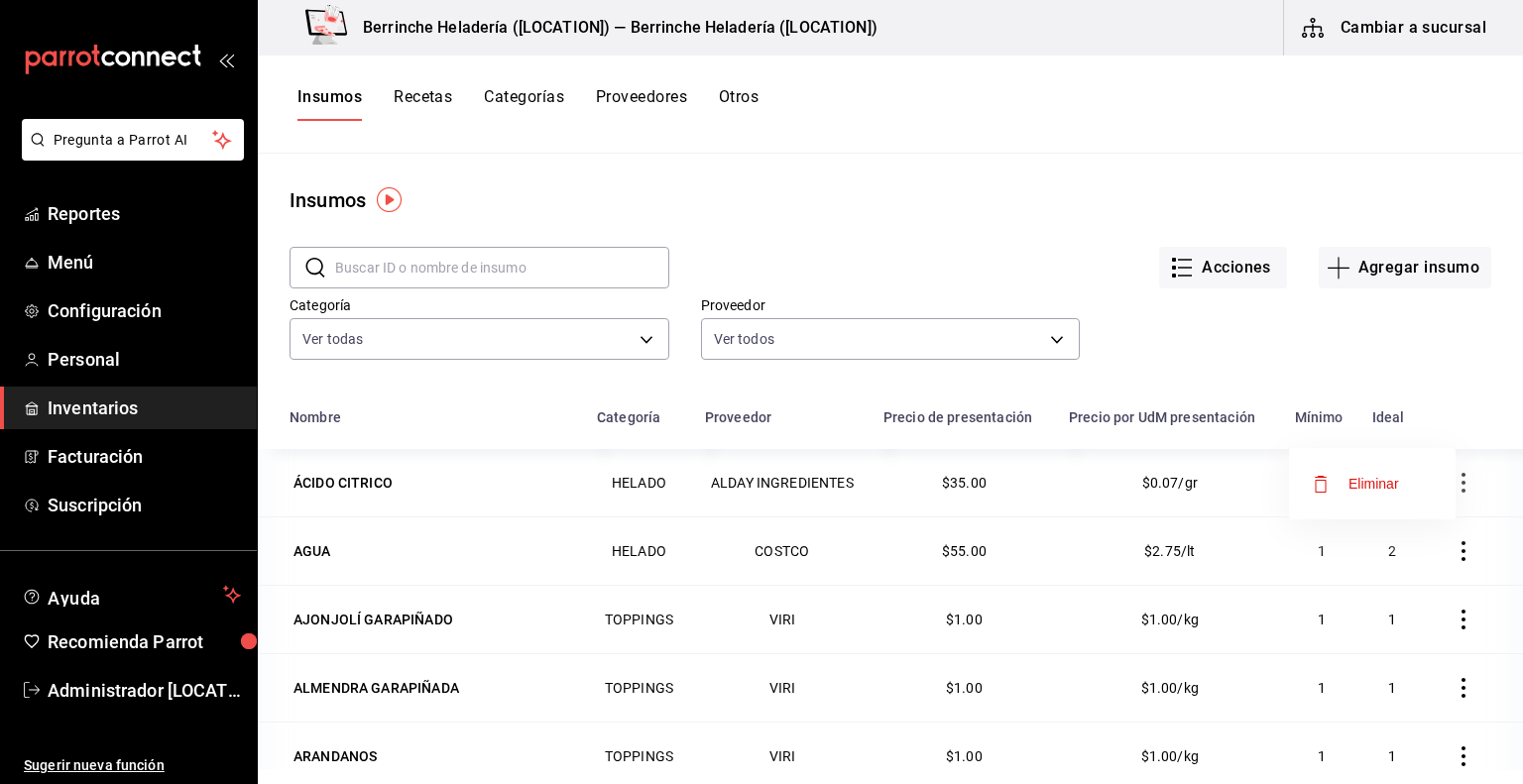 click at bounding box center (762, 392) 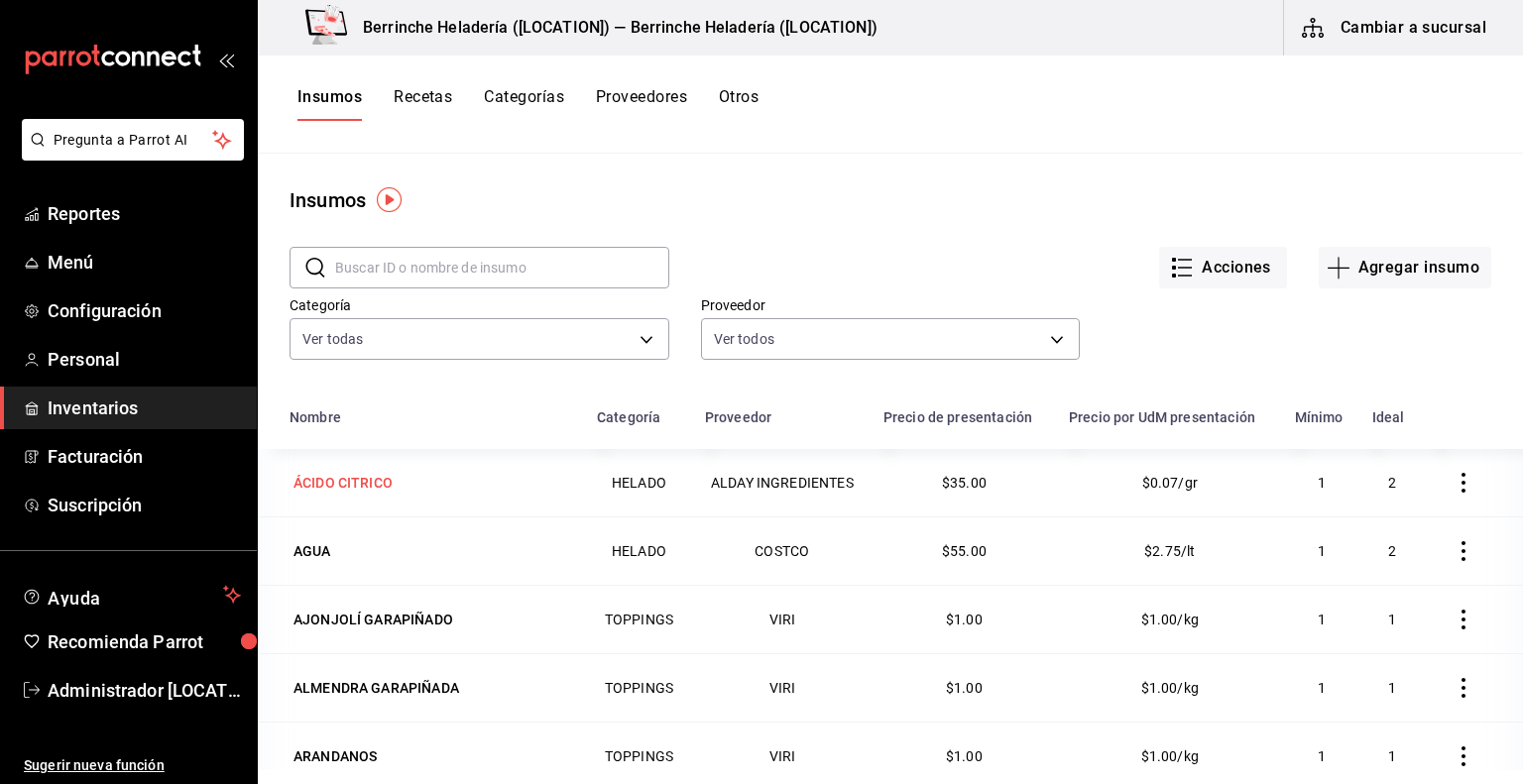 click on "ÁCIDO CITRICO" at bounding box center [343, 483] 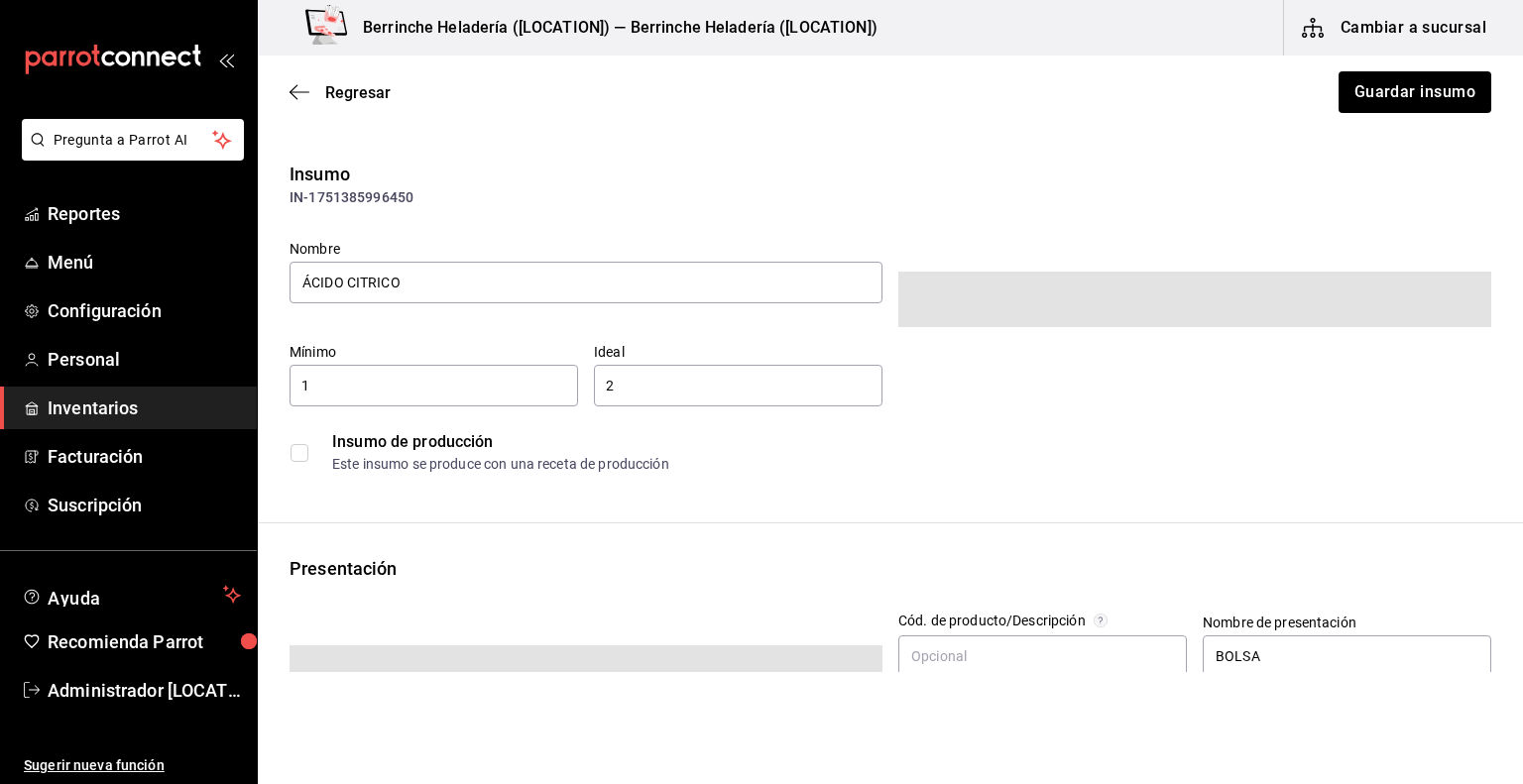 type on "$40.60" 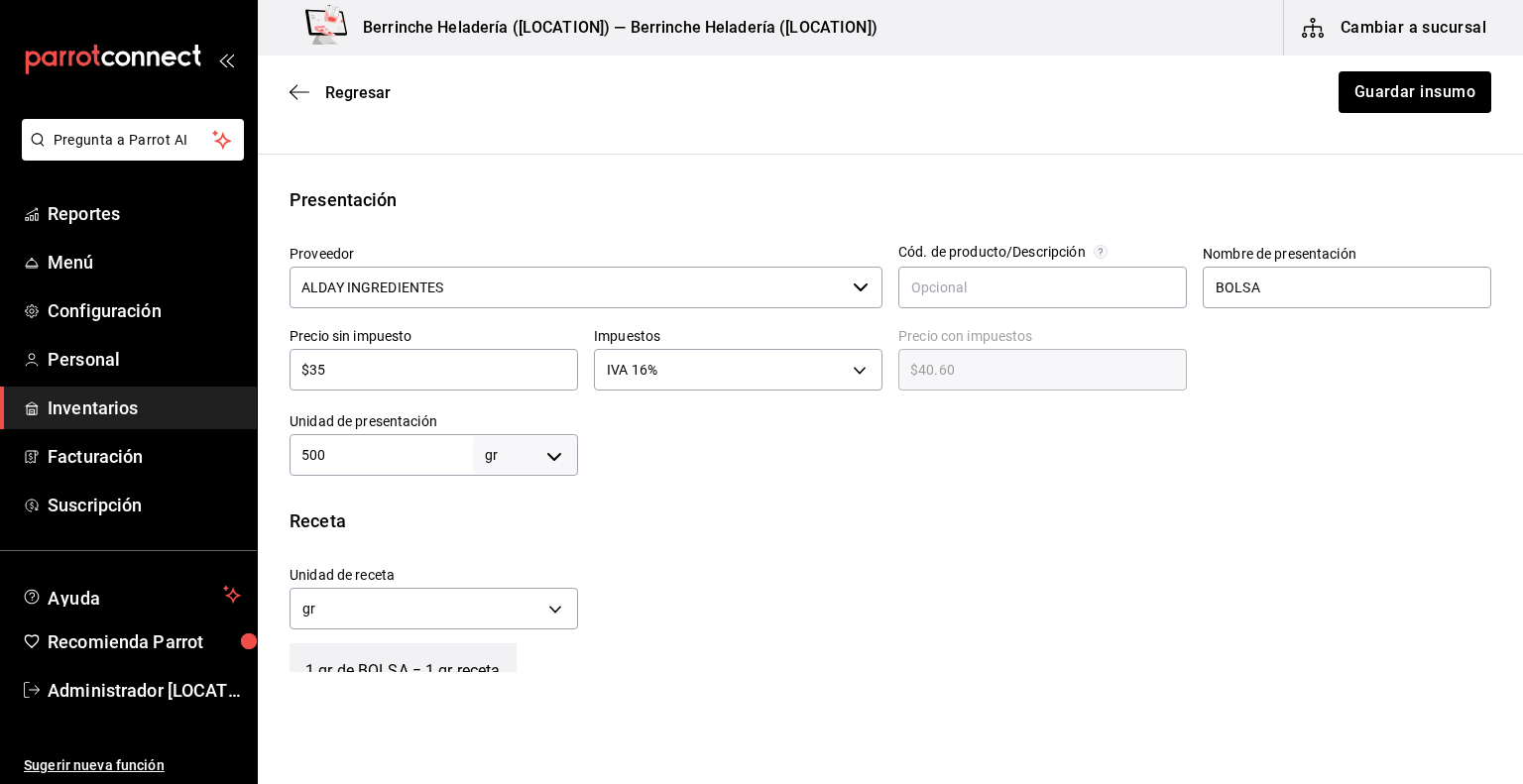 scroll, scrollTop: 0, scrollLeft: 0, axis: both 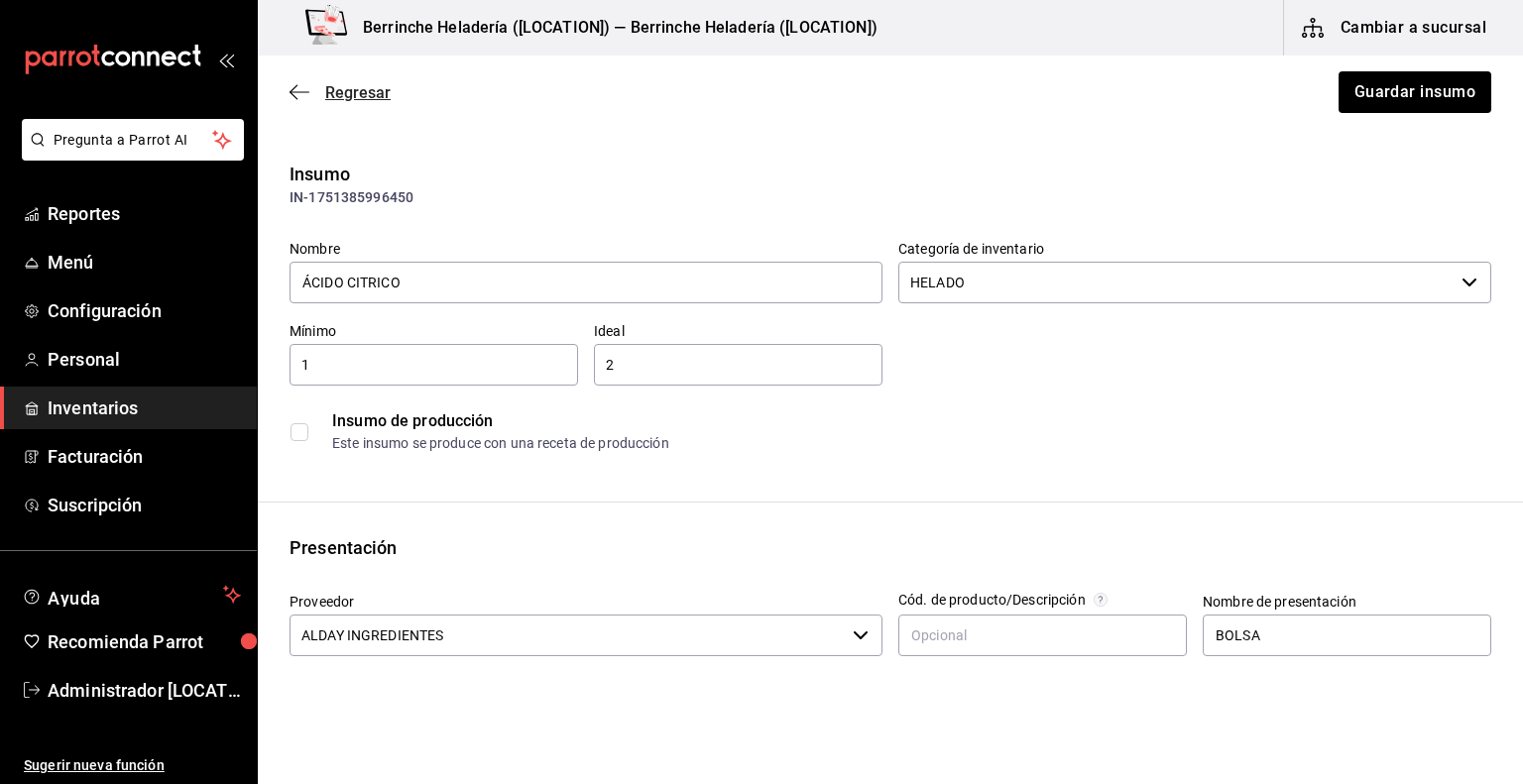 click 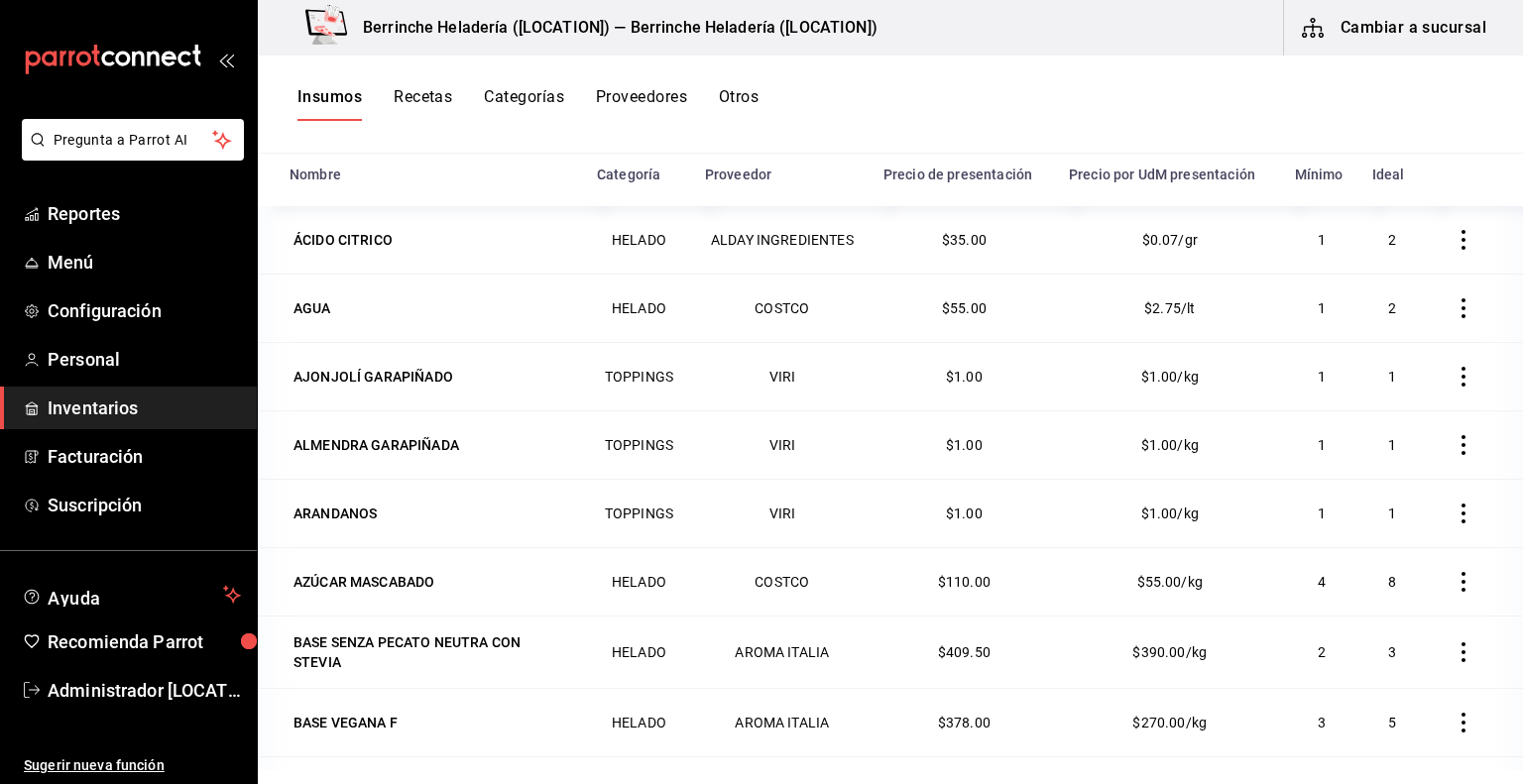 scroll, scrollTop: 238, scrollLeft: 0, axis: vertical 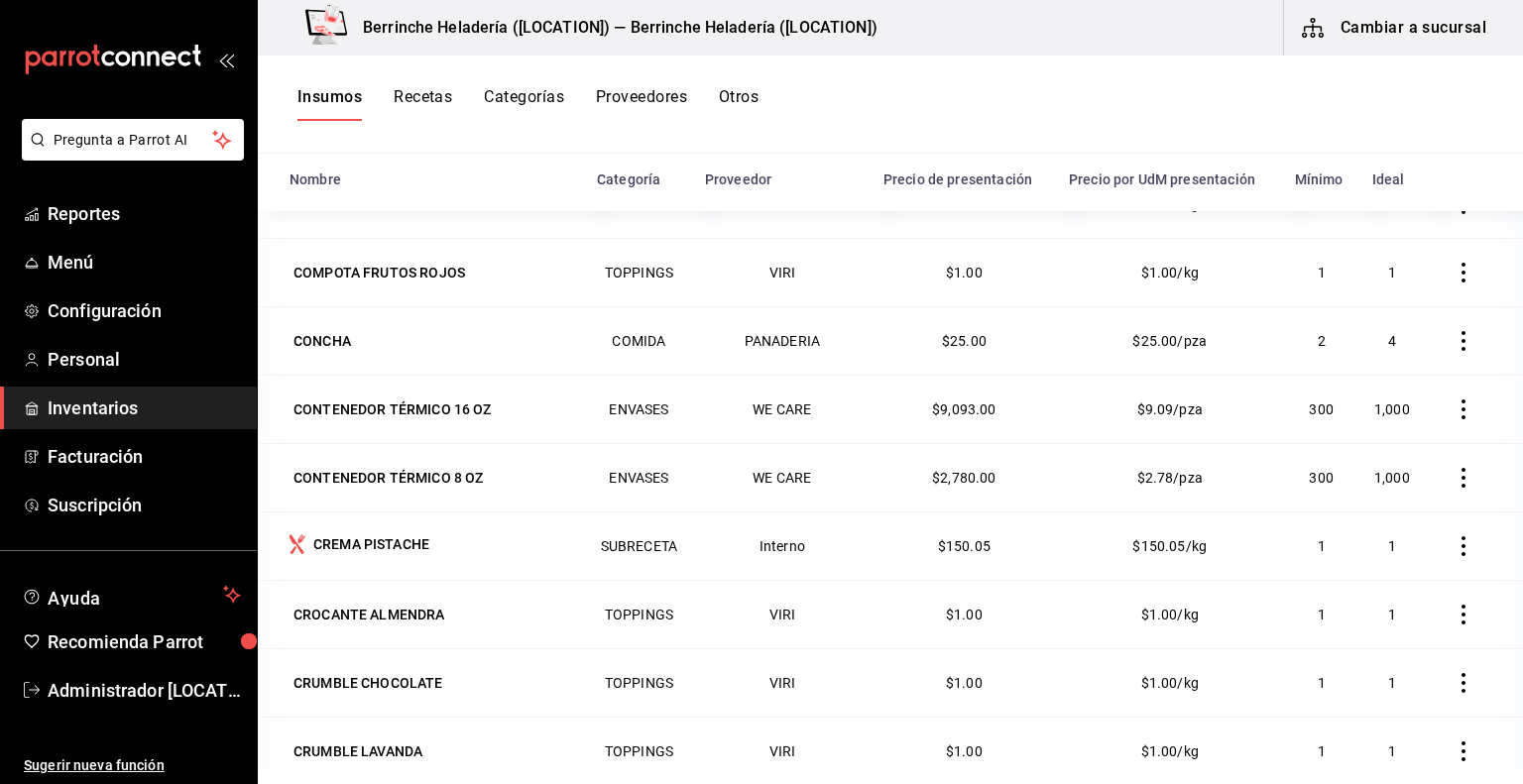click 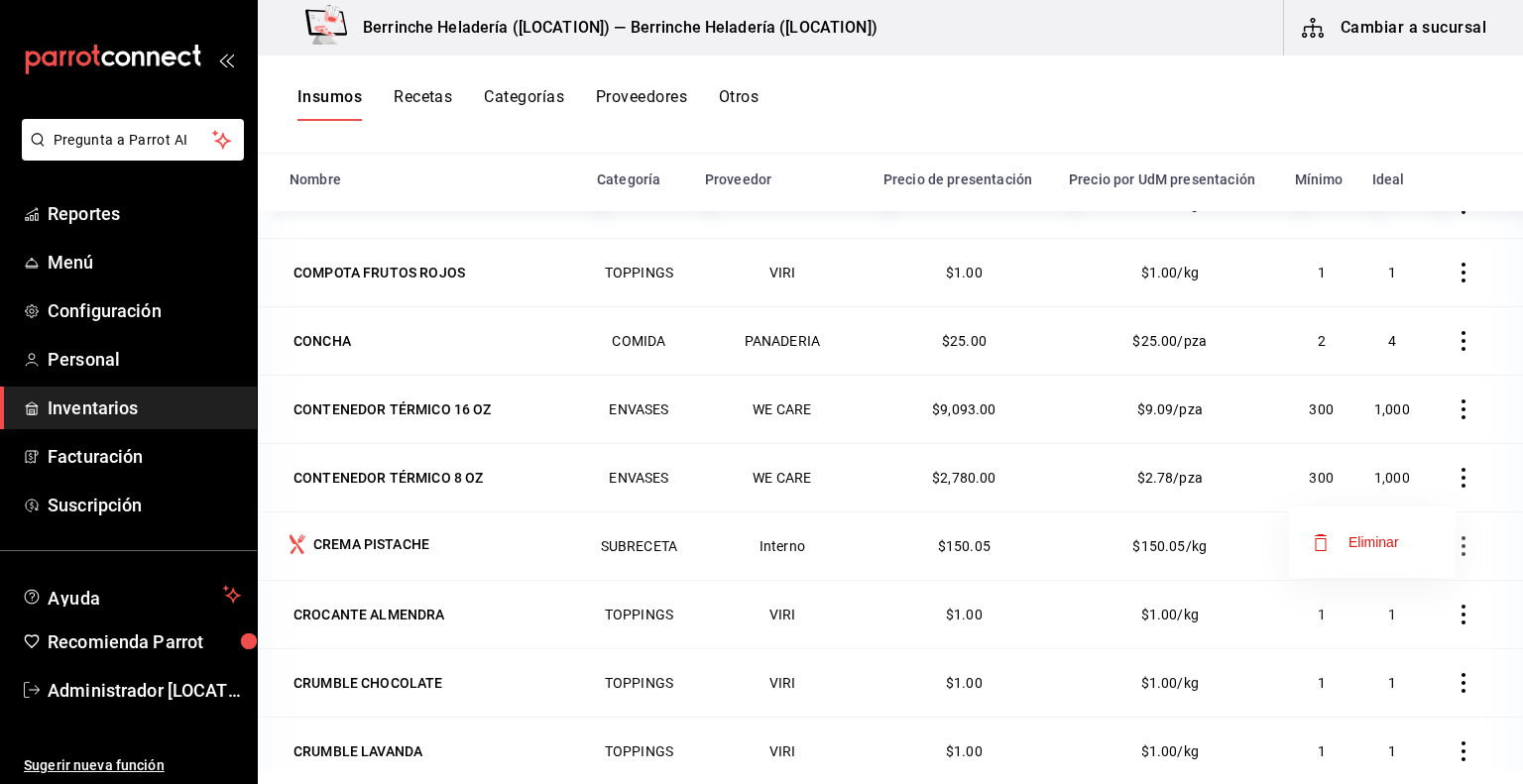 click on "Eliminar" at bounding box center (1355, 542) 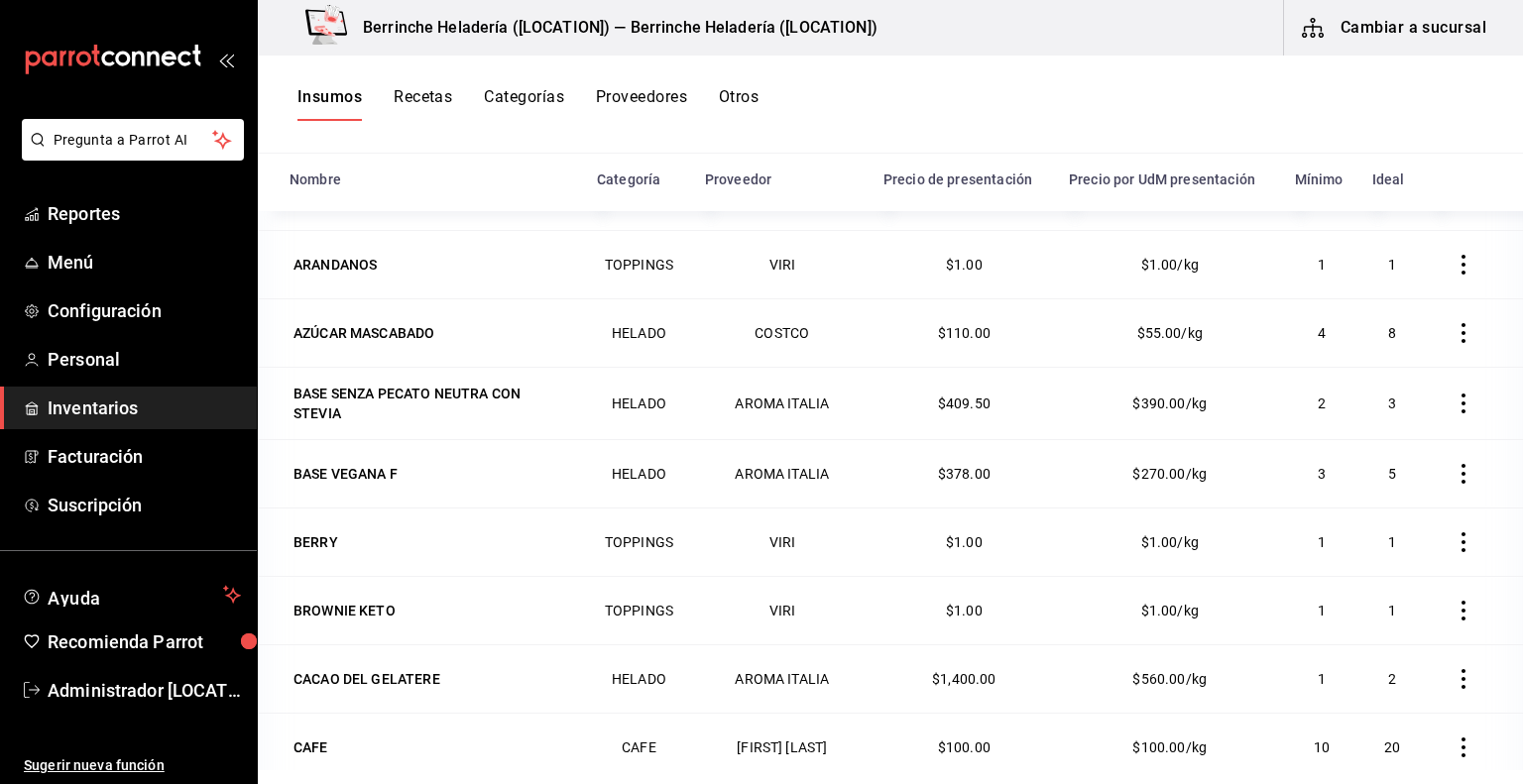 scroll, scrollTop: 0, scrollLeft: 0, axis: both 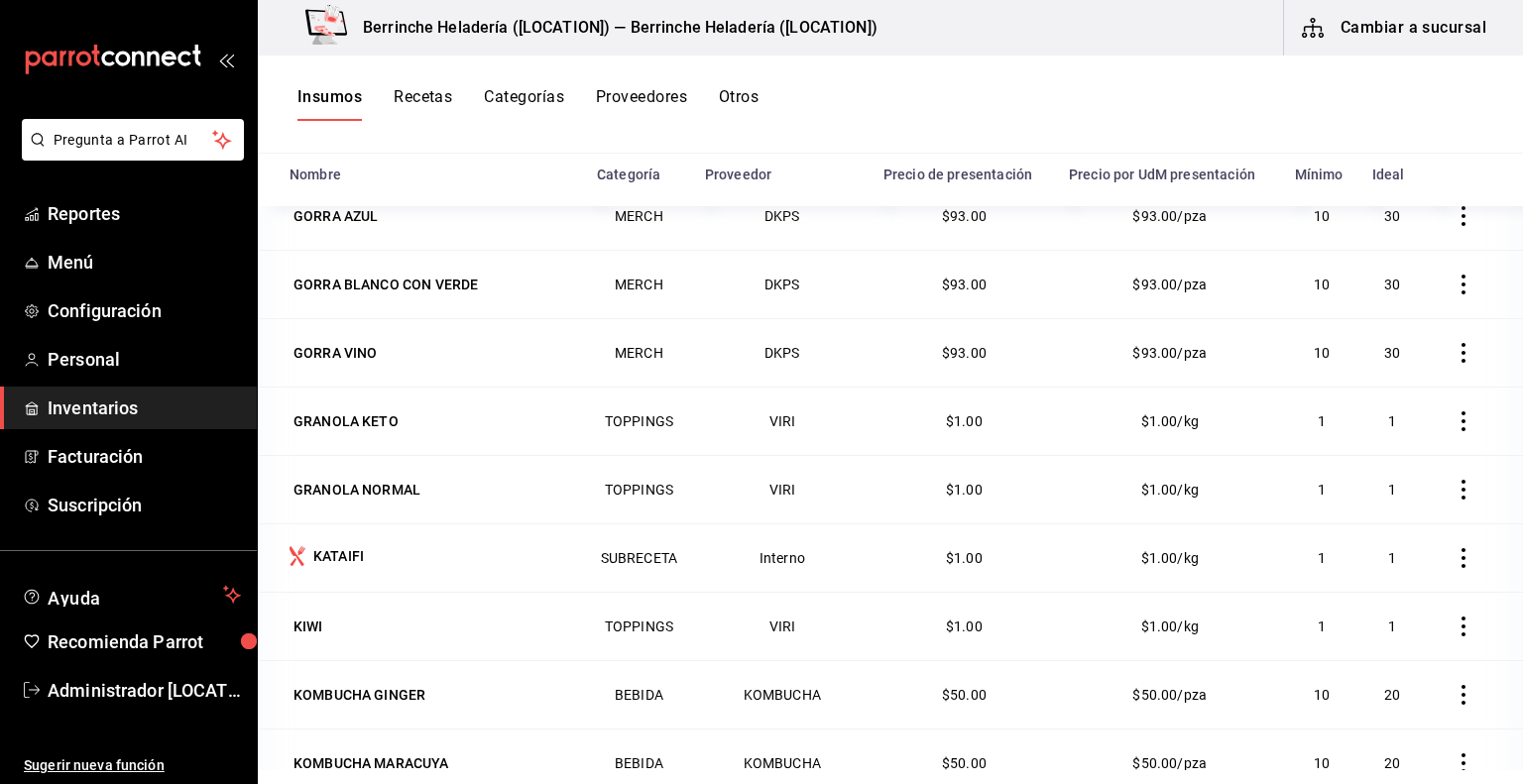 click 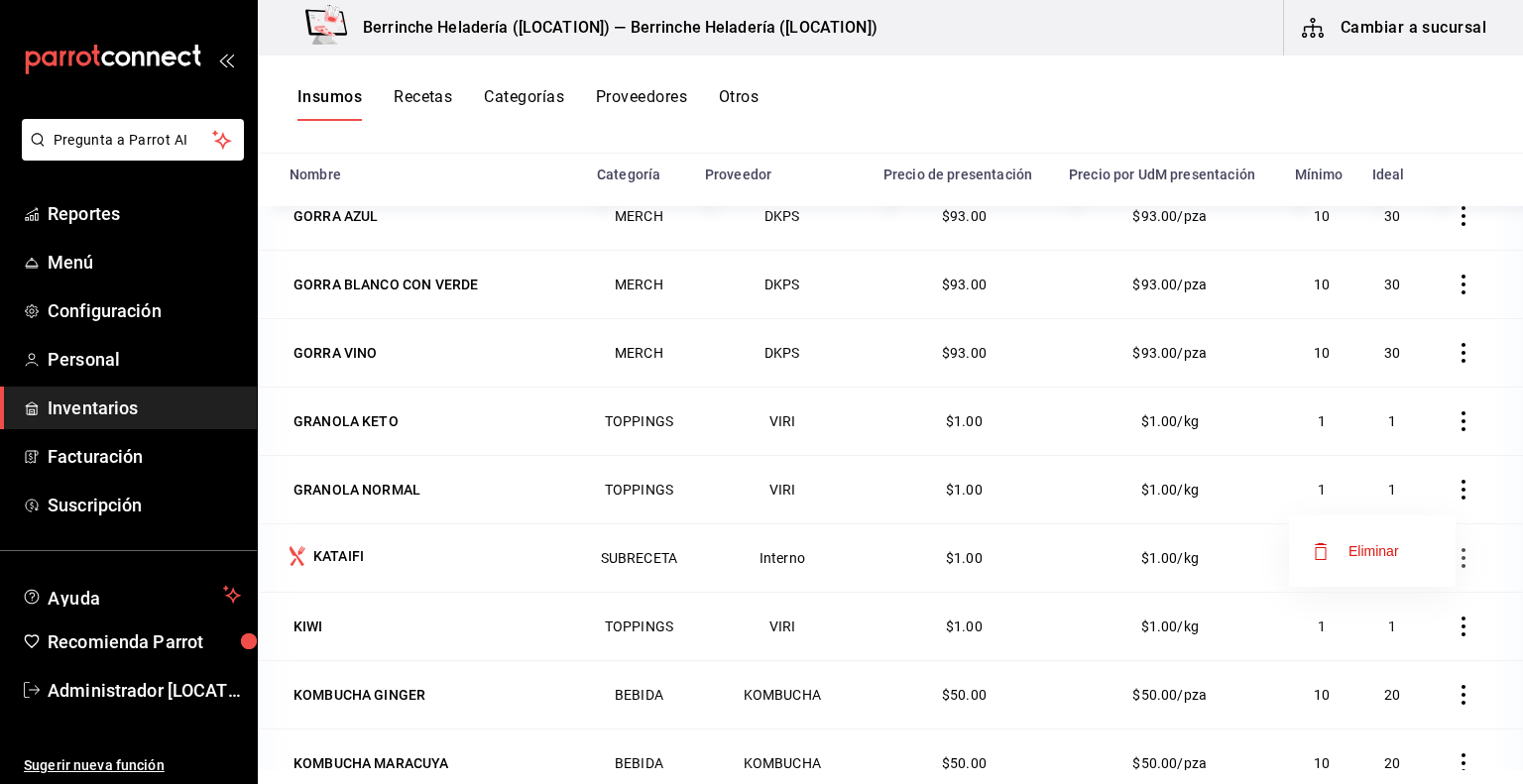 click on "Eliminar" at bounding box center (1355, 551) 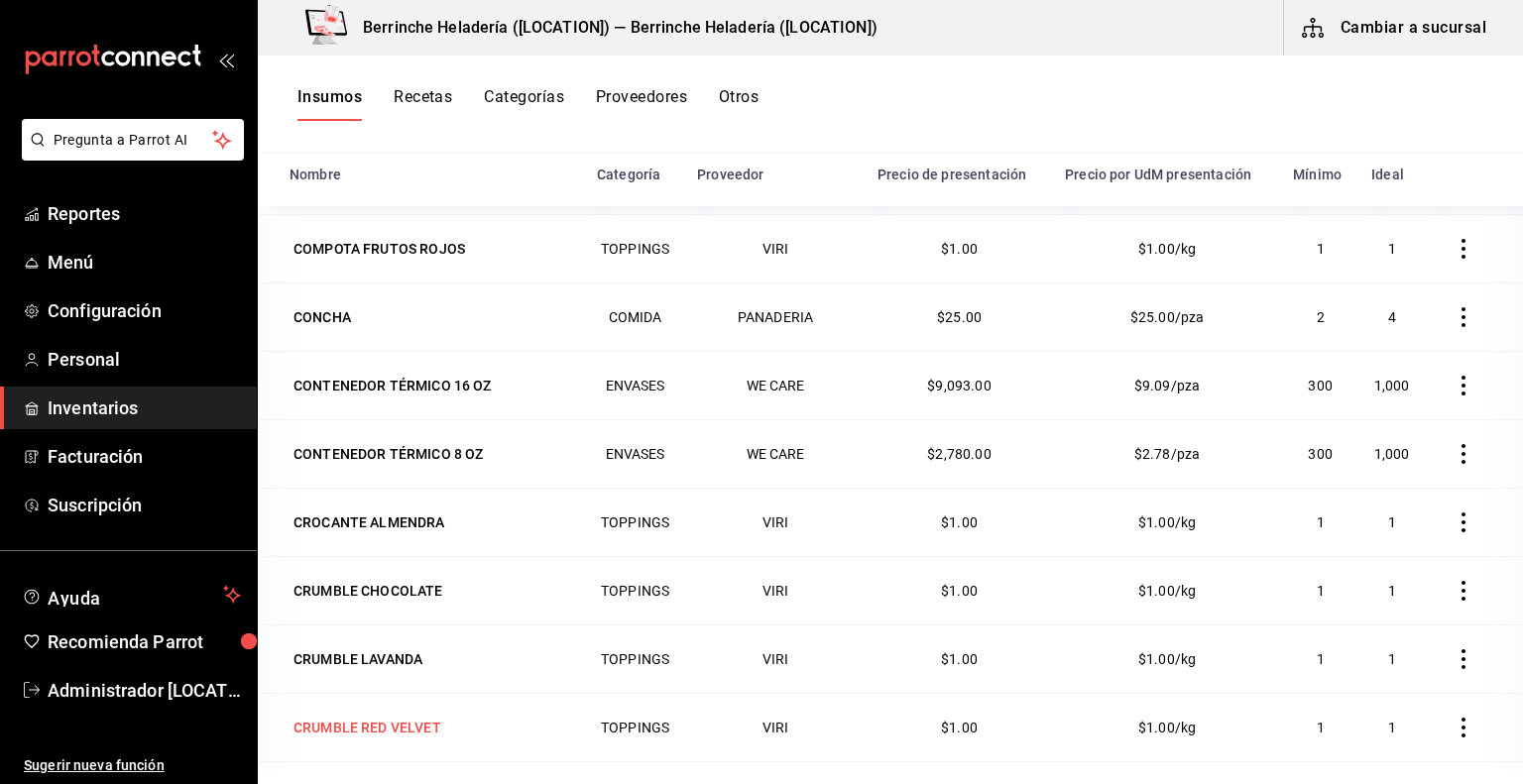 scroll, scrollTop: 1086, scrollLeft: 0, axis: vertical 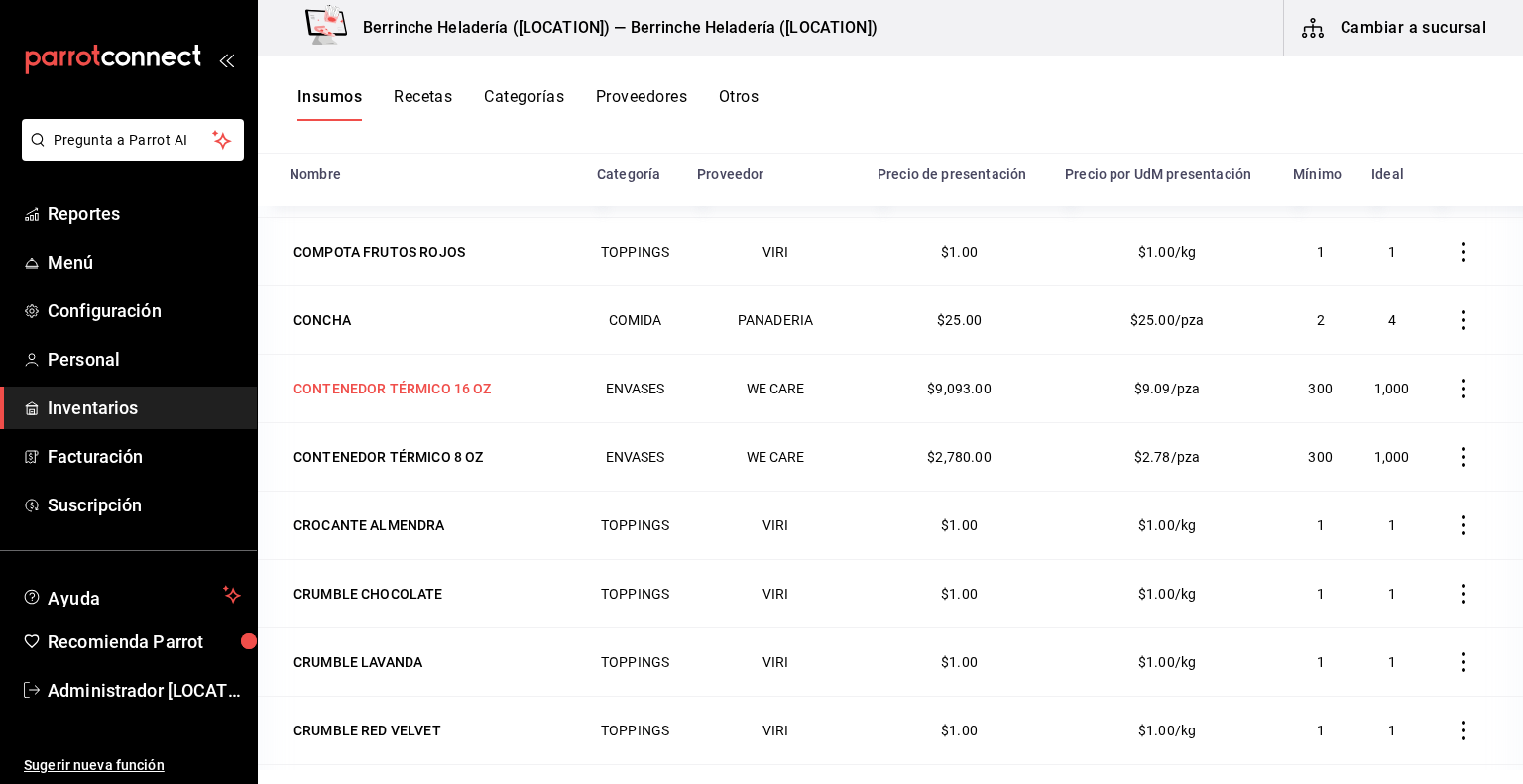 click on "CONTENEDOR TÉRMICO 16 OZ" at bounding box center (393, 389) 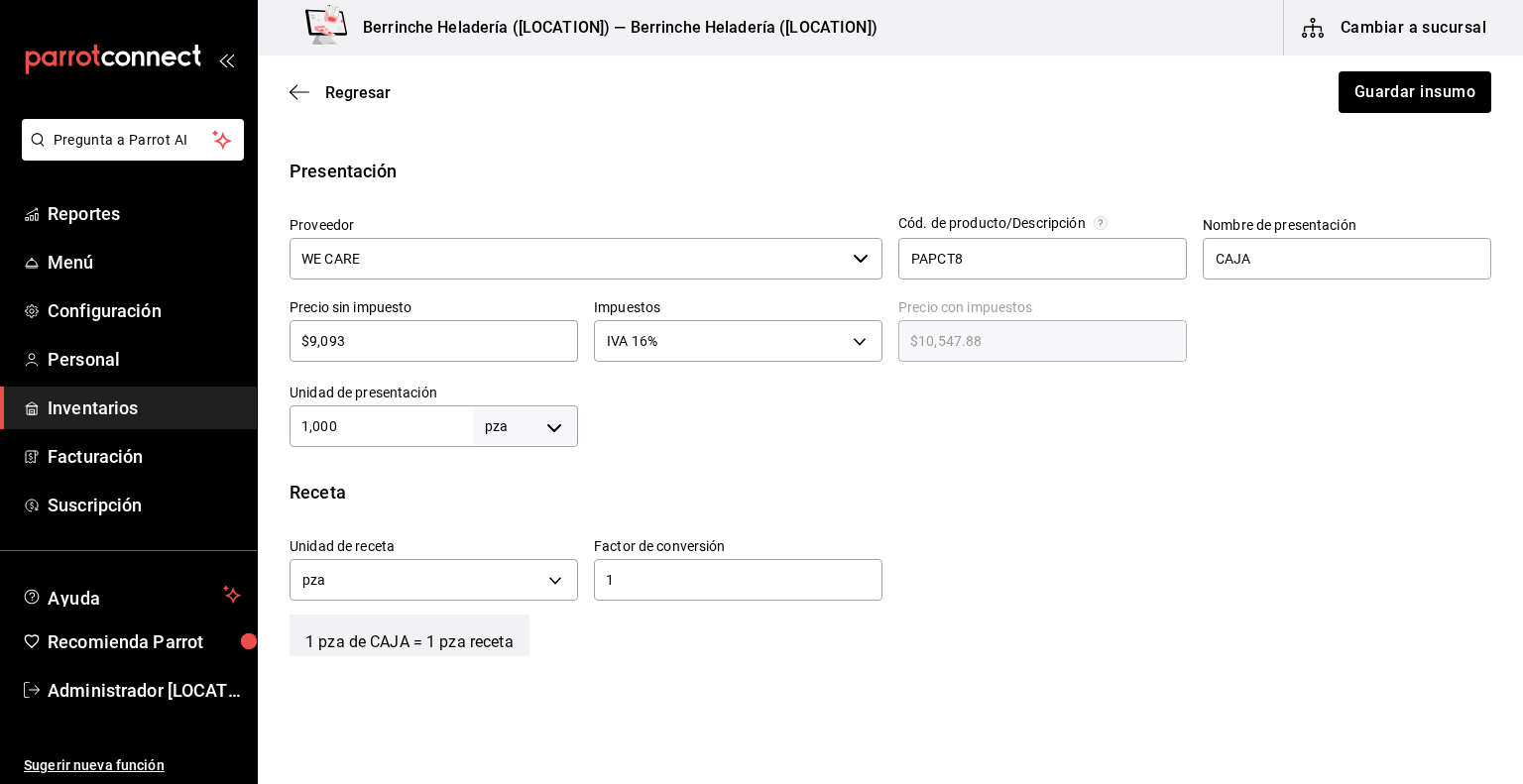 scroll, scrollTop: 340, scrollLeft: 0, axis: vertical 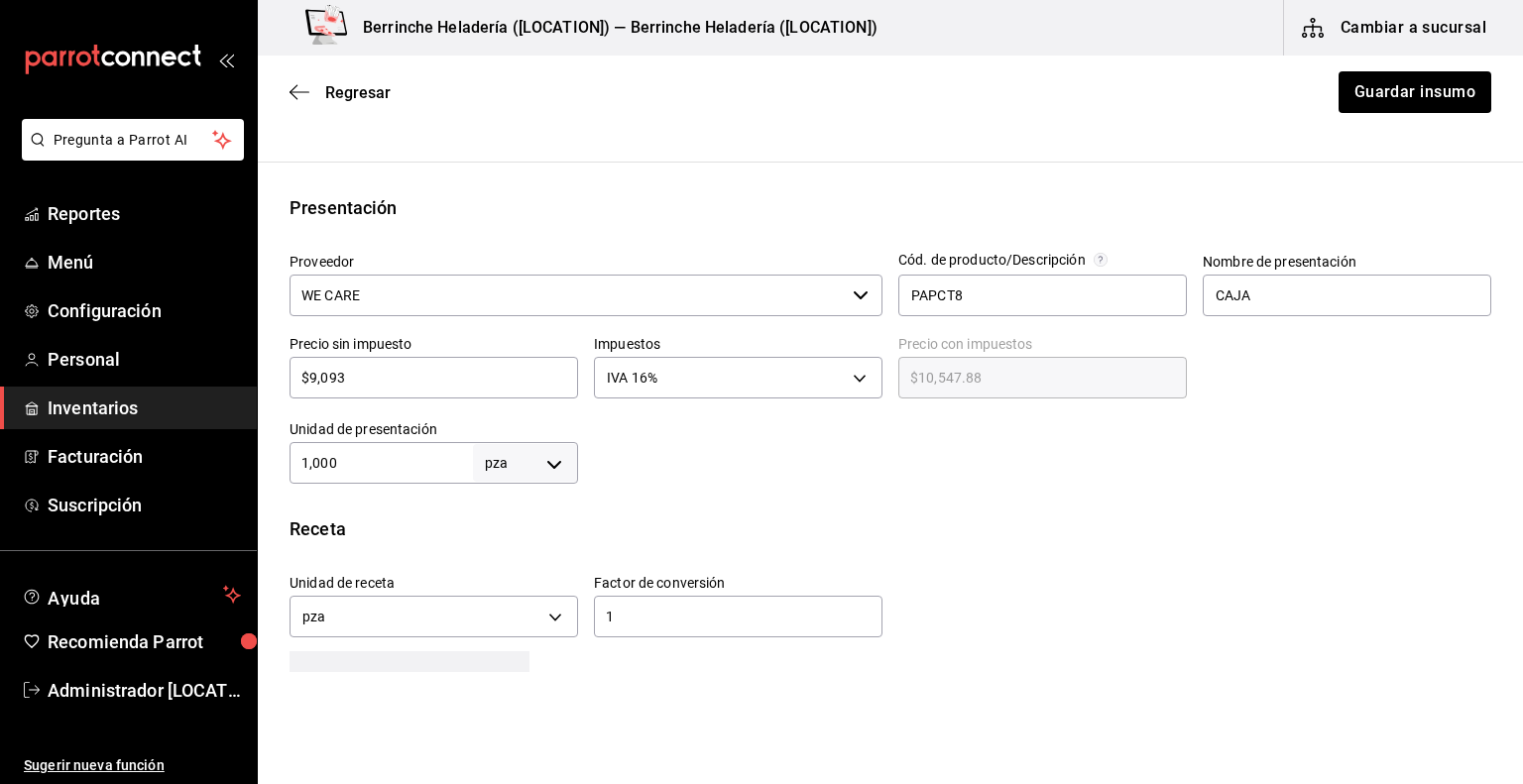 click on "$9,093" at bounding box center [433, 378] 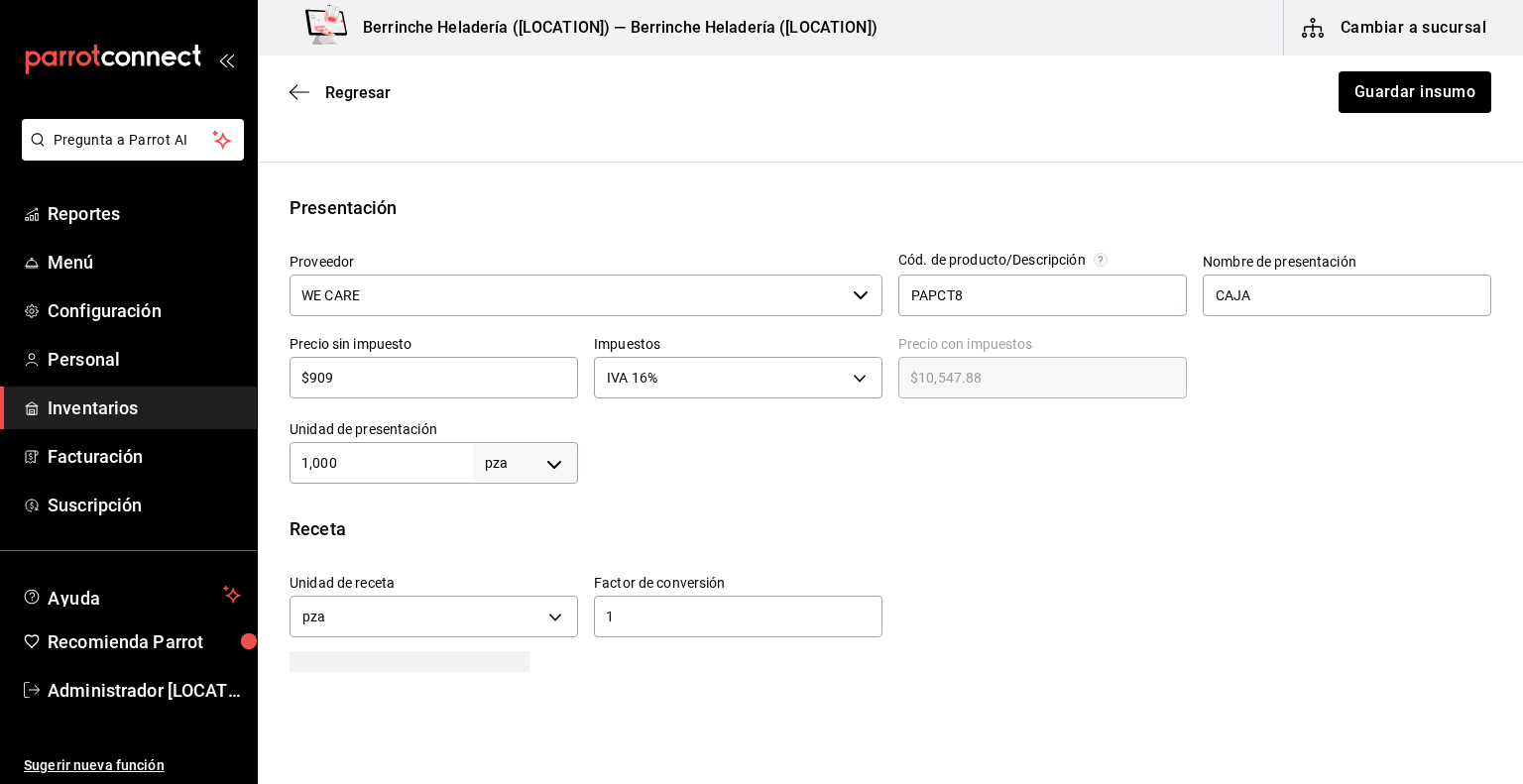 type on "$1,054.44" 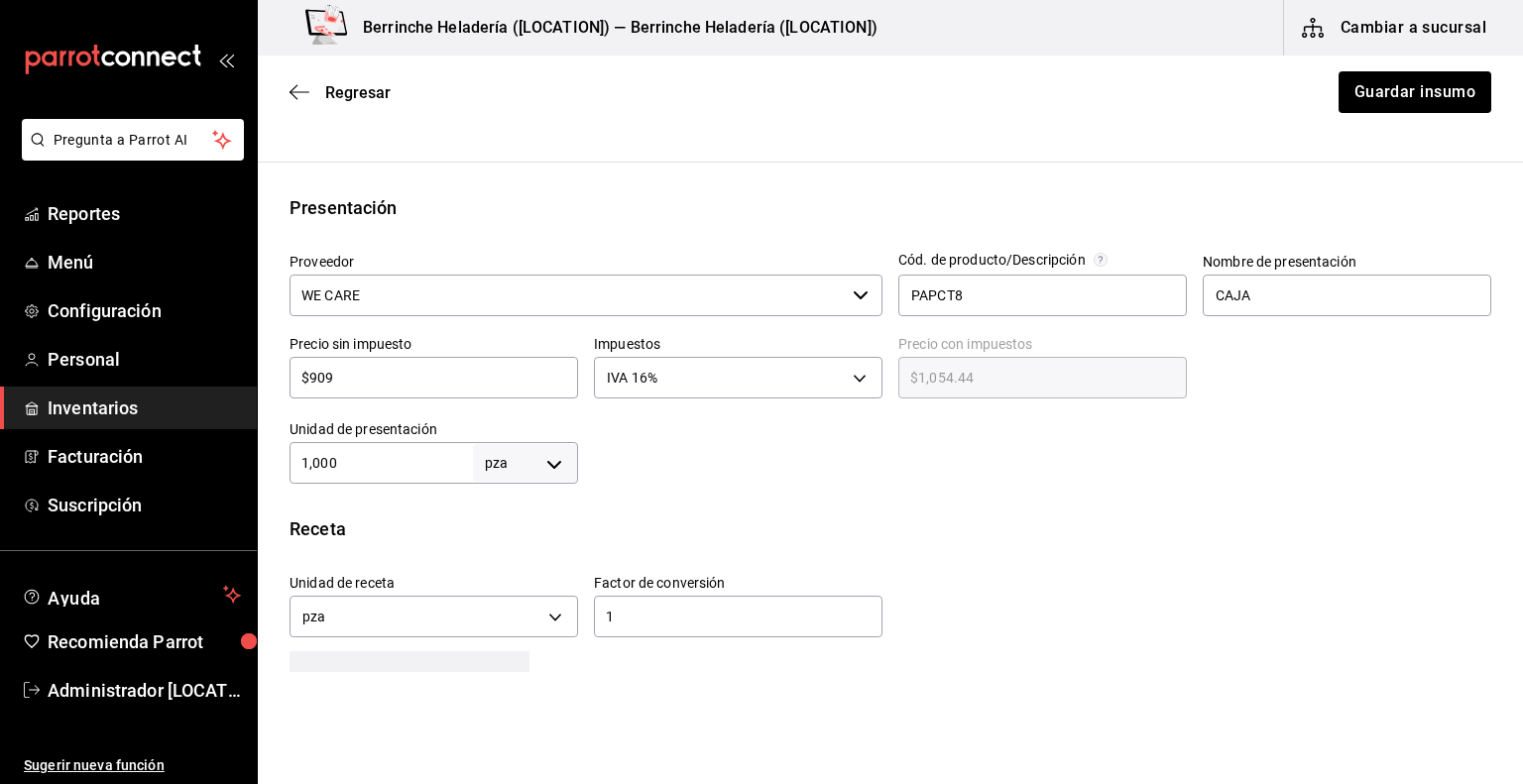type on "$90" 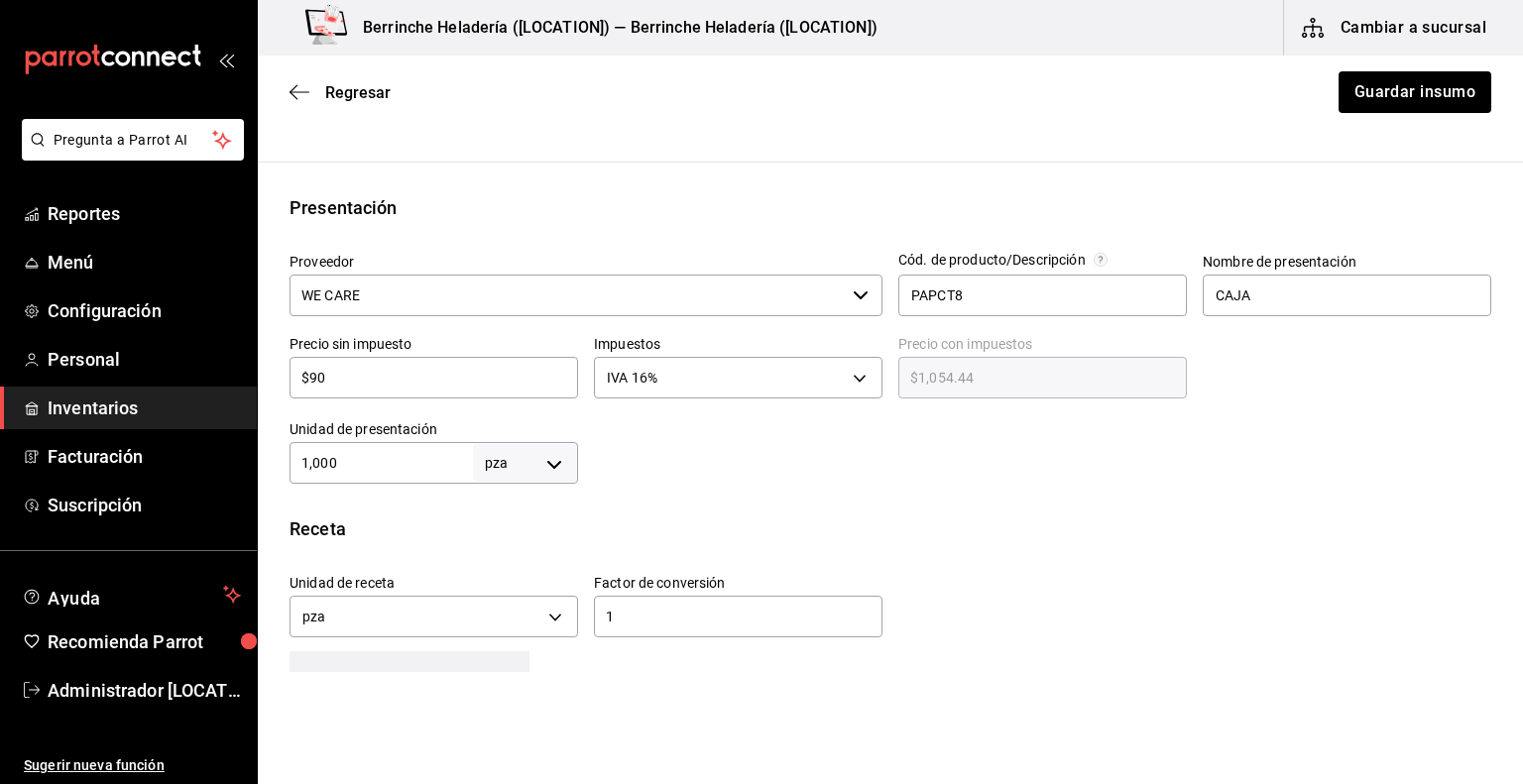 type on "$104.40" 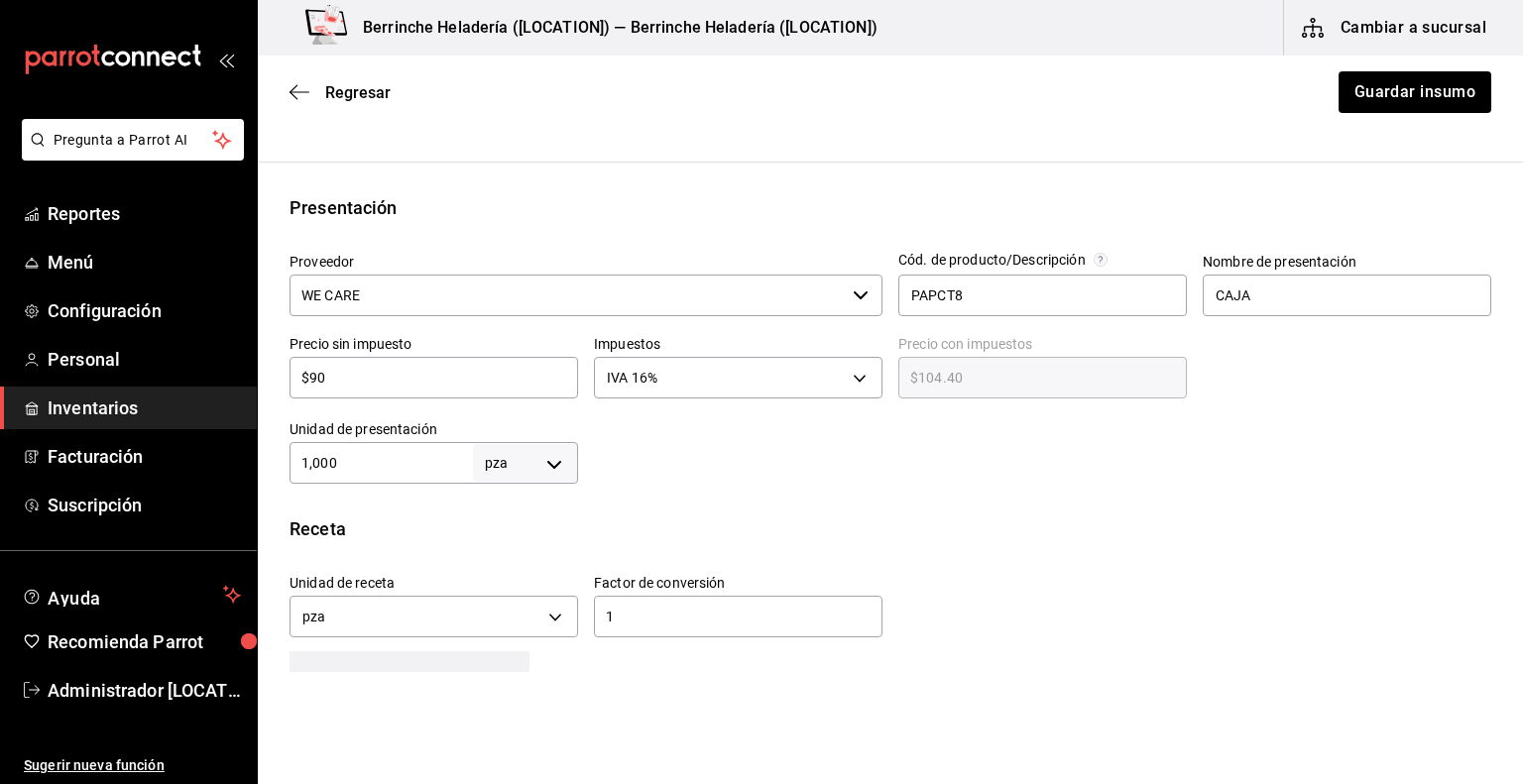 type on "$9" 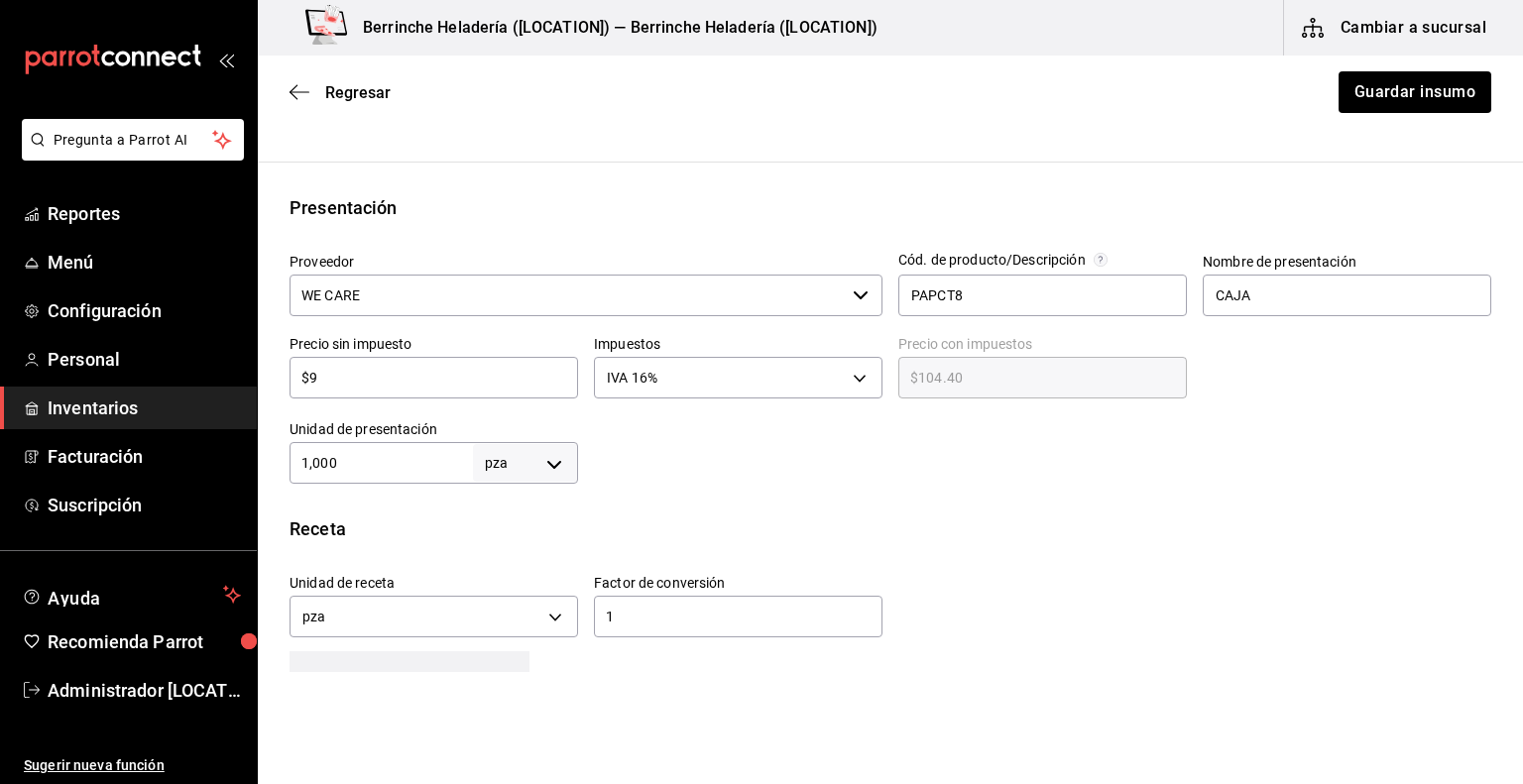 type on "$10.44" 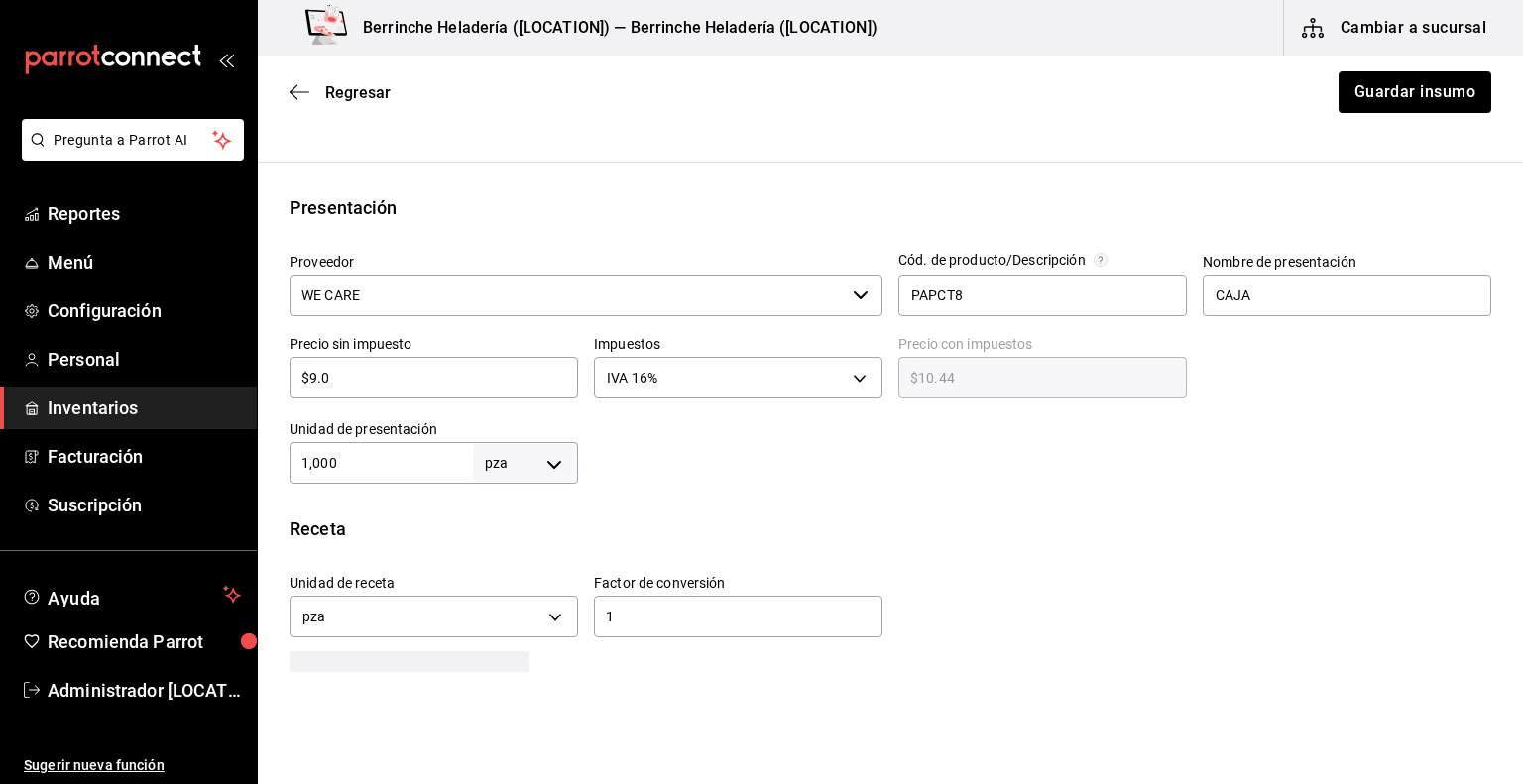 type on "$9.09" 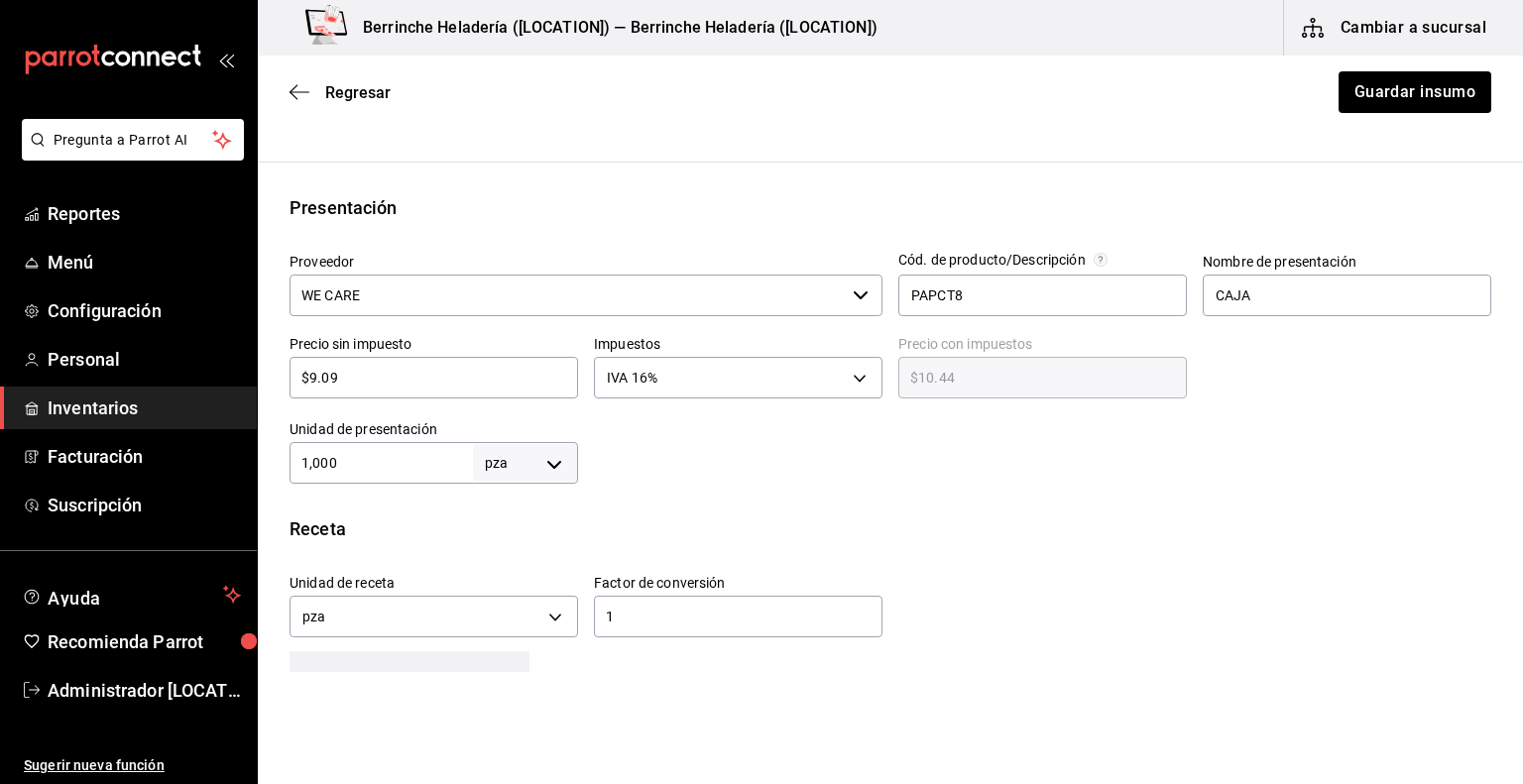 type on "$10.54" 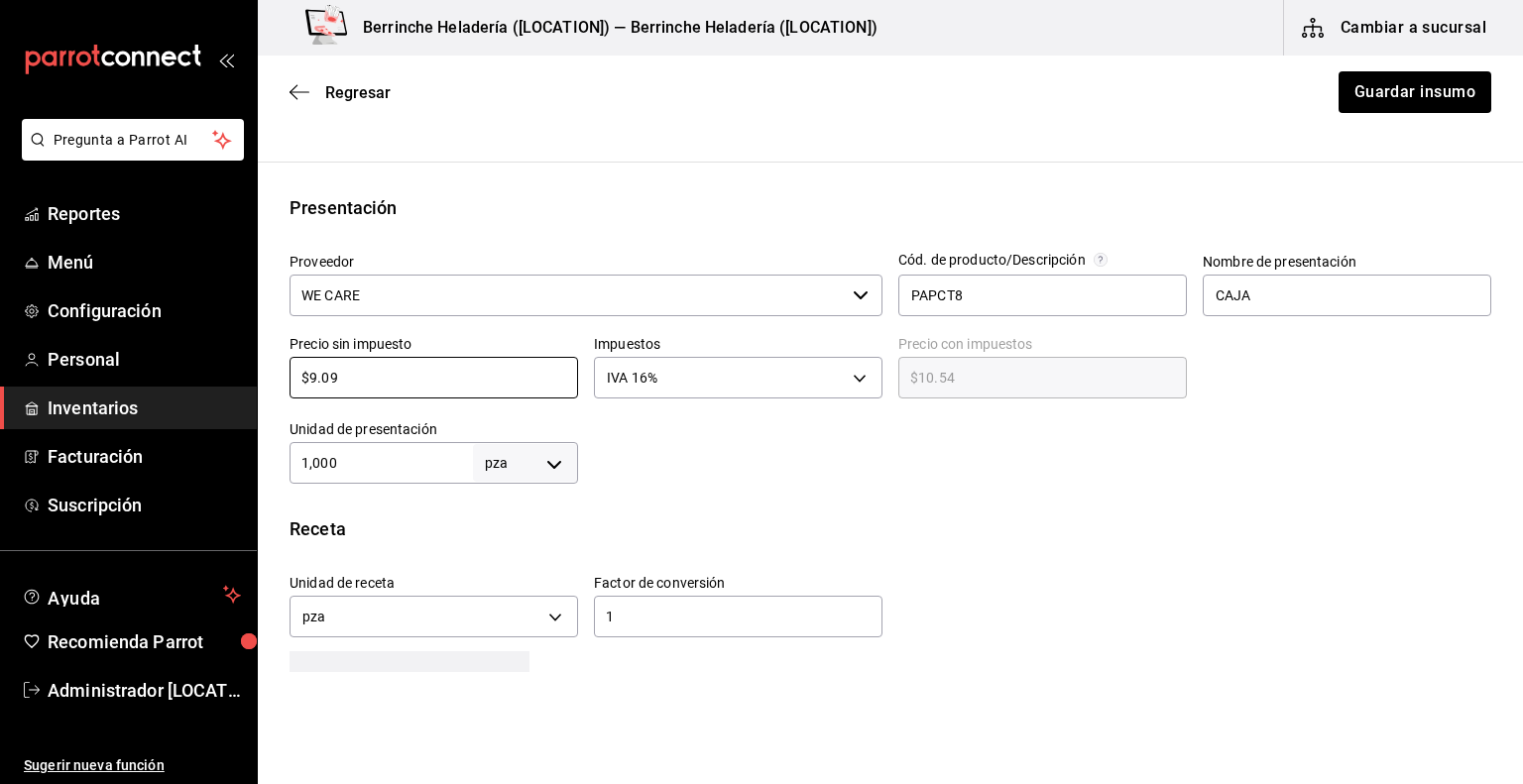 type on "$9.09" 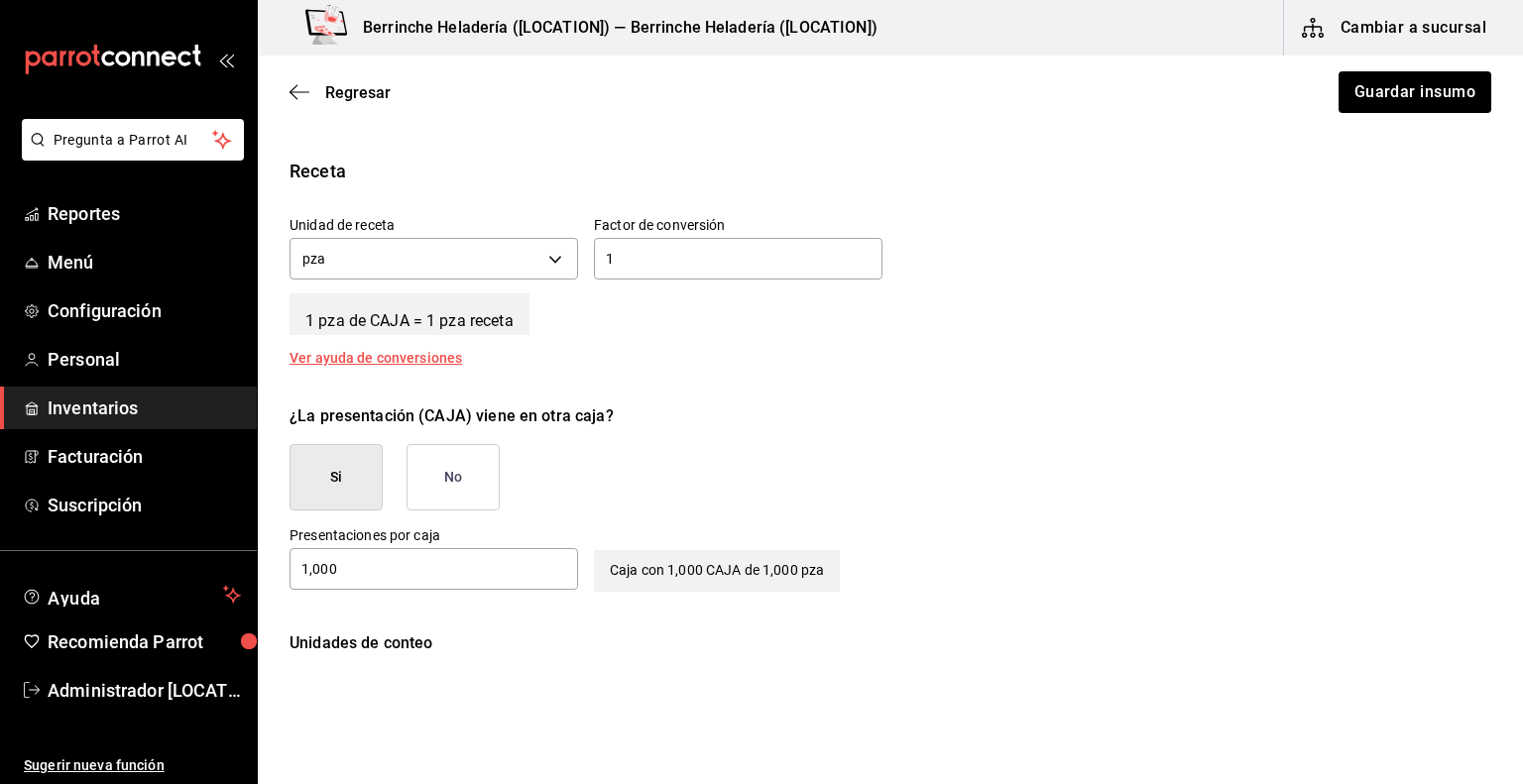 scroll, scrollTop: 850, scrollLeft: 0, axis: vertical 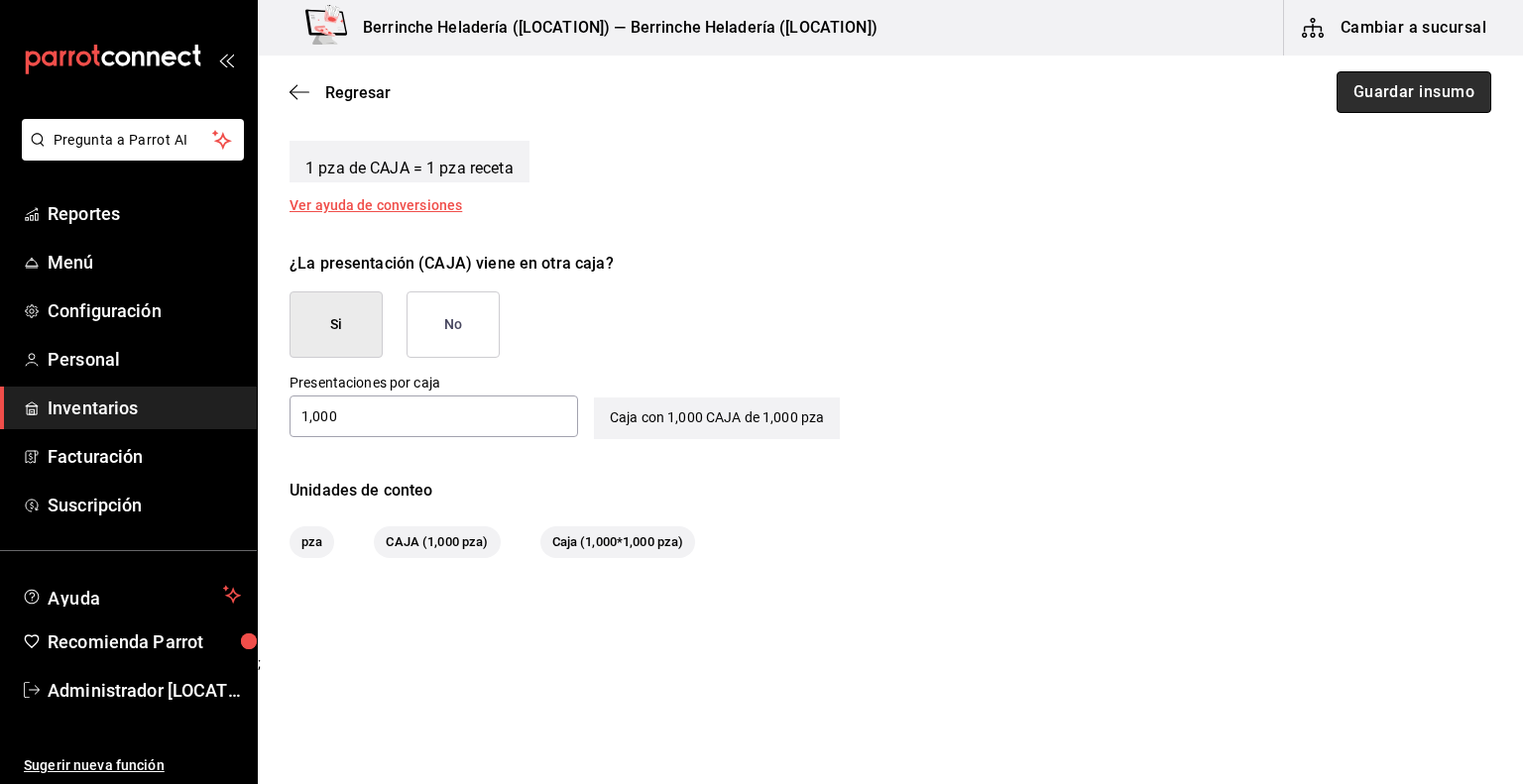 click on "Guardar insumo" at bounding box center [1414, 92] 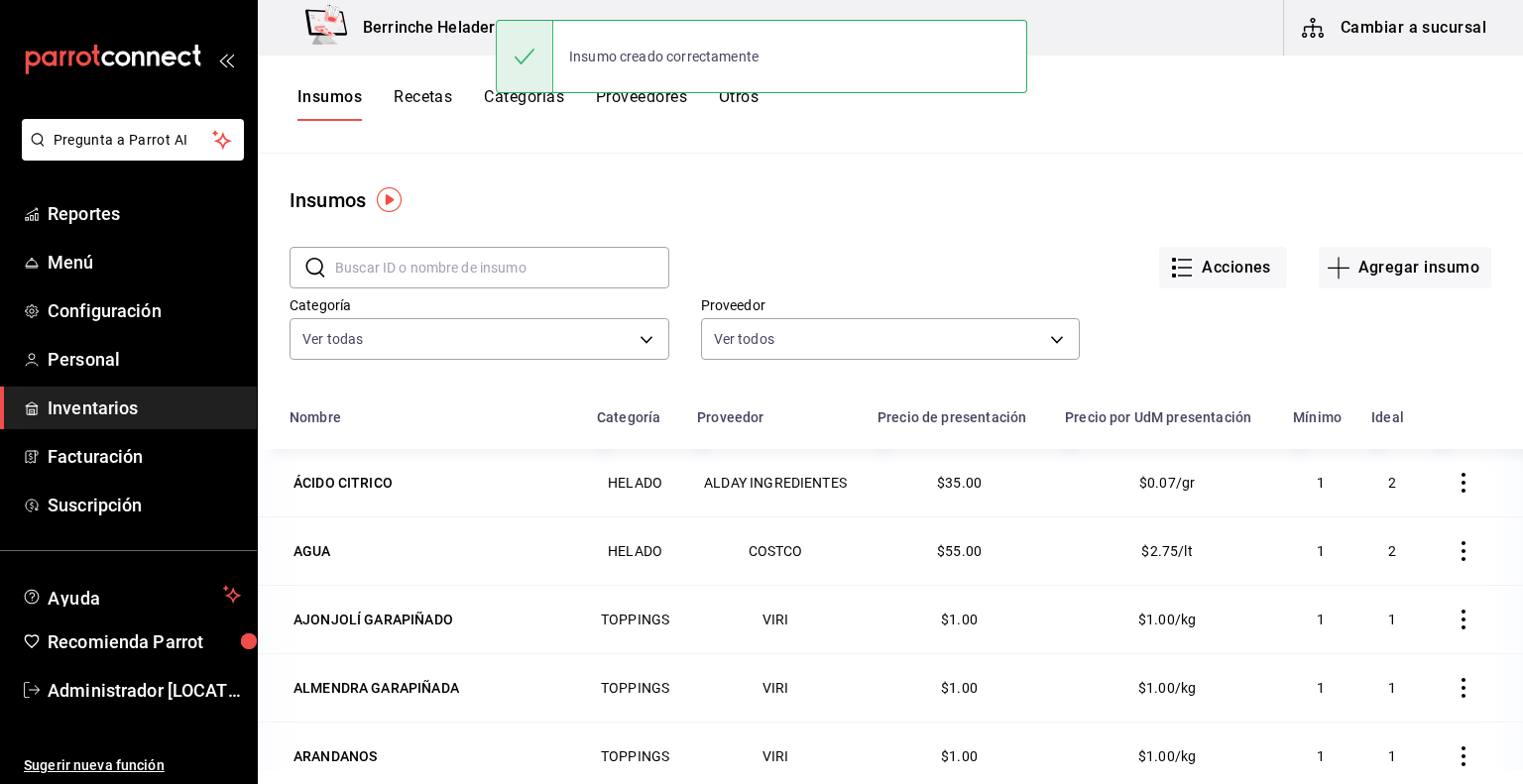 click on "Cambiar a sucursal" at bounding box center (1395, 28) 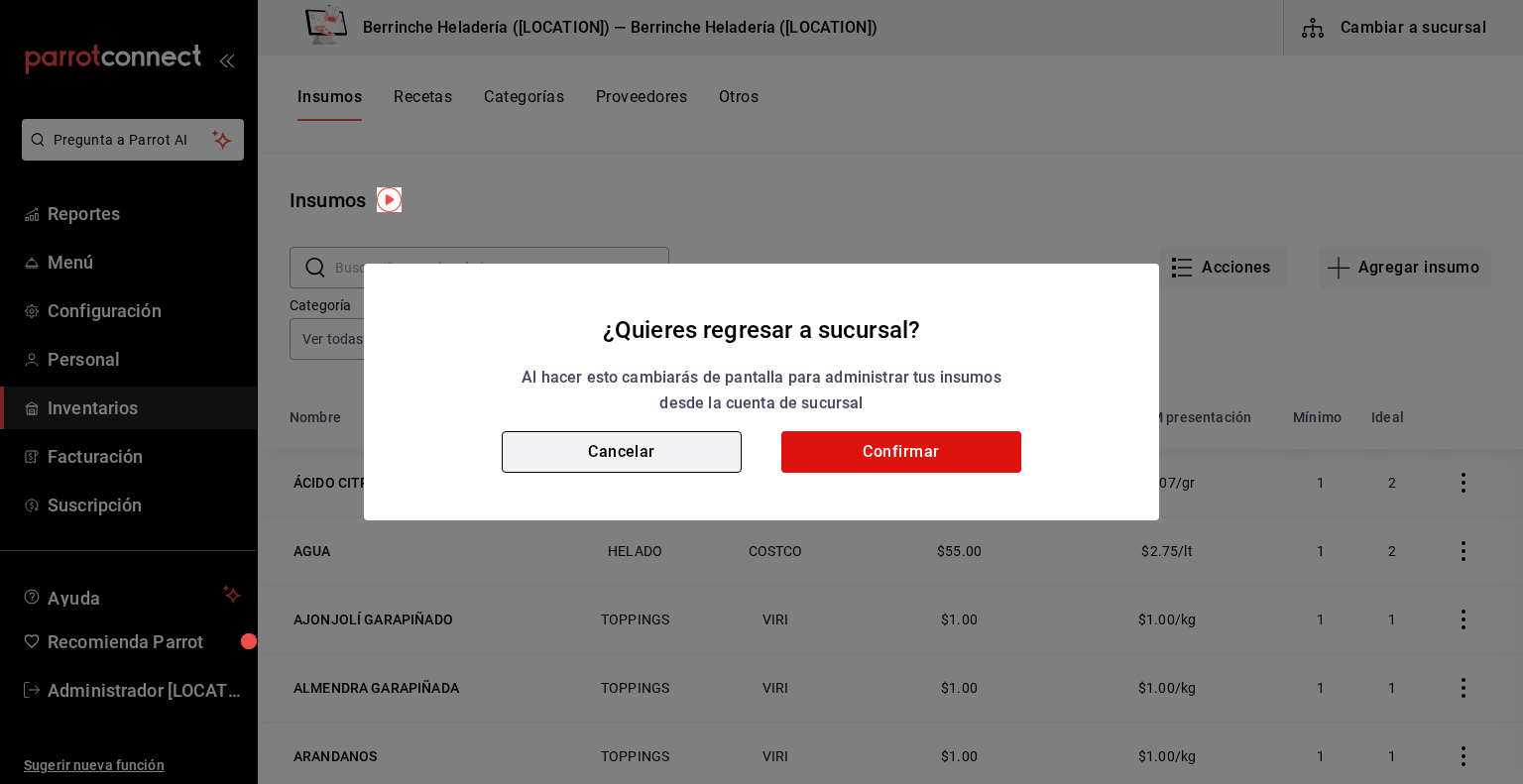 click on "Cancelar" at bounding box center (622, 452) 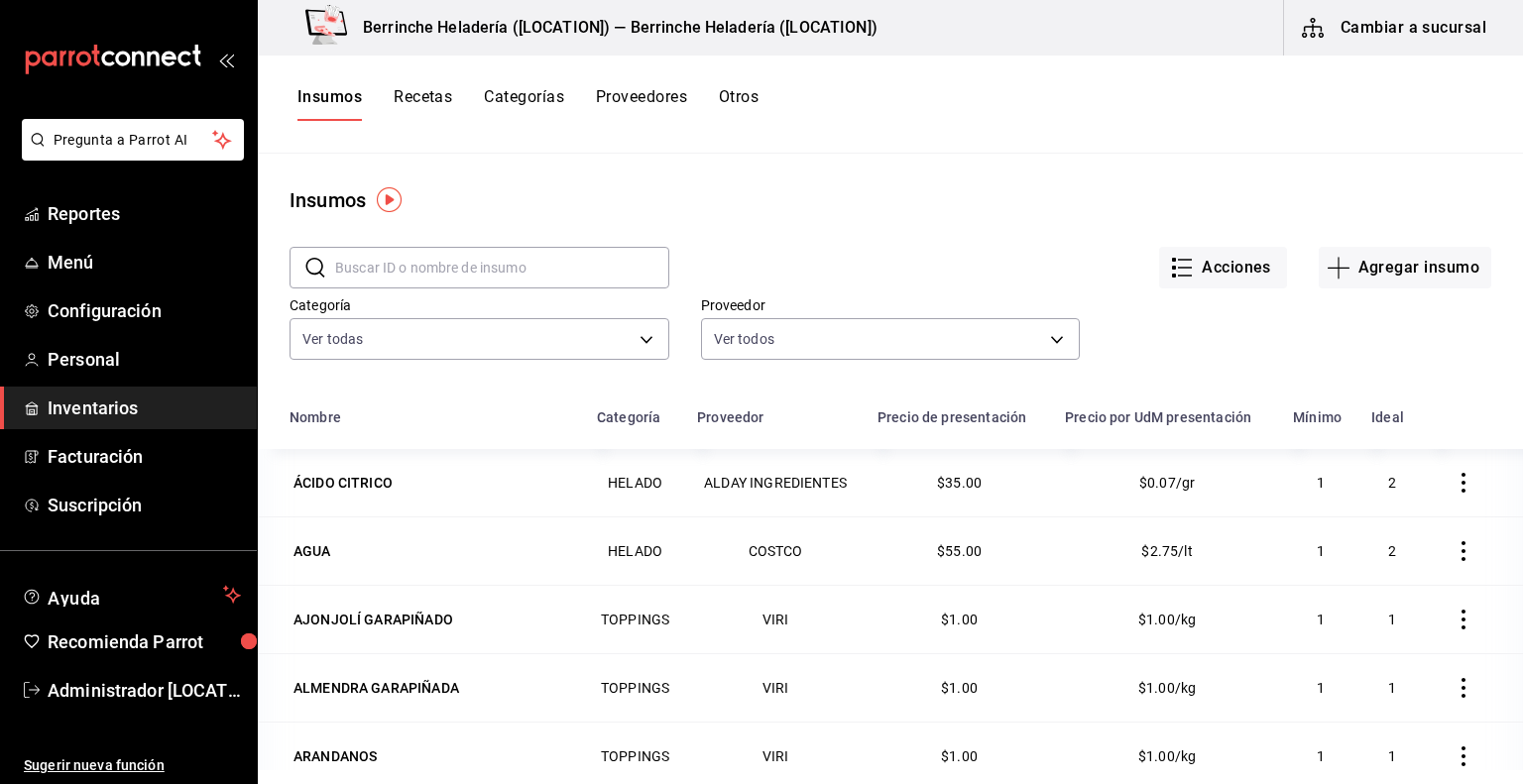 click on "Insumos" at bounding box center (329, 104) 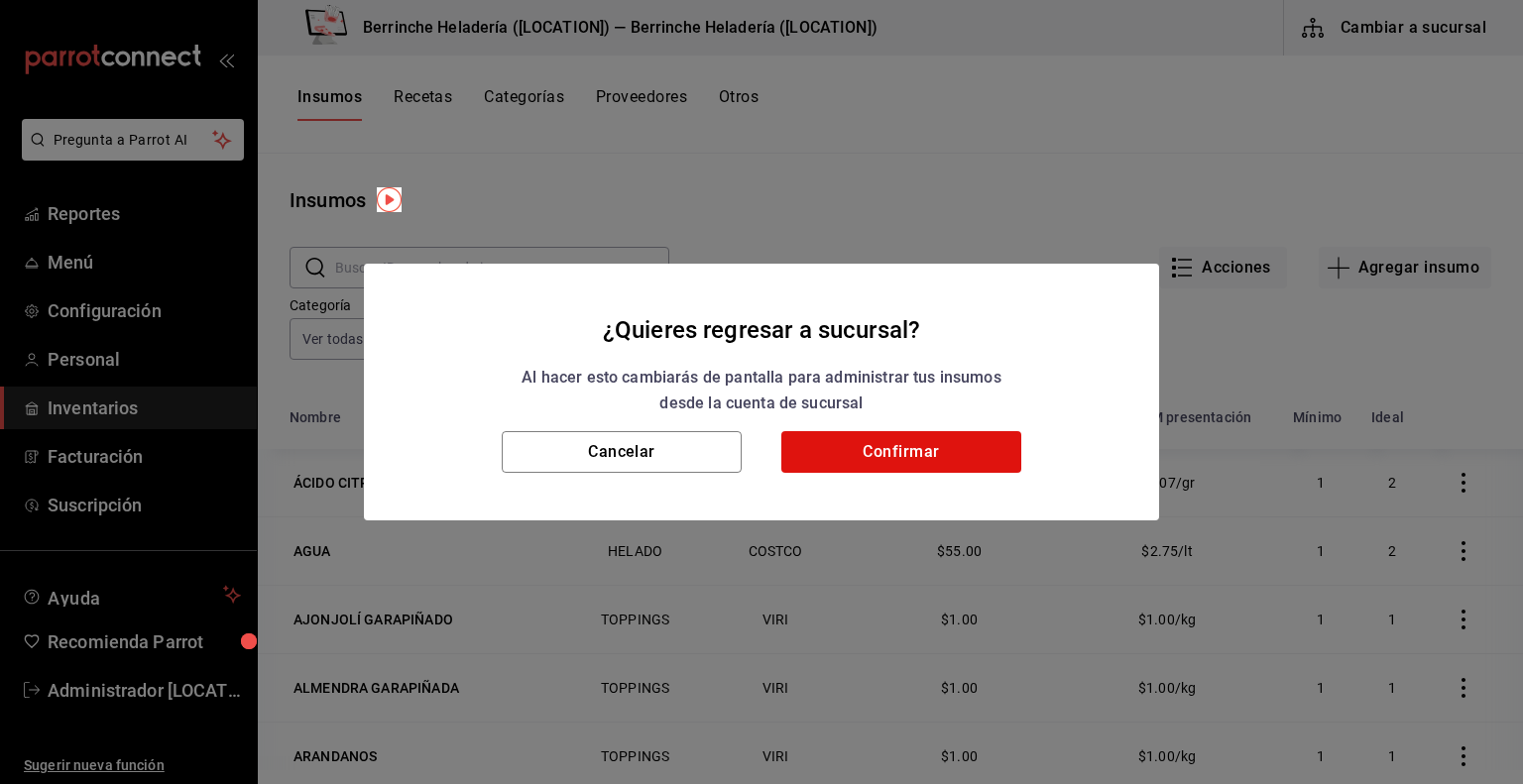 click on "Al hacer esto cambiarás de pantalla para administrar tus insumos desde la cuenta de sucursal" at bounding box center (762, 390) 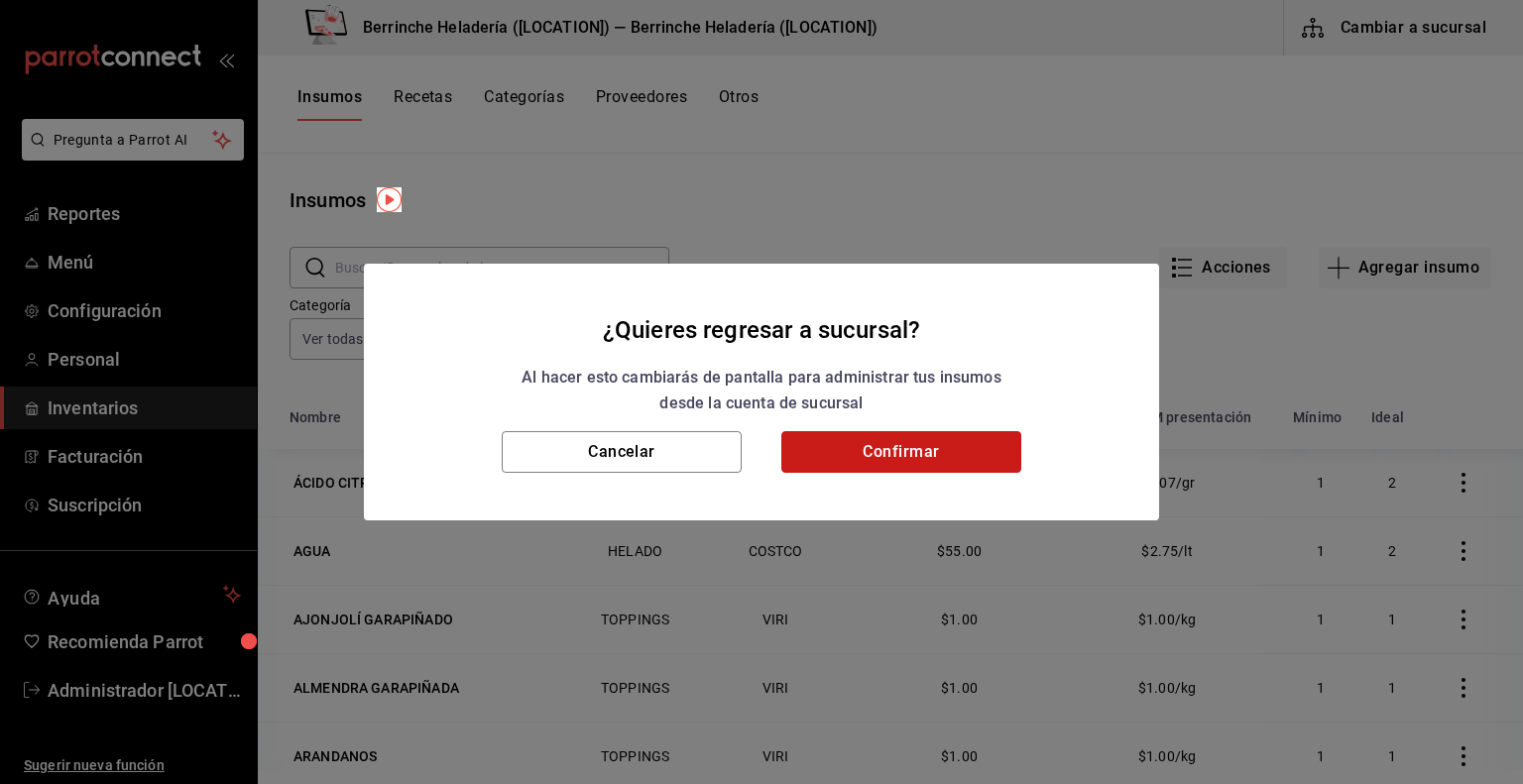 click on "Confirmar" at bounding box center (901, 452) 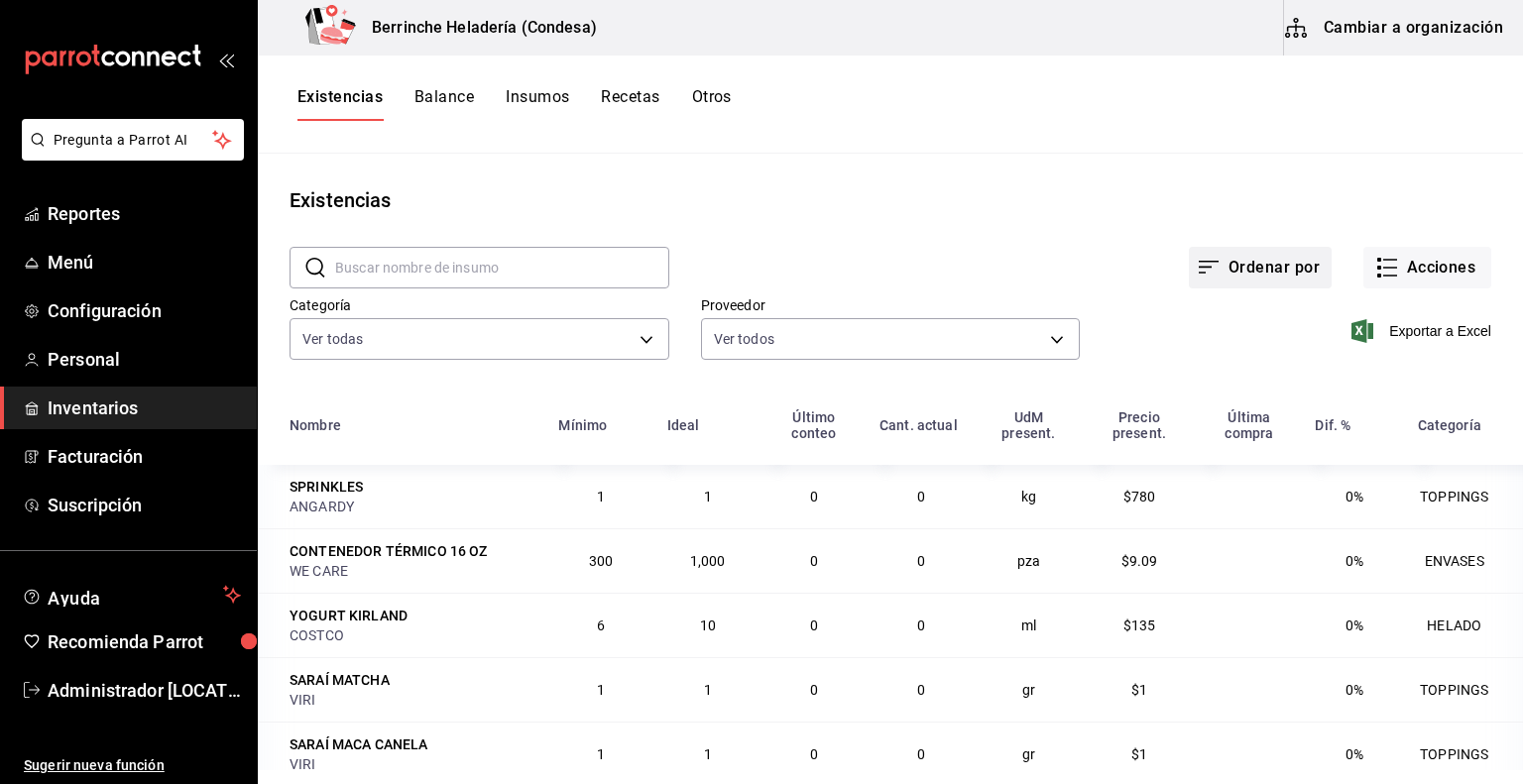 click 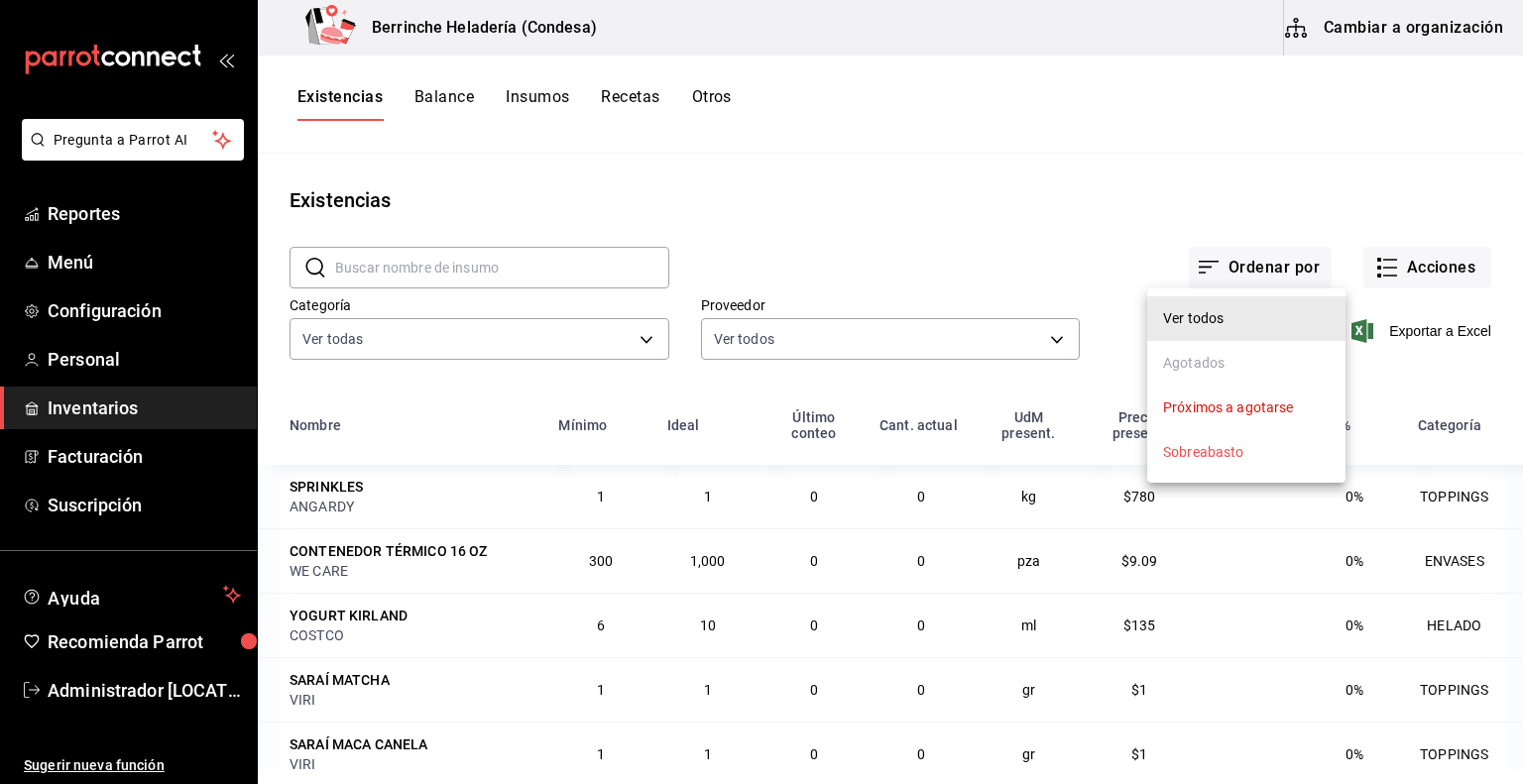 click at bounding box center [762, 392] 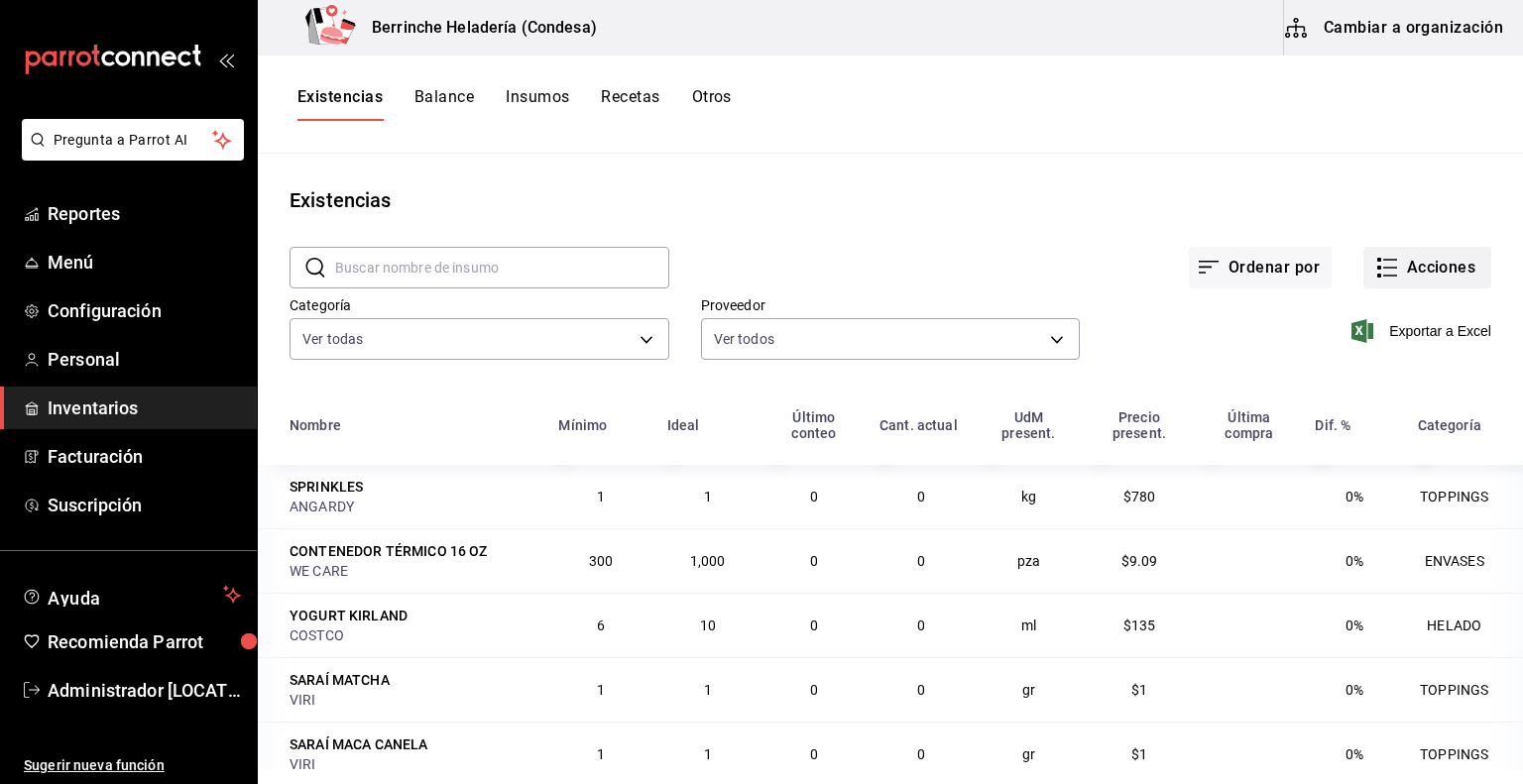 click 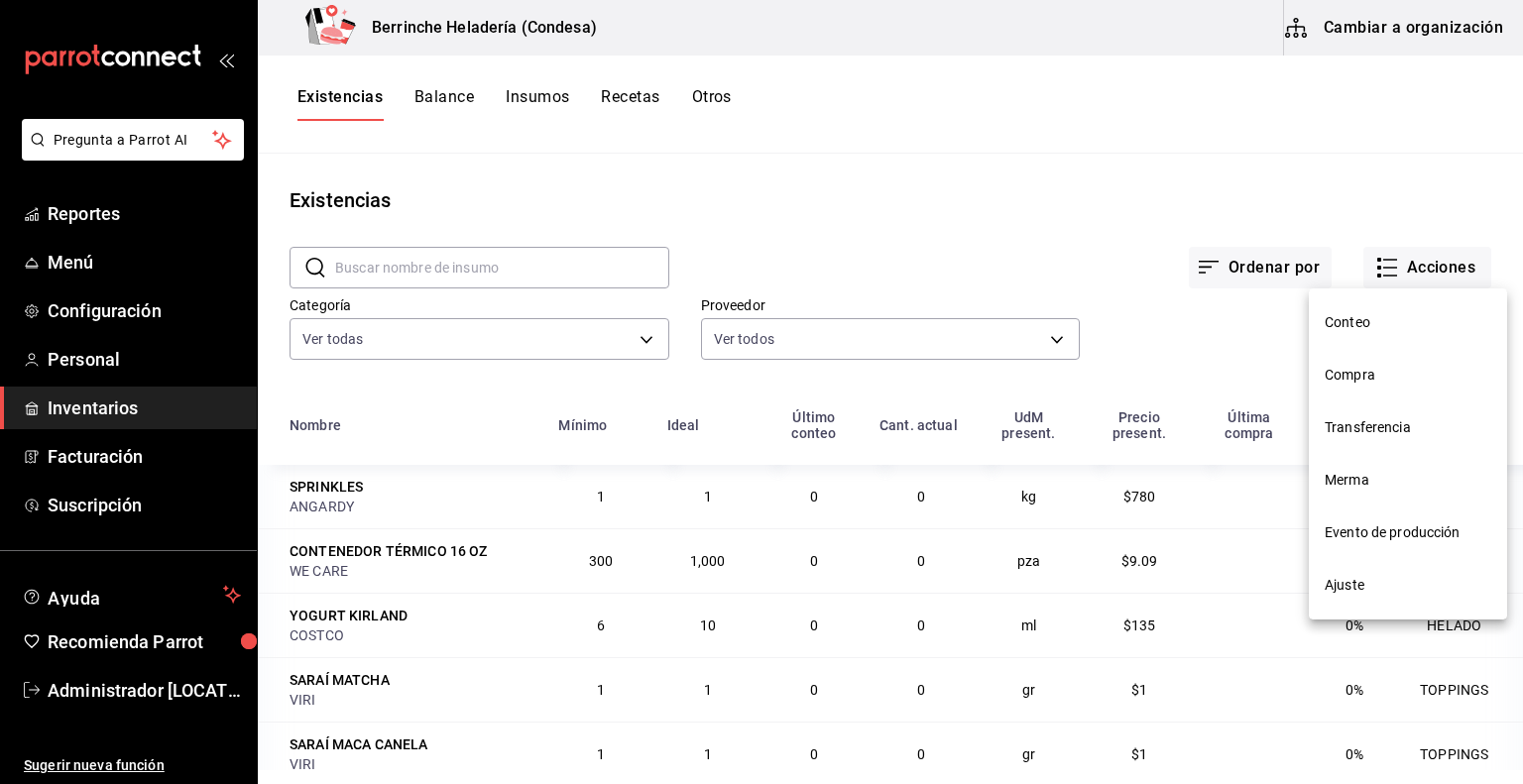 click on "Conteo" at bounding box center (1408, 322) 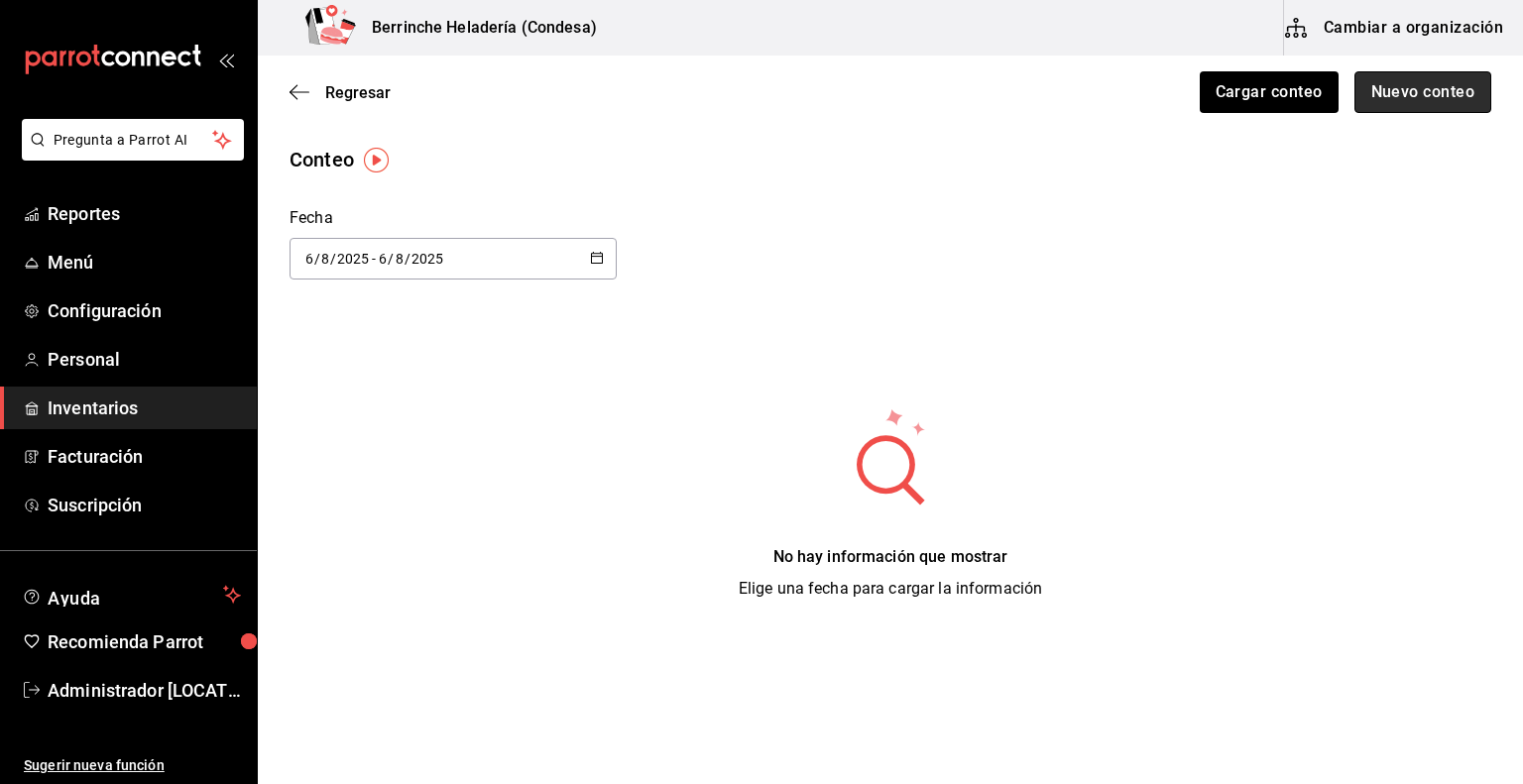 click on "Nuevo conteo" at bounding box center [1423, 92] 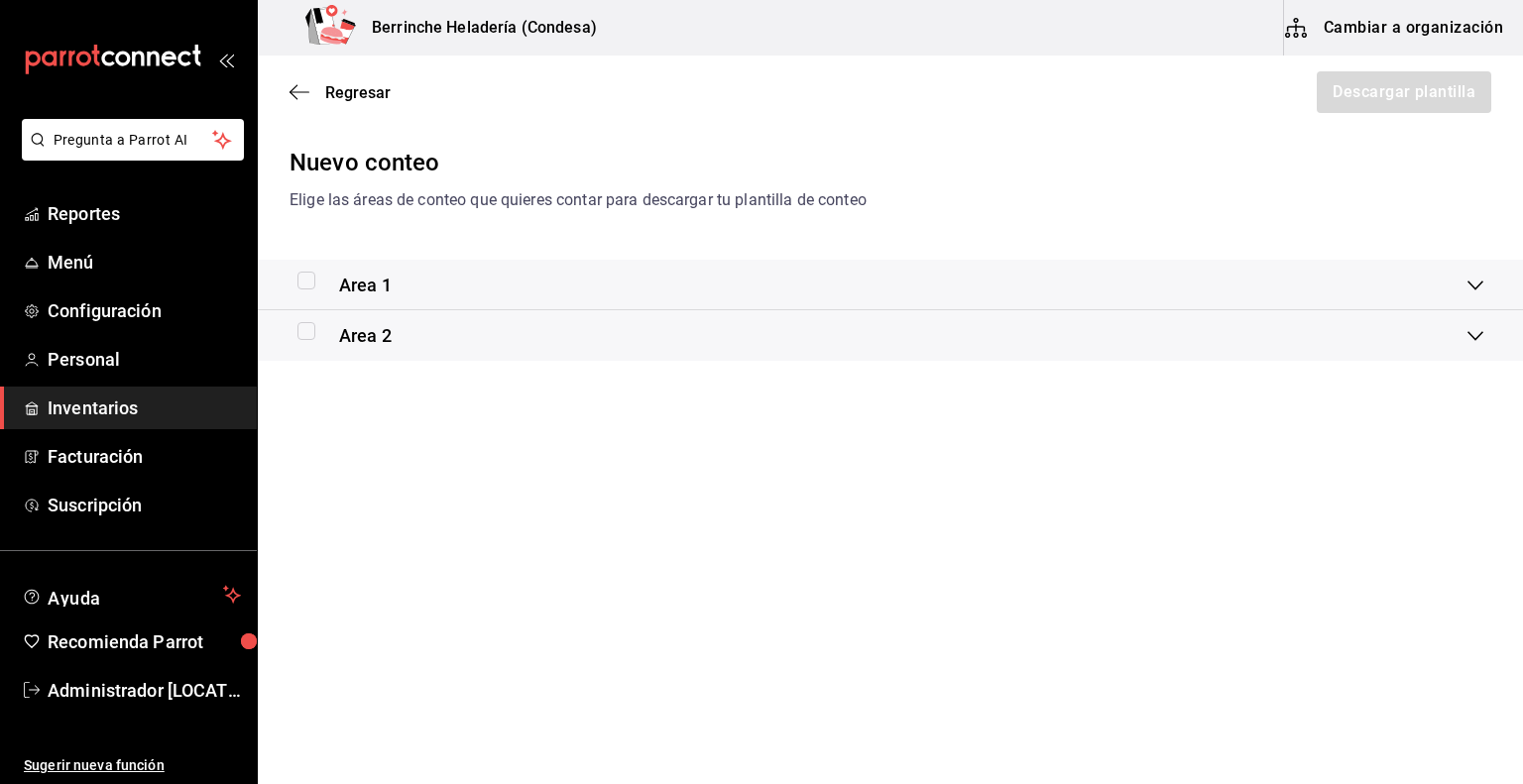 click 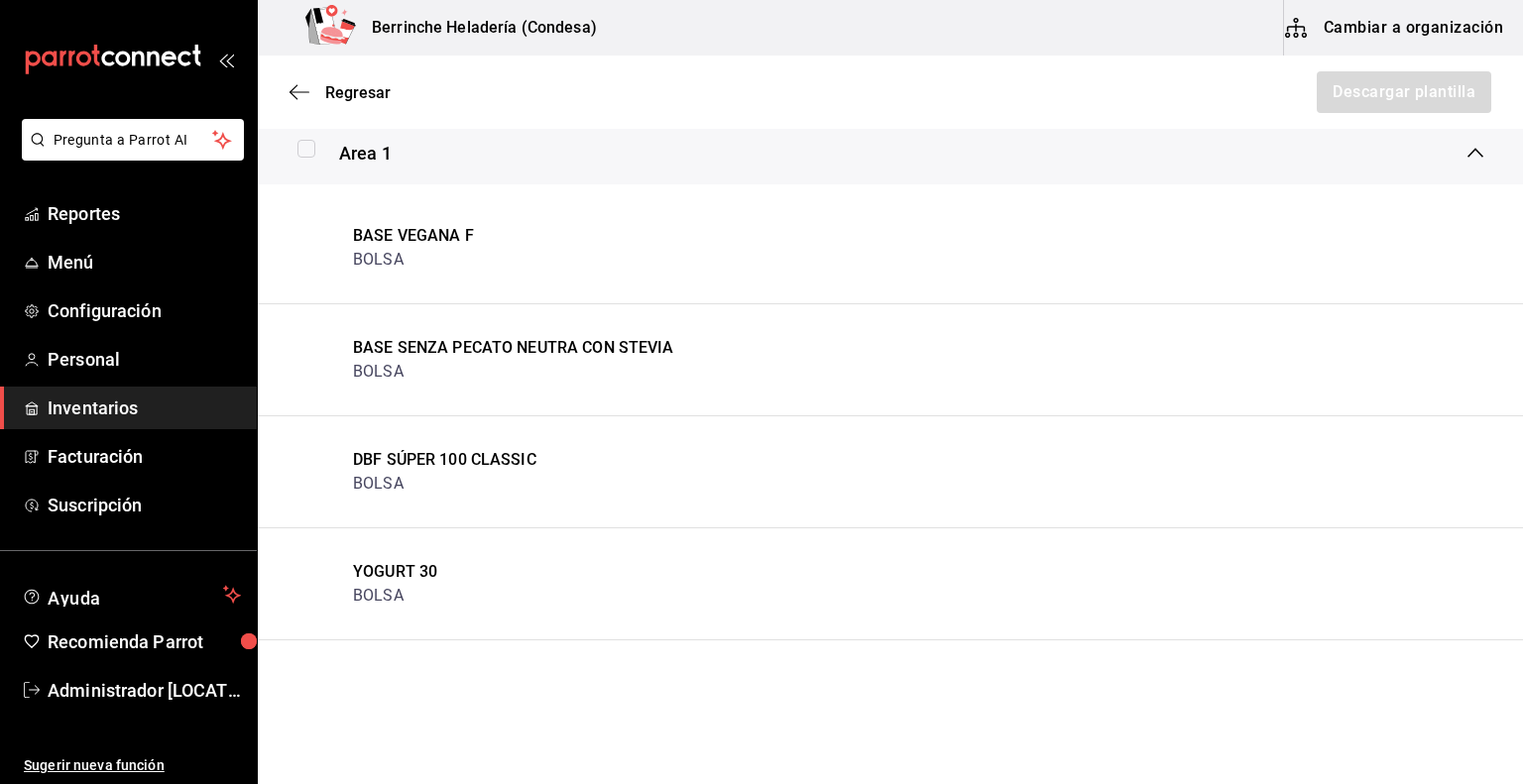 scroll, scrollTop: 0, scrollLeft: 0, axis: both 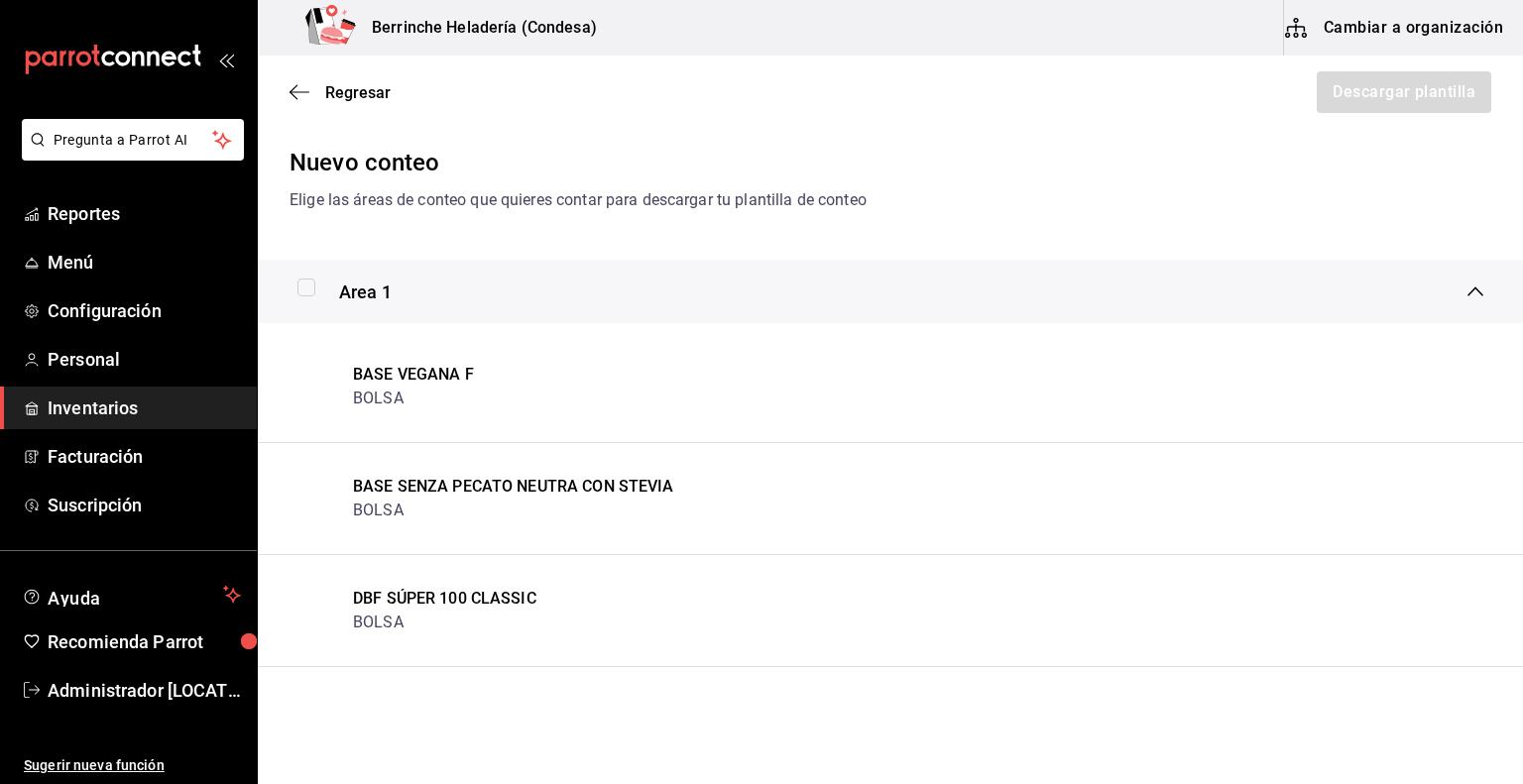 click 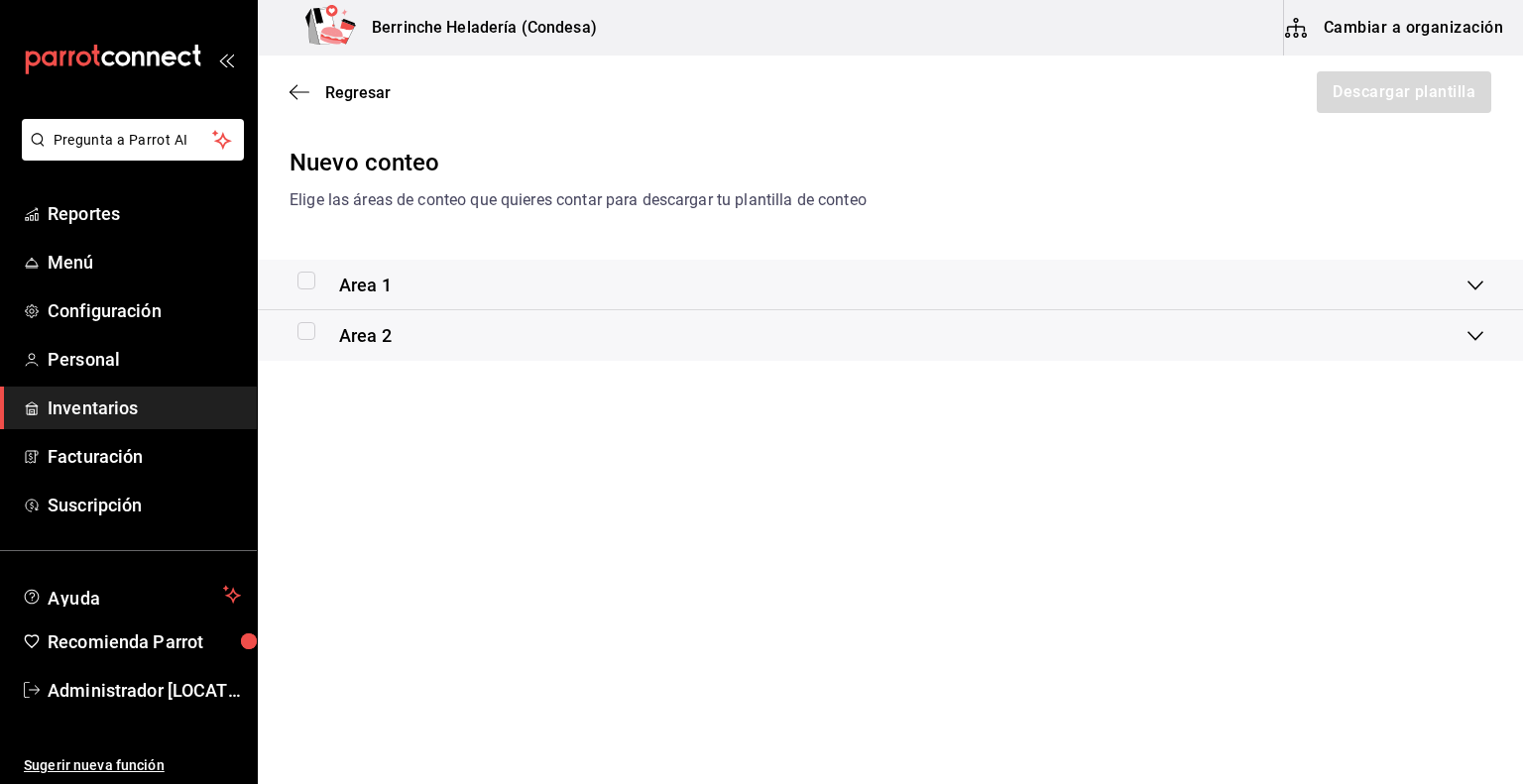 click 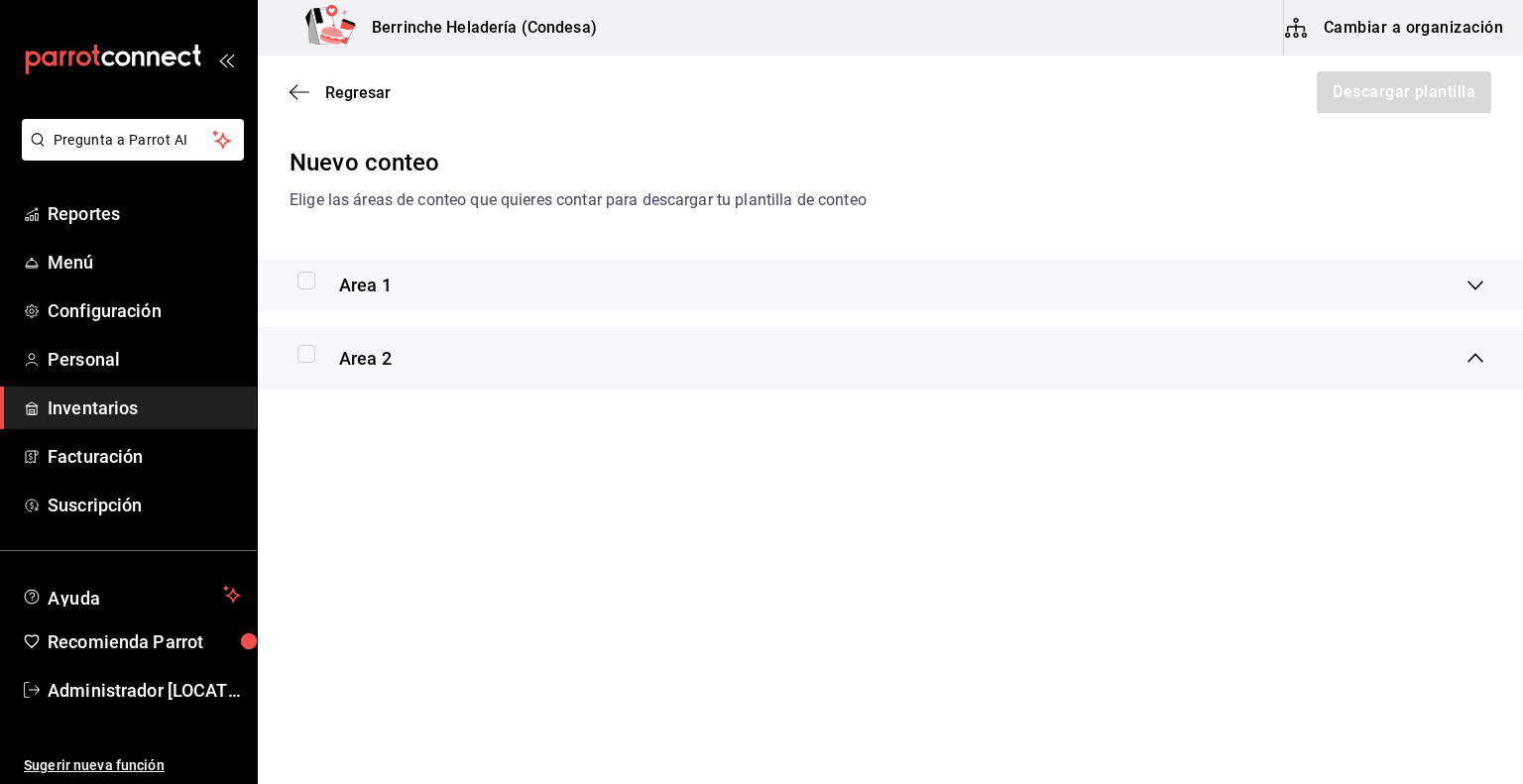 click on "Area 2" at bounding box center (890, 358) 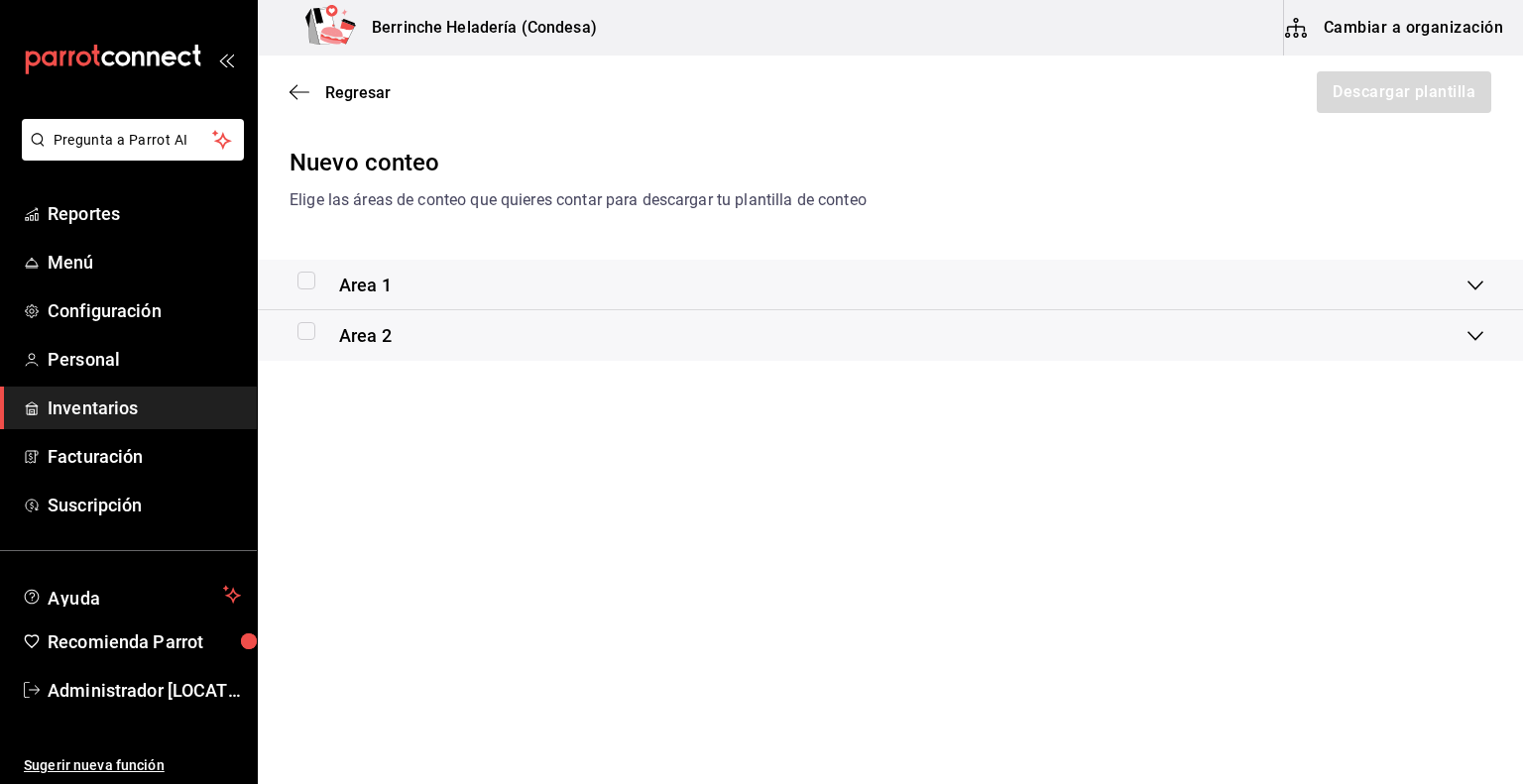 click on "Area 1" at bounding box center [890, 284] 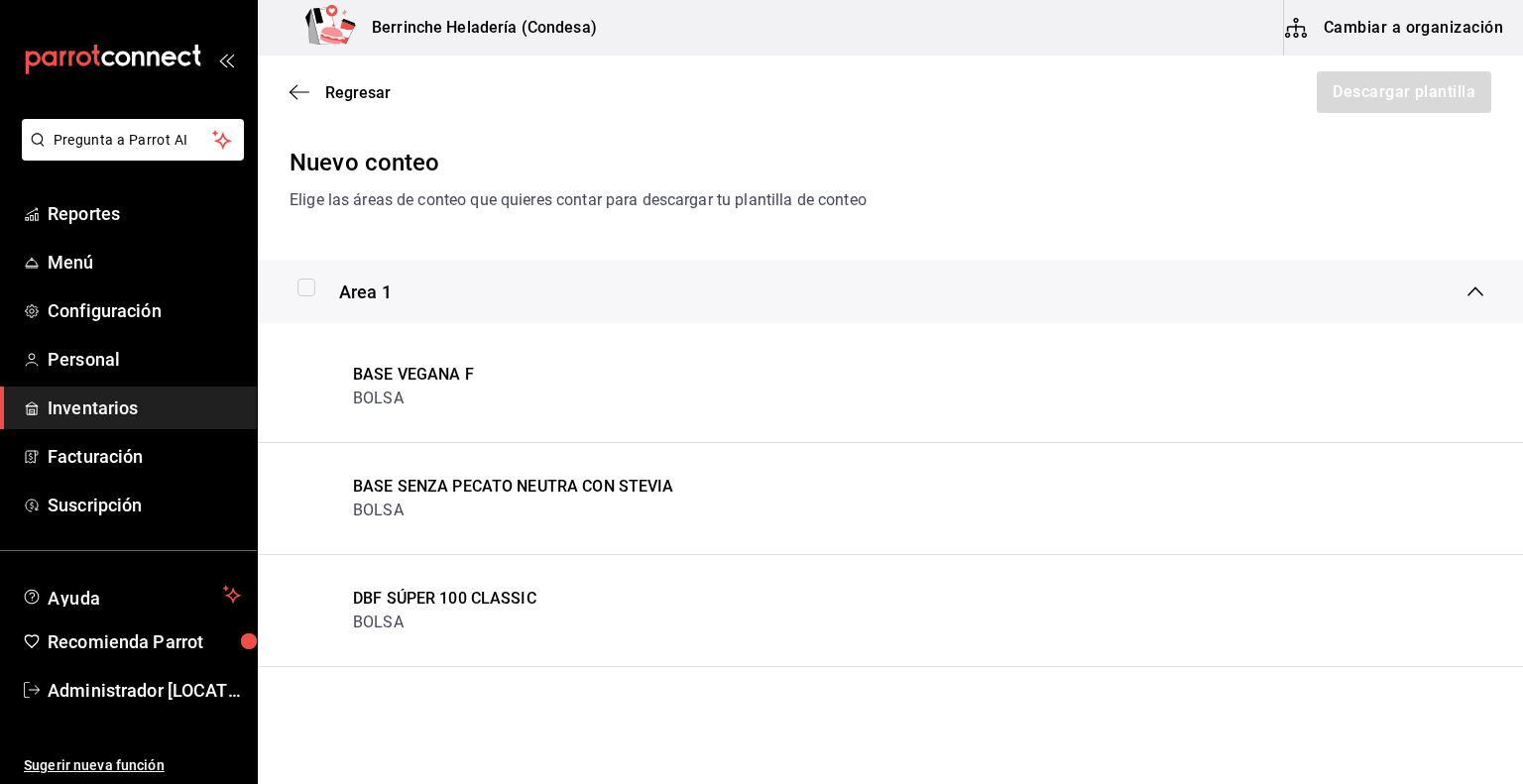 click at bounding box center [306, 287] 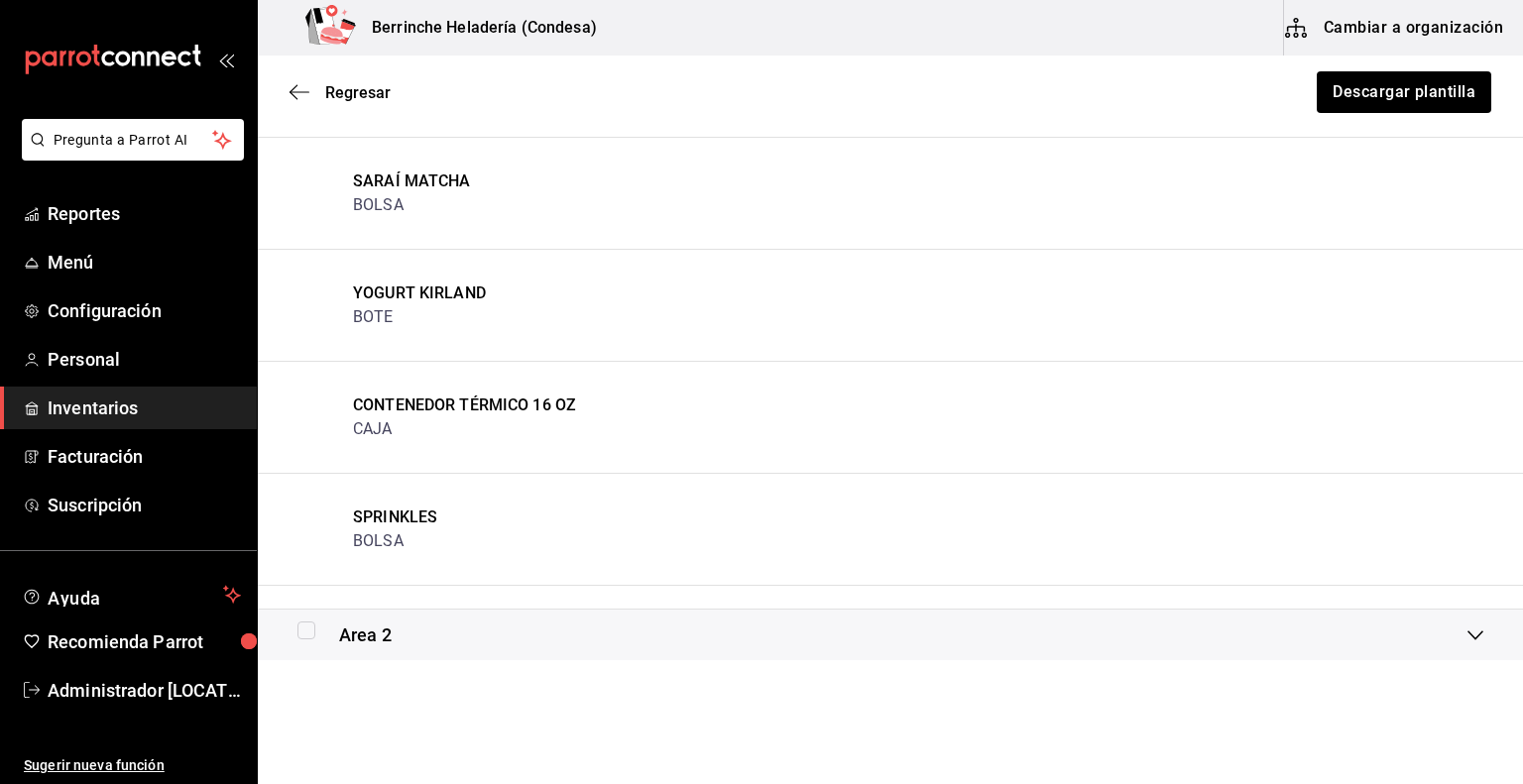 scroll, scrollTop: 8293, scrollLeft: 0, axis: vertical 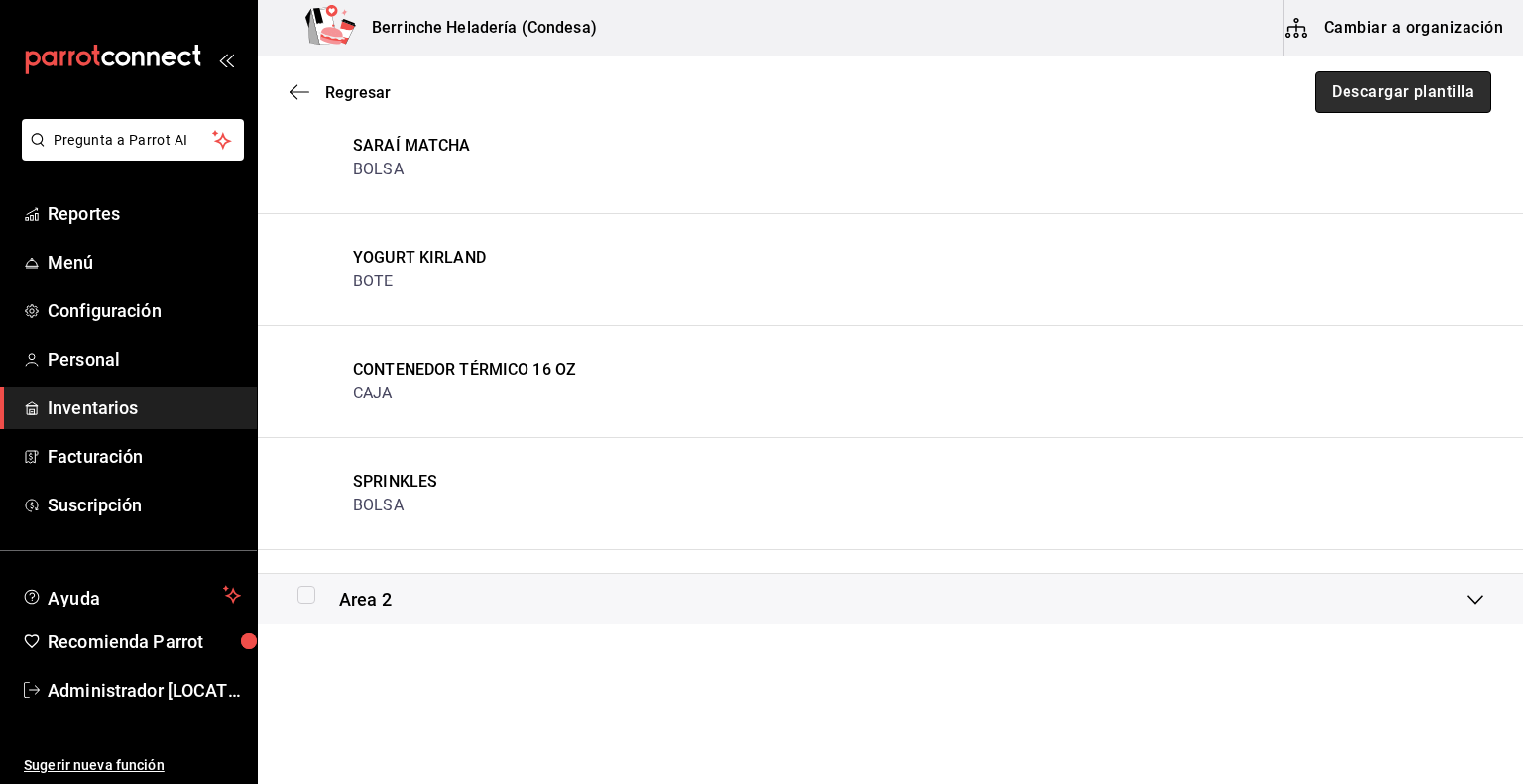 click on "Descargar plantilla" at bounding box center [1403, 92] 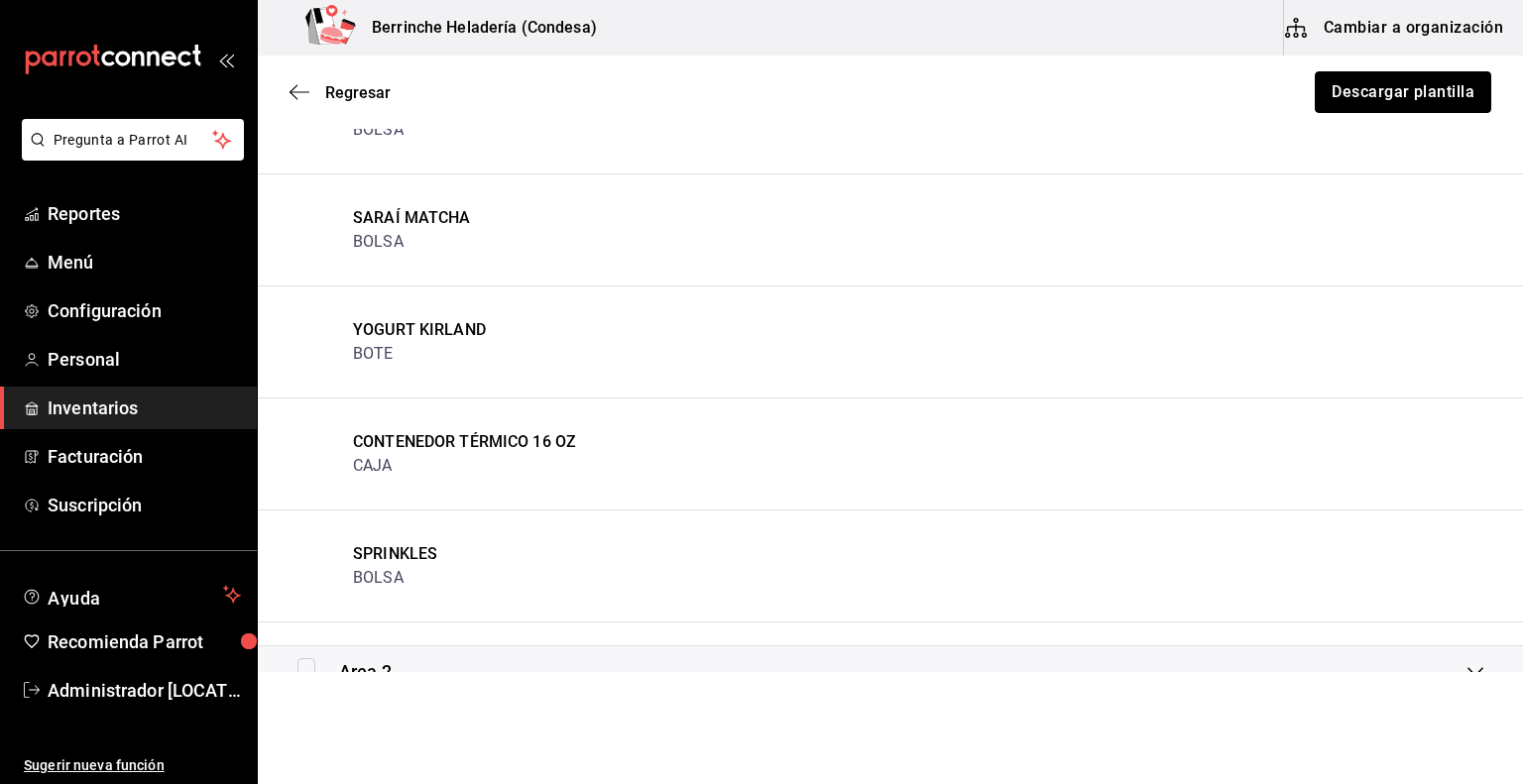 scroll, scrollTop: 8293, scrollLeft: 0, axis: vertical 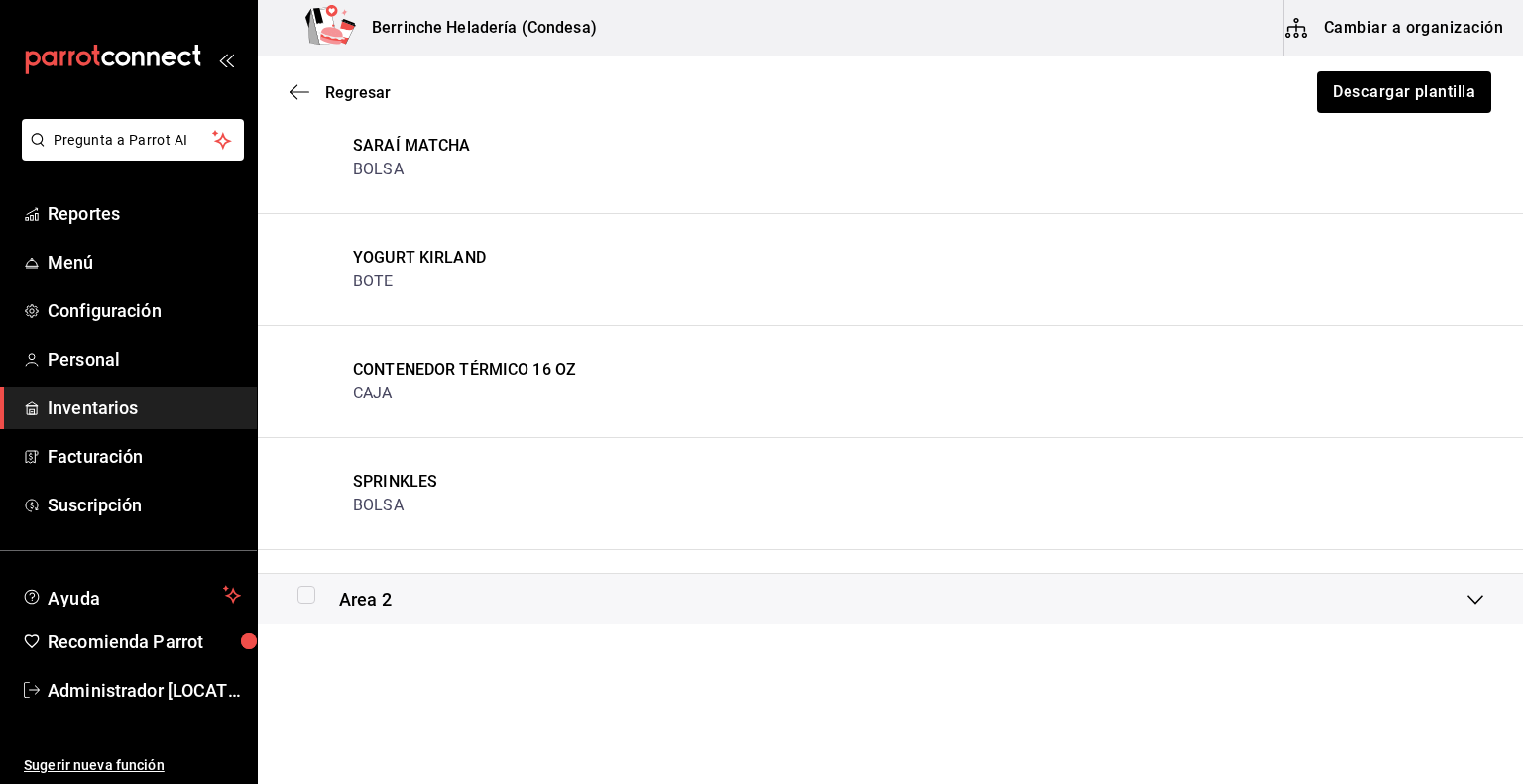 click 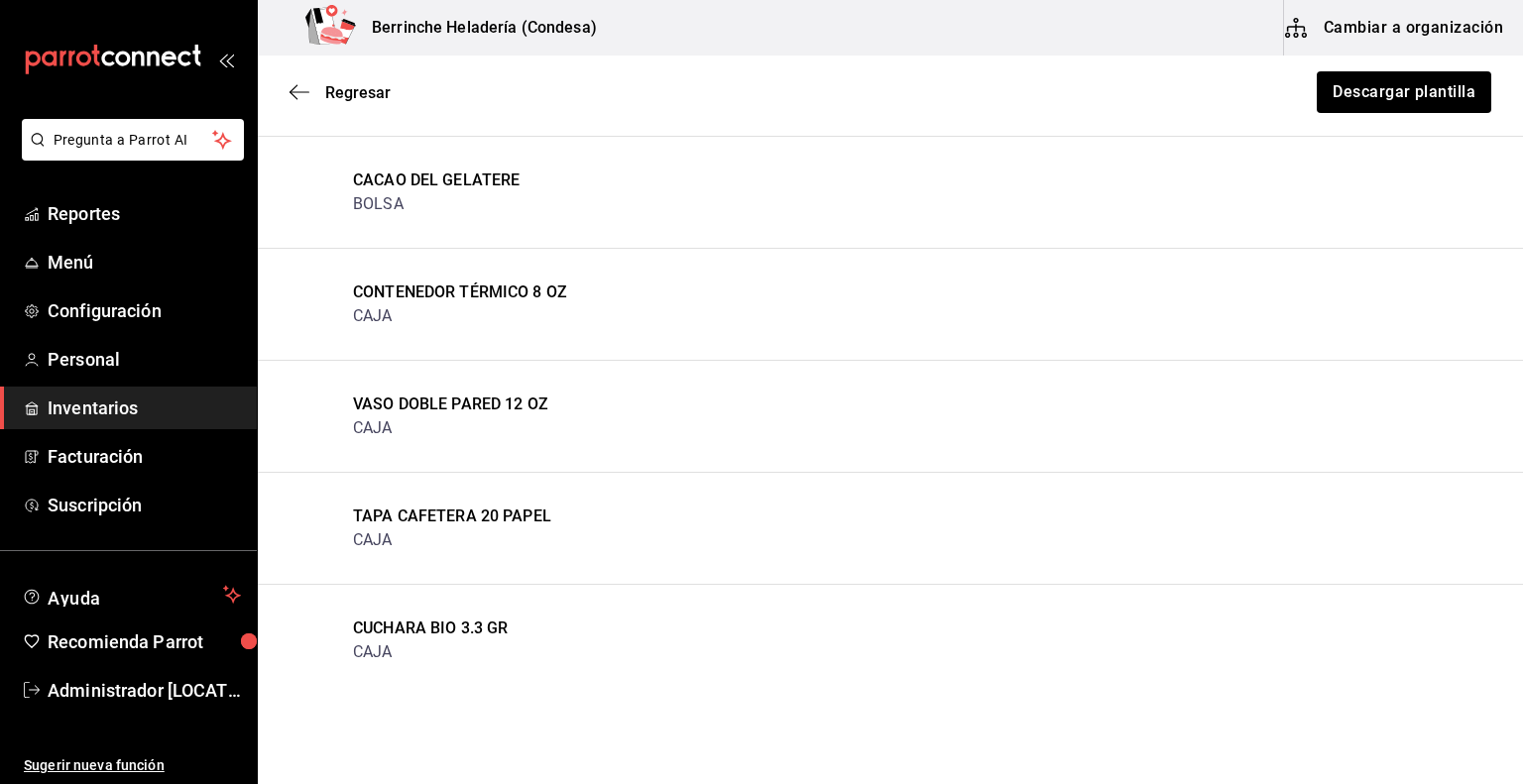 scroll, scrollTop: 569, scrollLeft: 0, axis: vertical 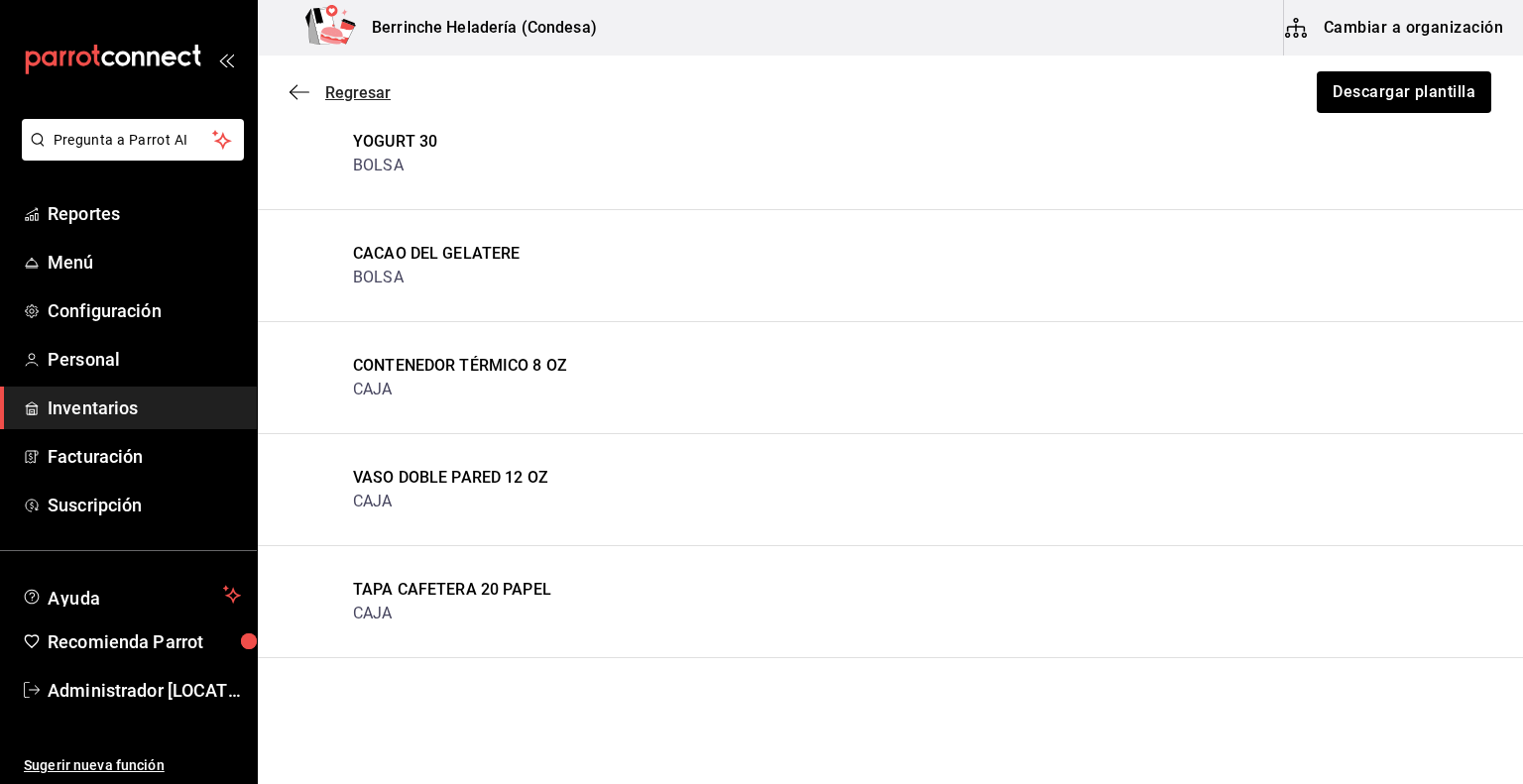 click on "Regresar" at bounding box center [358, 92] 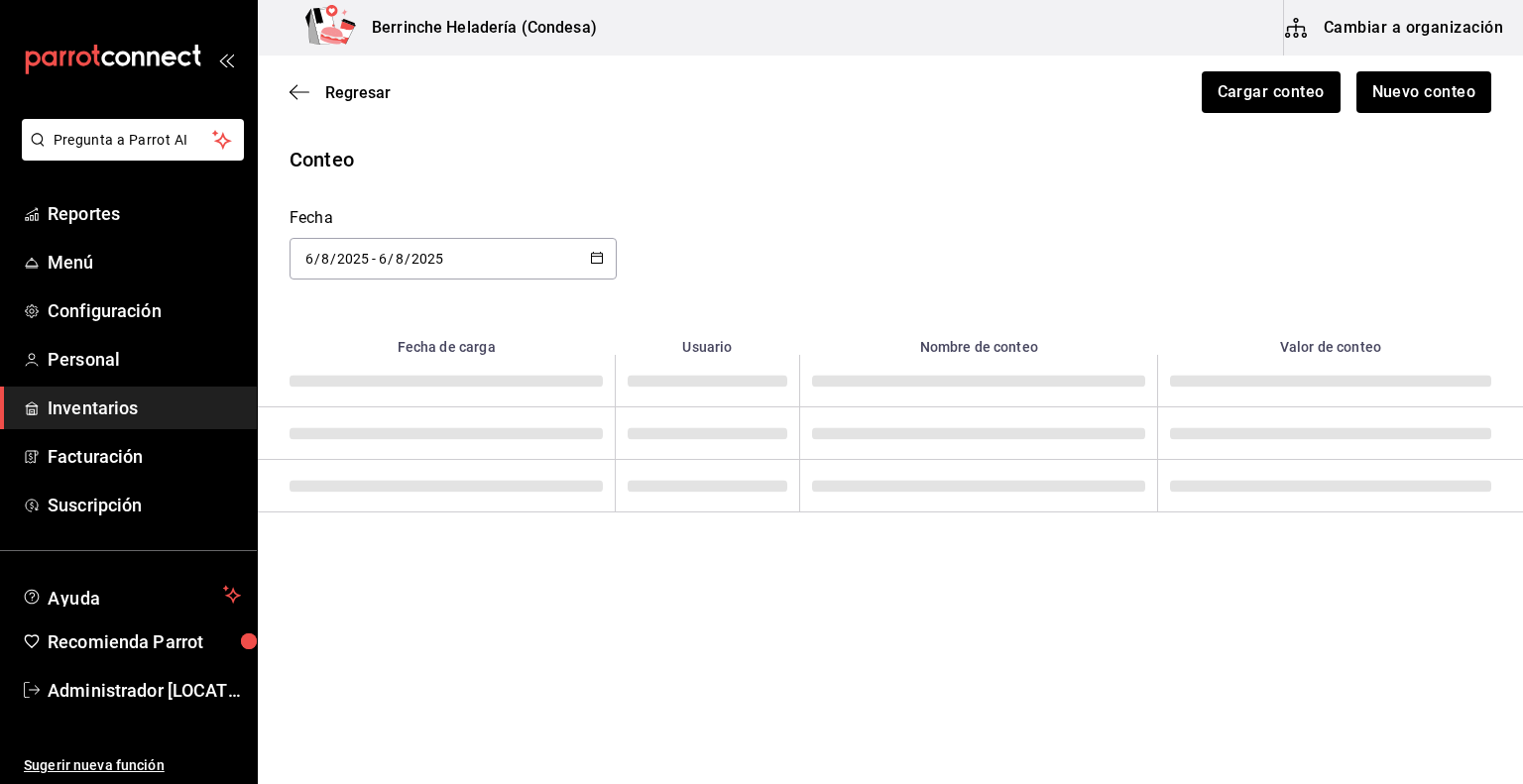 scroll, scrollTop: 0, scrollLeft: 0, axis: both 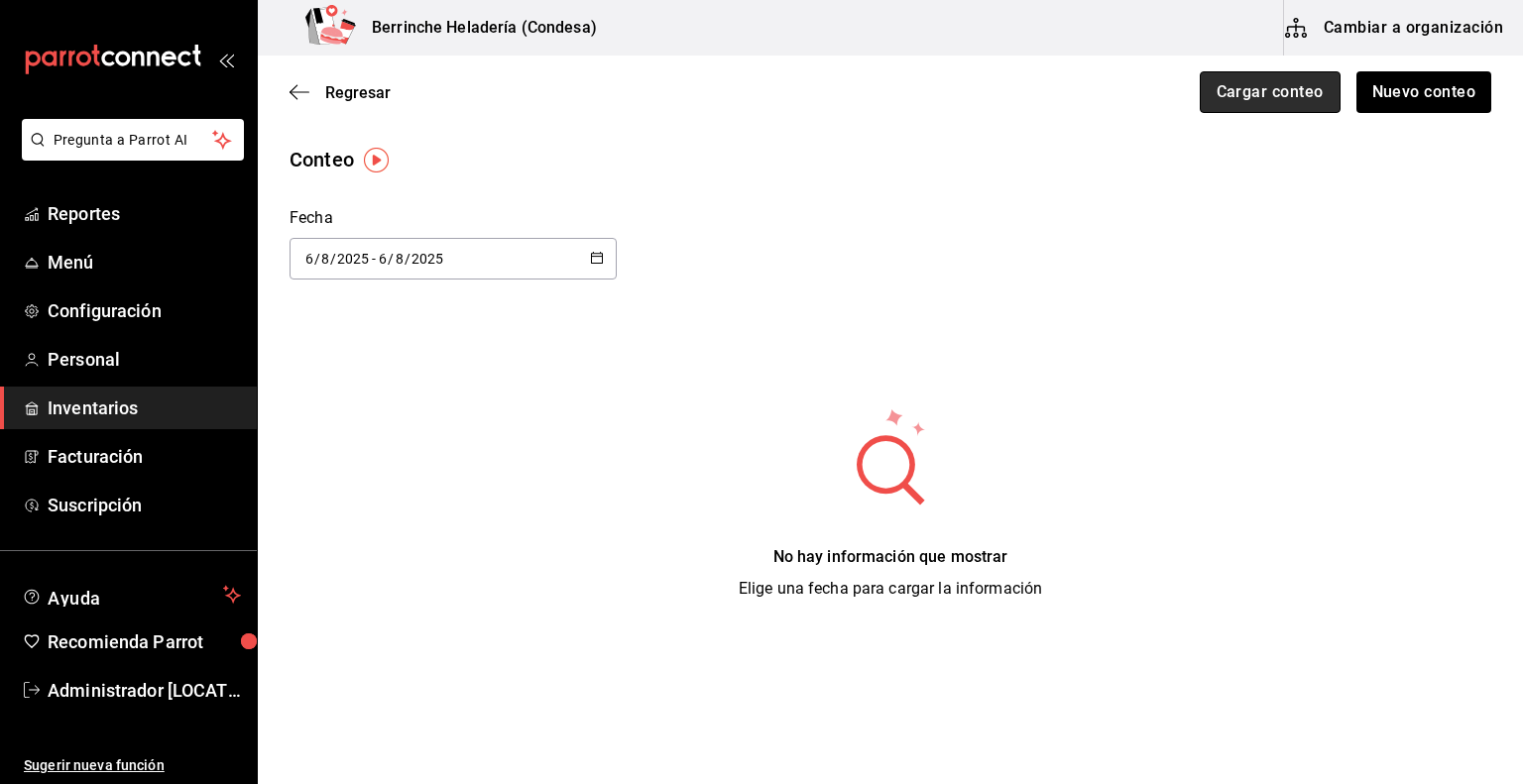 click on "Cargar conteo" at bounding box center (1270, 92) 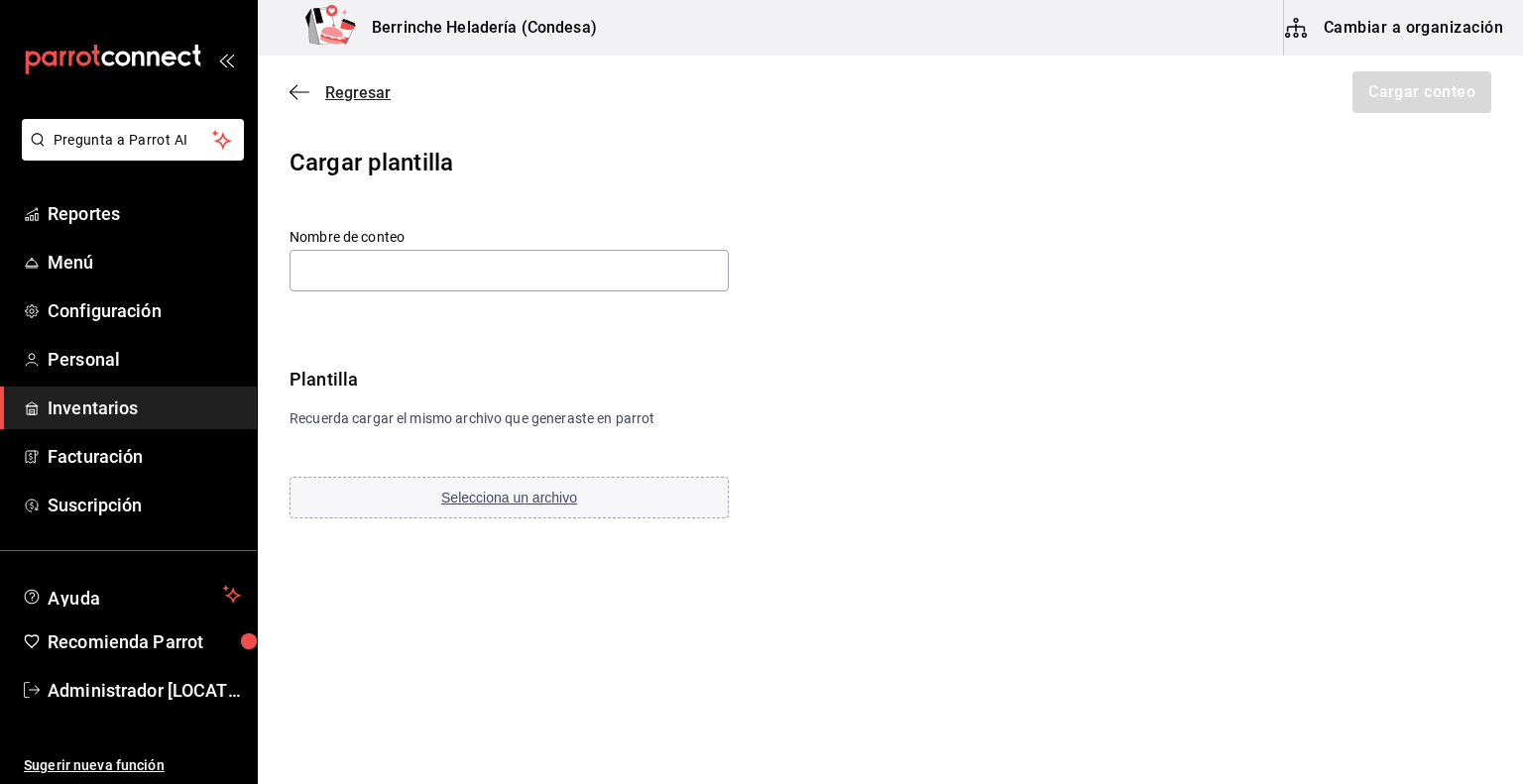 click on "Regresar" at bounding box center [340, 92] 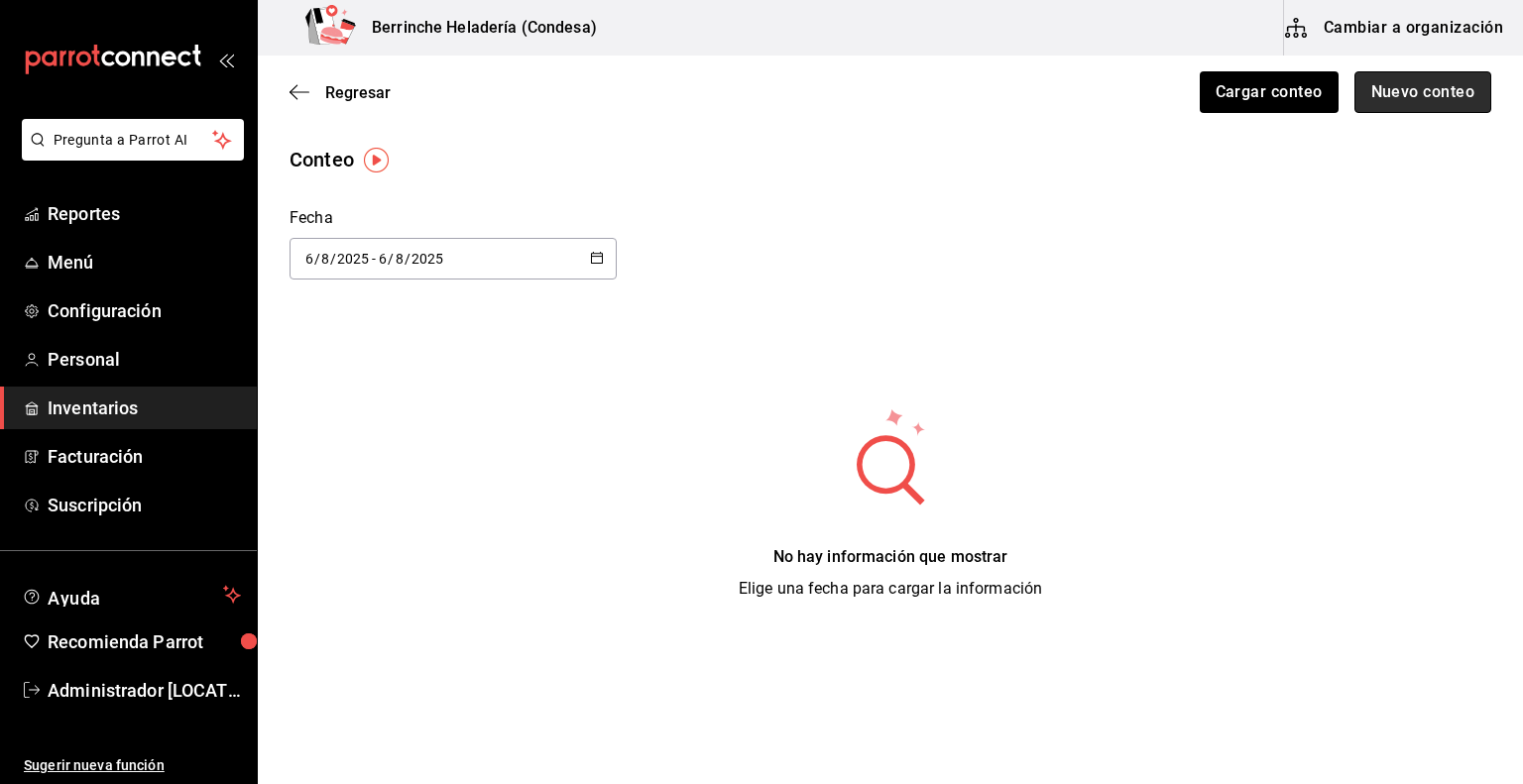 click on "Nuevo conteo" at bounding box center [1423, 92] 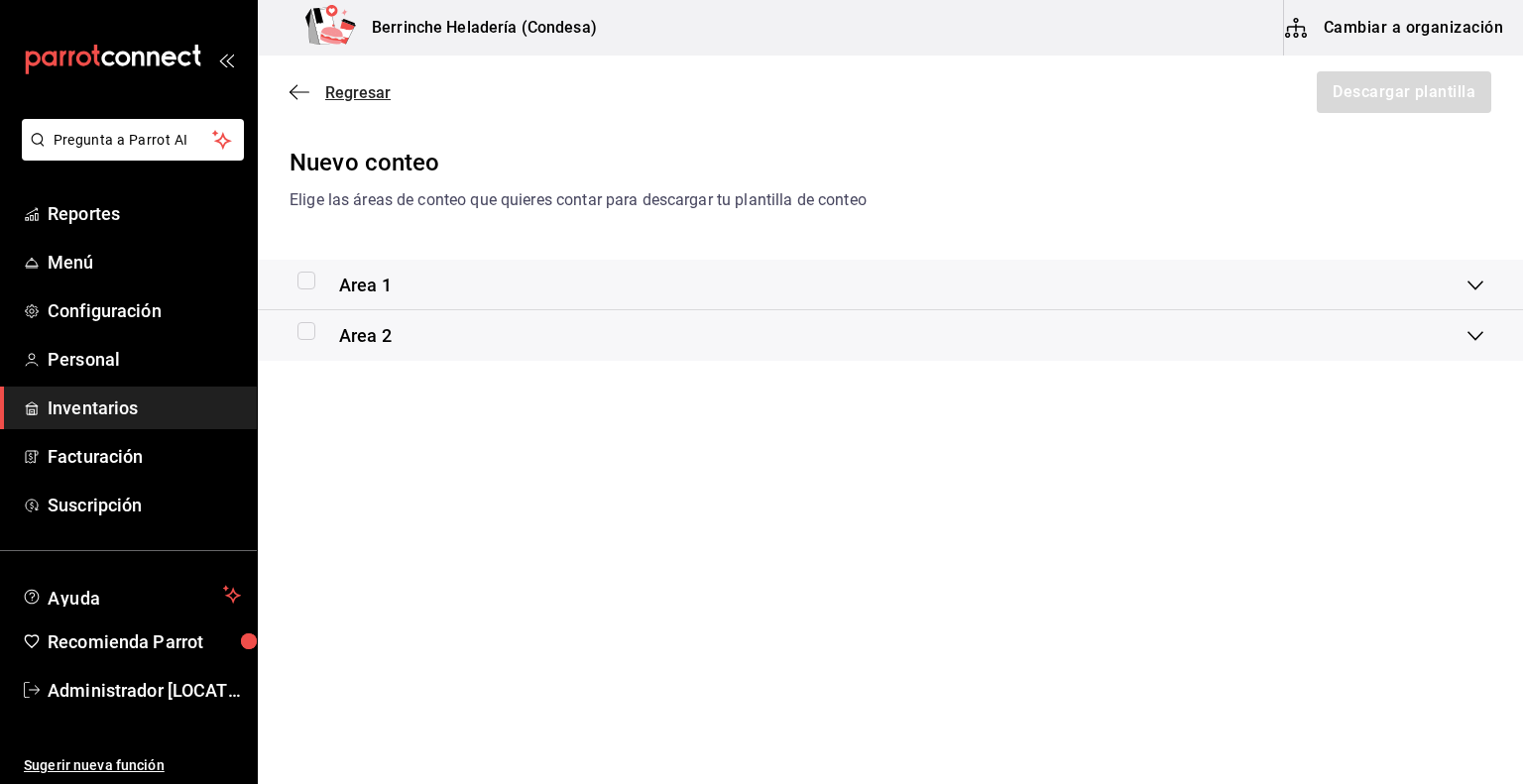 click on "Regresar" at bounding box center [358, 92] 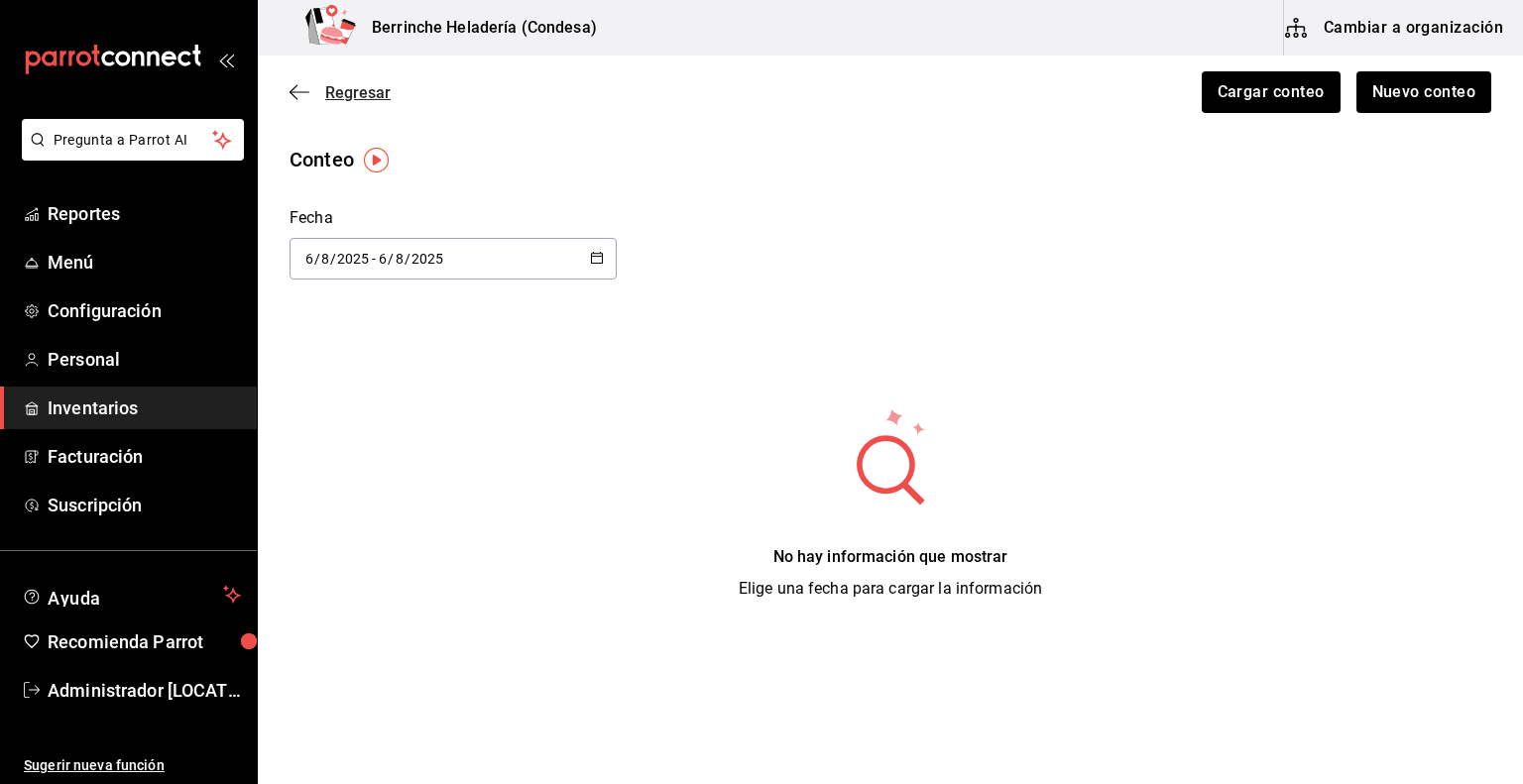 click on "Regresar" at bounding box center (358, 92) 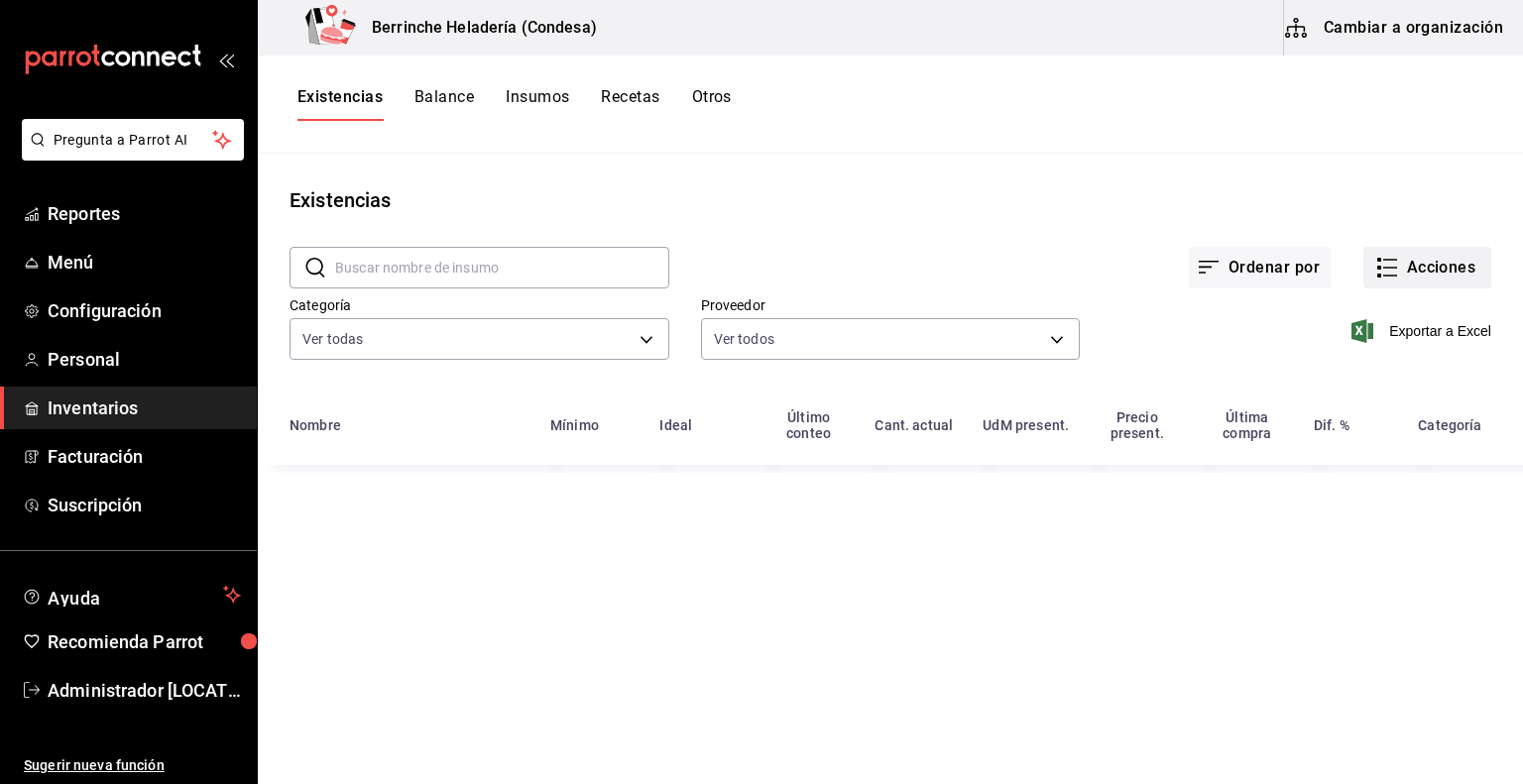 click on "Acciones" at bounding box center [1427, 268] 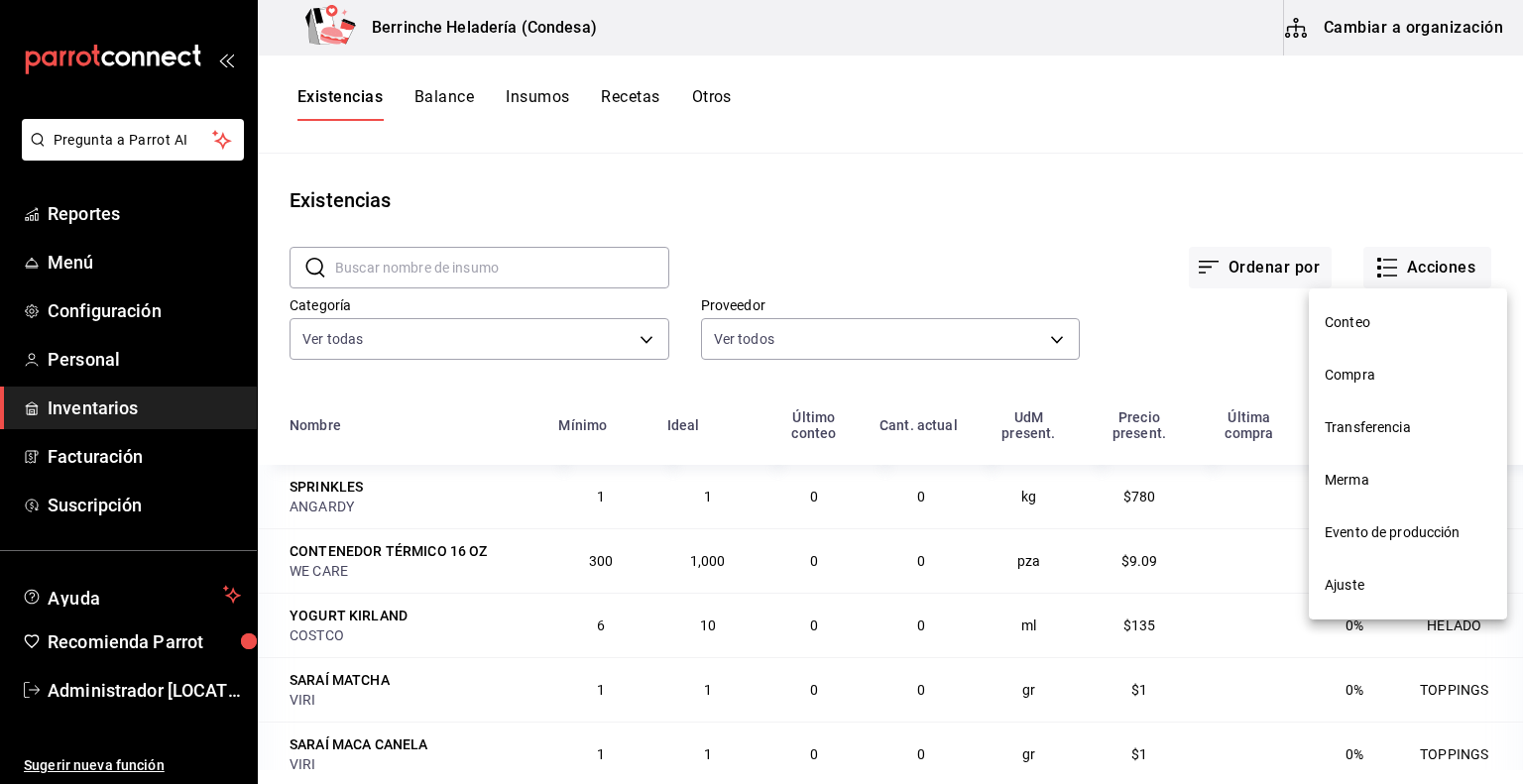 click on "Compra" at bounding box center [1408, 375] 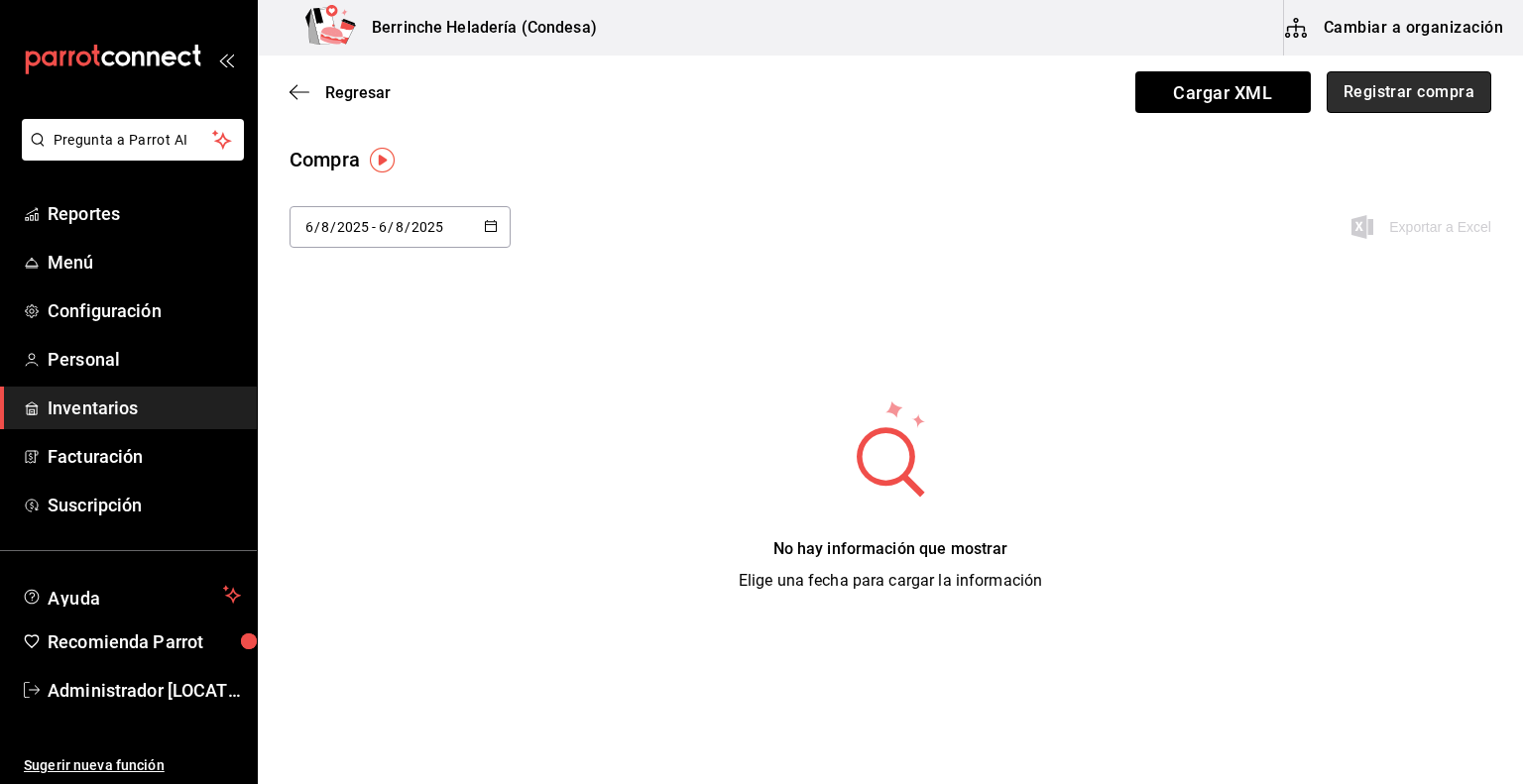 click on "Registrar compra" at bounding box center [1409, 92] 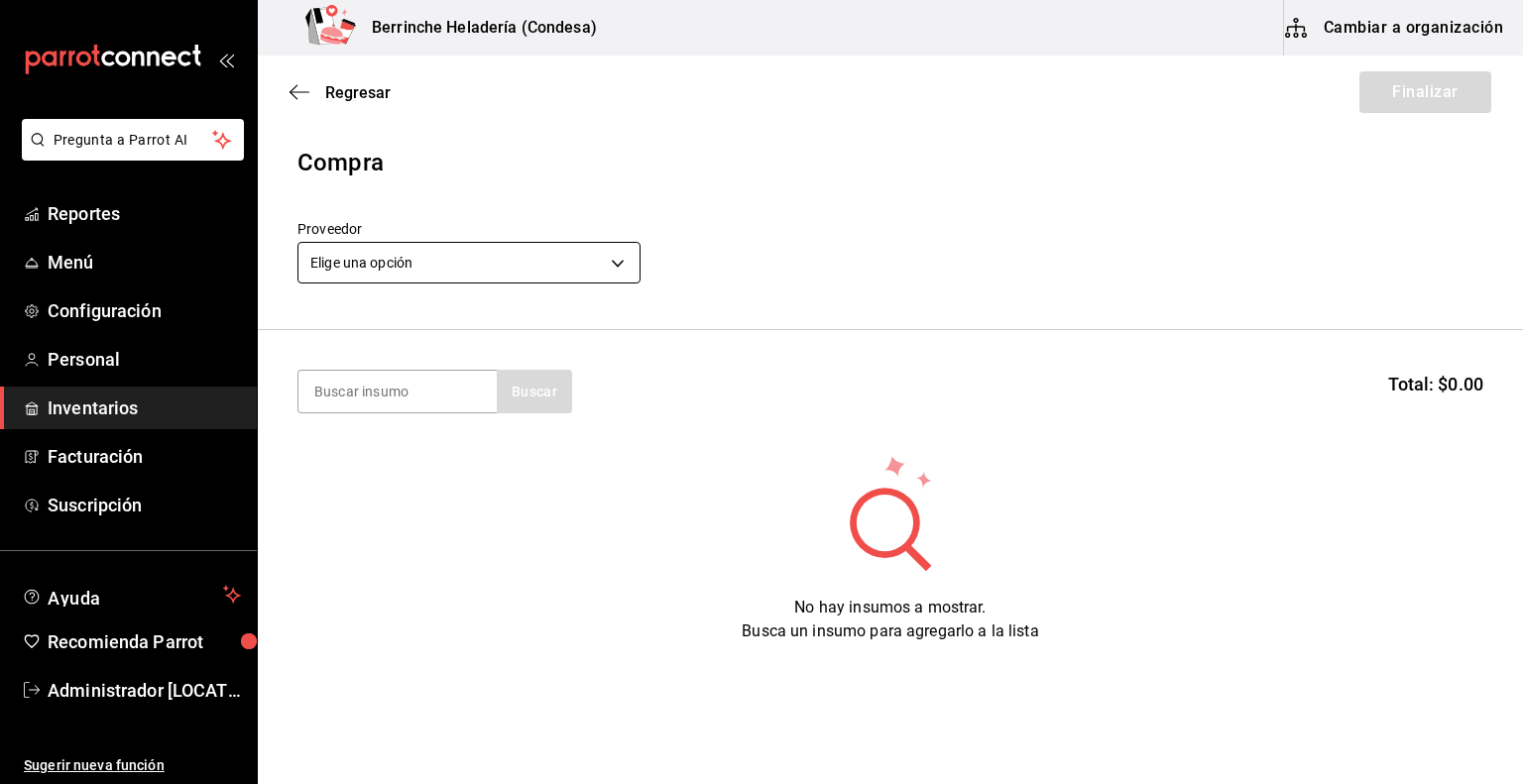 click on "Pregunta a Parrot AI Reportes   Menú   Configuración   Personal   Inventarios   Facturación   Suscripción   Ayuda Recomienda Parrot   Administrador [LOCATION]   Sugerir nueva función   Berrinche Heladería ([LOCATION]) Cambiar a organización Regresar Finalizar Compra Proveedor Elige una opción default Buscar Total: $0.00 No hay insumos a mostrar. Busca un insumo para agregarlo a la lista GANA 1 MES GRATIS EN TU SUSCRIPCIÓN AQUÍ ¿Recuerdas cómo empezó tu restaurante?
Hoy puedes ayudar a un colega a tener el mismo cambio que tú viviste.
Recomienda Parrot directamente desde tu Portal Administrador.
Es fácil y rápido.
🎁 Por cada restaurante que se una, ganas 1 mes gratis. Ver video tutorial Ir a video Pregunta a Parrot AI Reportes   Menú   Configuración   Personal   Inventarios   Facturación   Suscripción   Ayuda Recomienda Parrot   Administrador [LOCATION]   Sugerir nueva función   Editar Eliminar Visitar centro de ayuda ([PHONE]) soporte@parrotsoftware.io Visitar centro de ayuda" at bounding box center [762, 336] 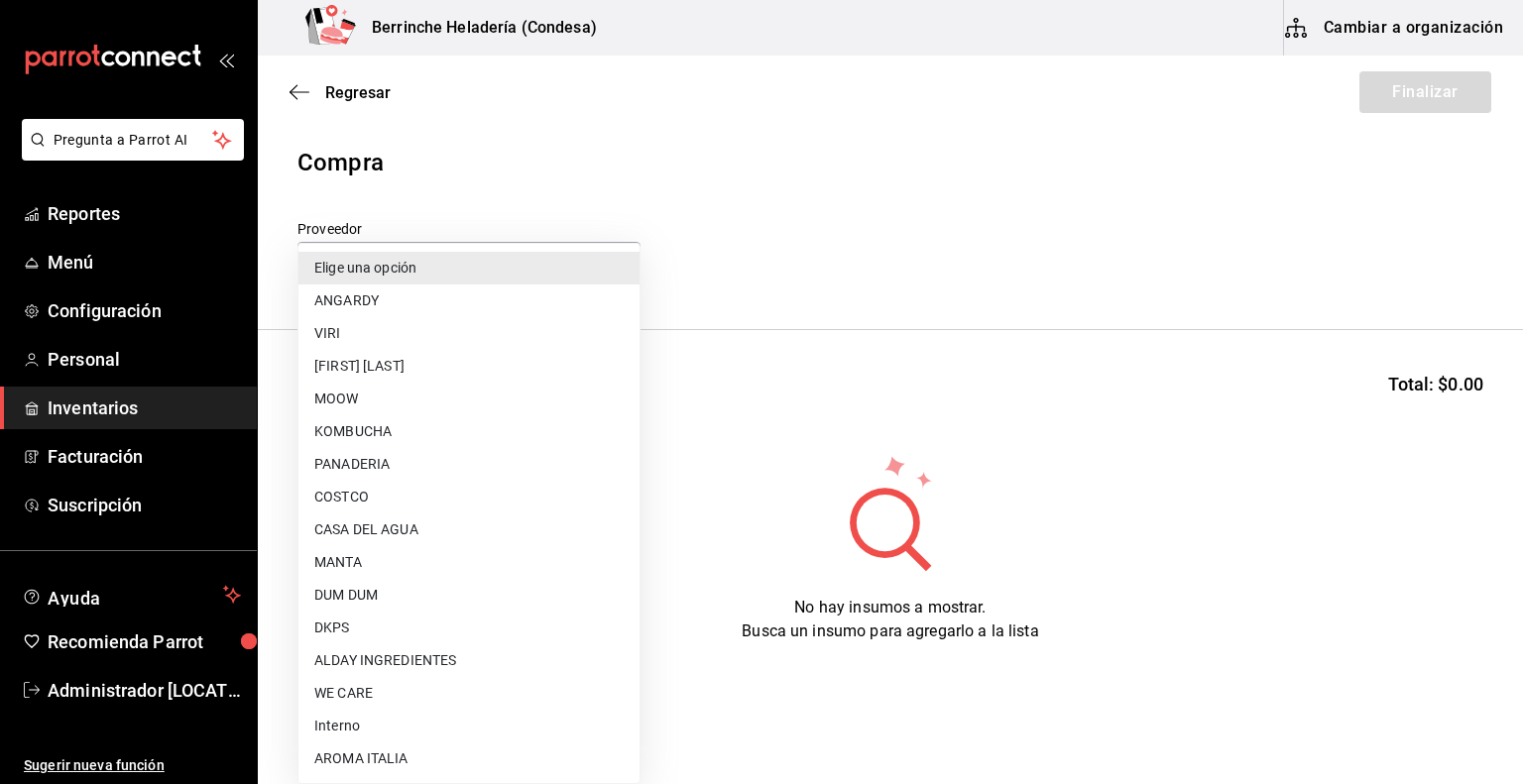 click on "COSTCO" at bounding box center [469, 497] 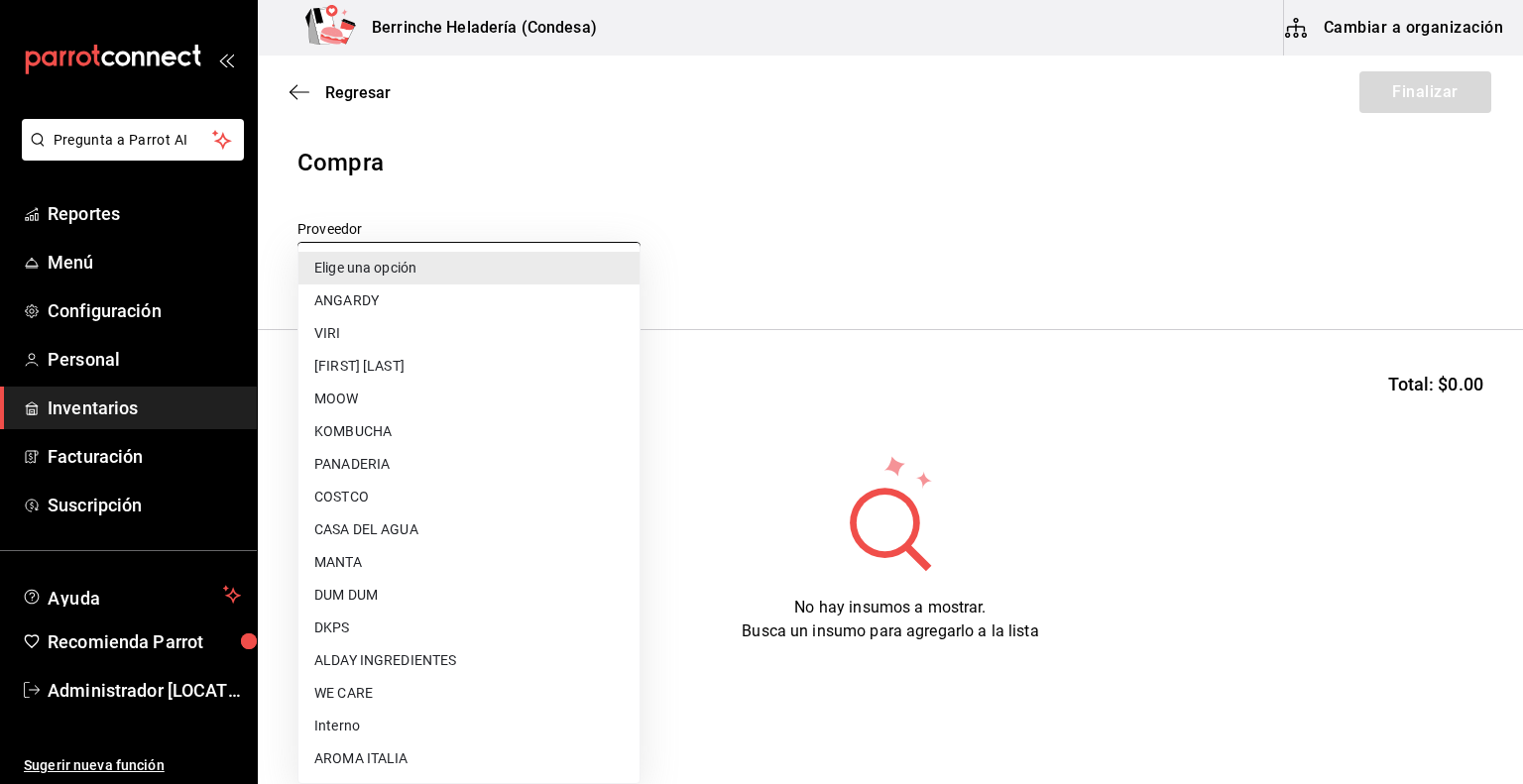 type on "d327535e-9f0f-4564-86ac-48948ee966ec" 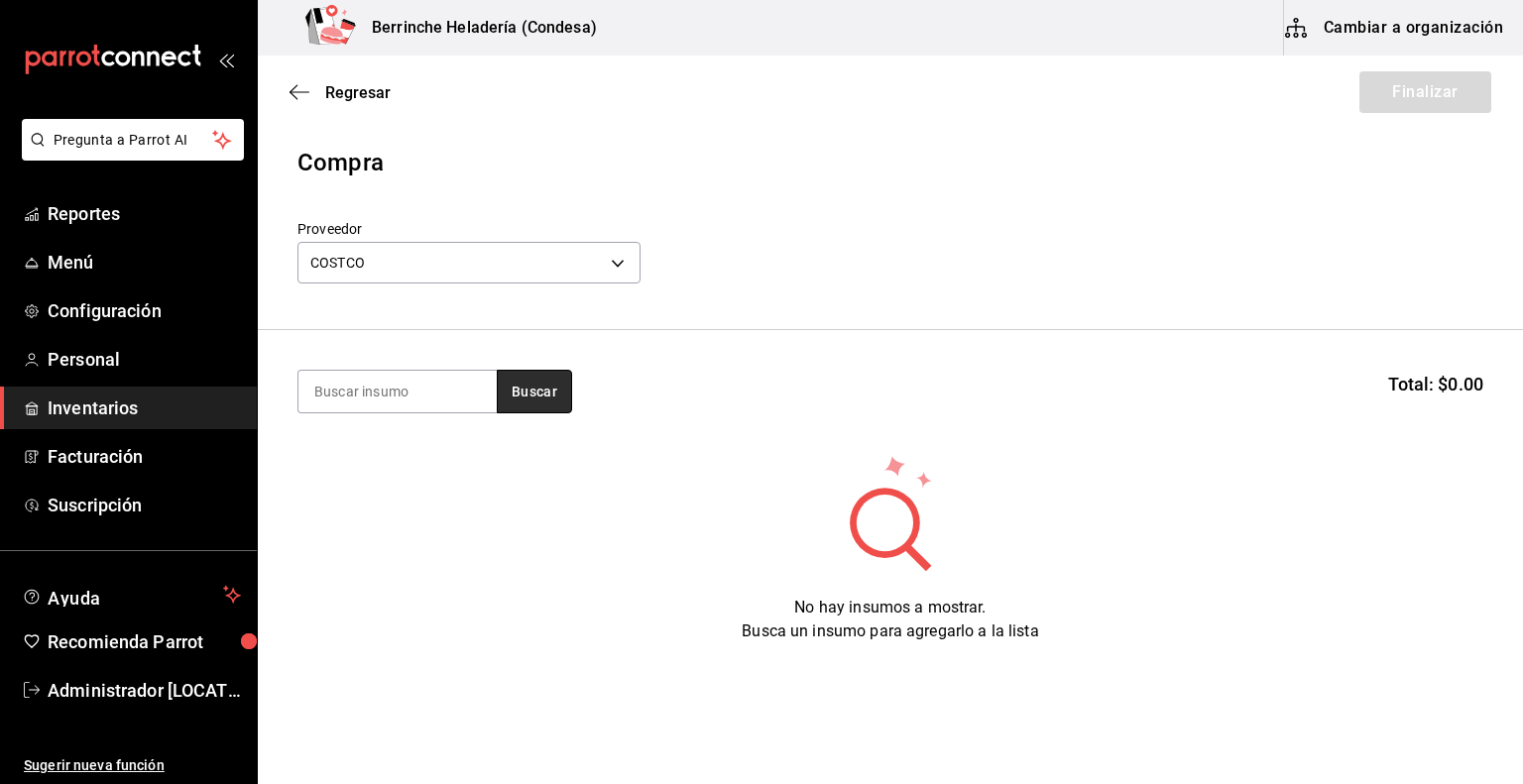click on "Buscar" at bounding box center [534, 392] 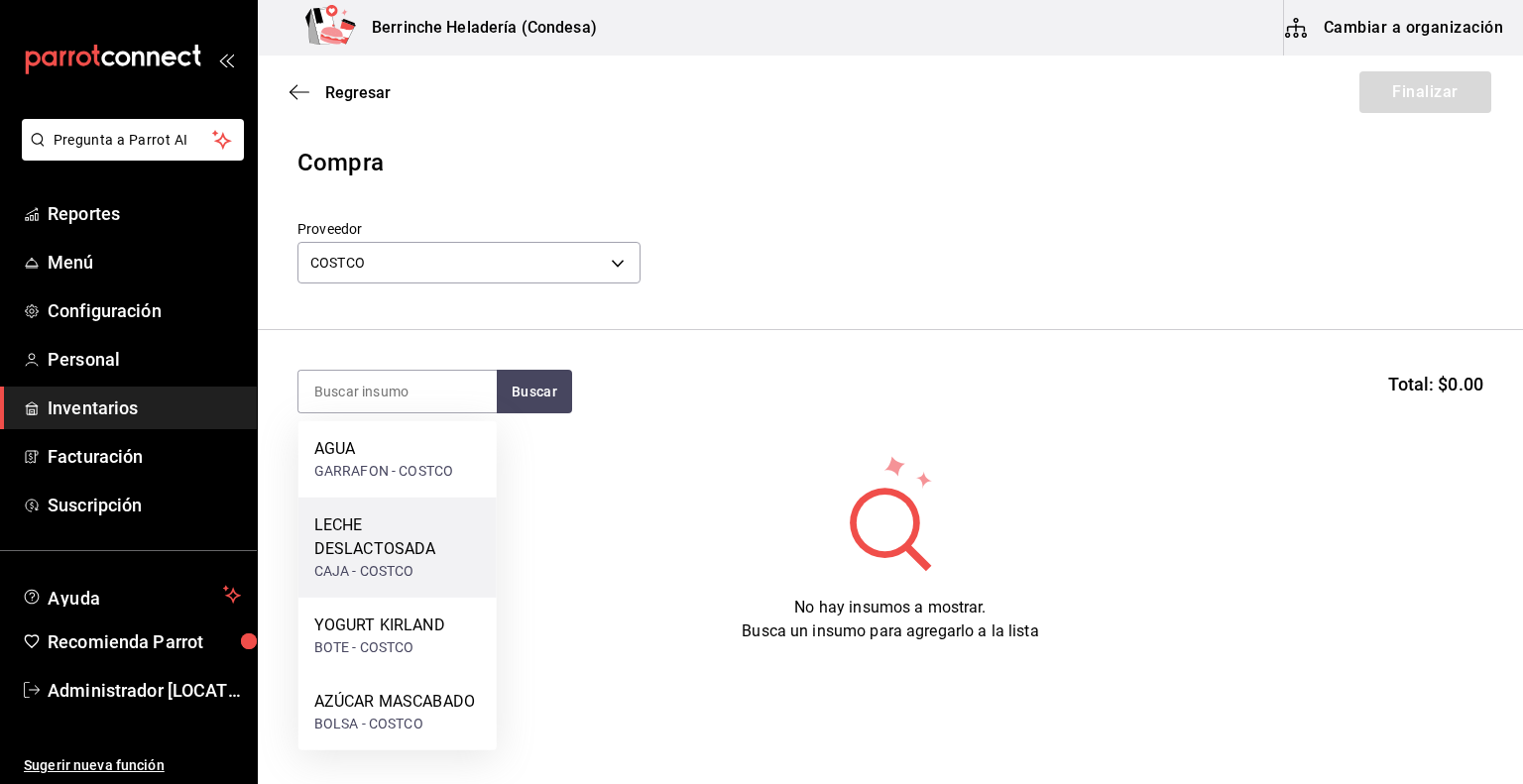 click on "LECHE DESLACTOSADA" at bounding box center [398, 537] 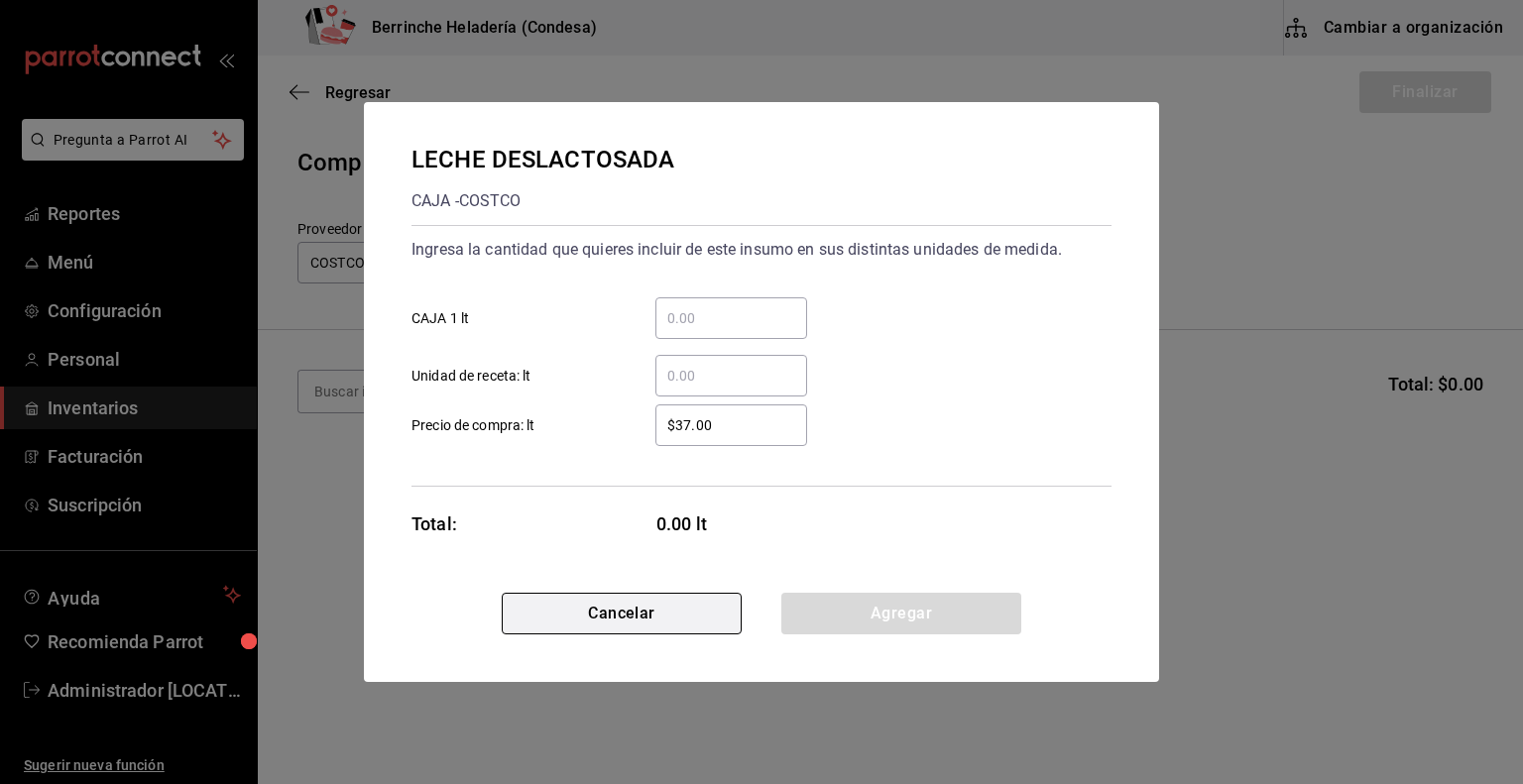 click on "Cancelar" at bounding box center (622, 614) 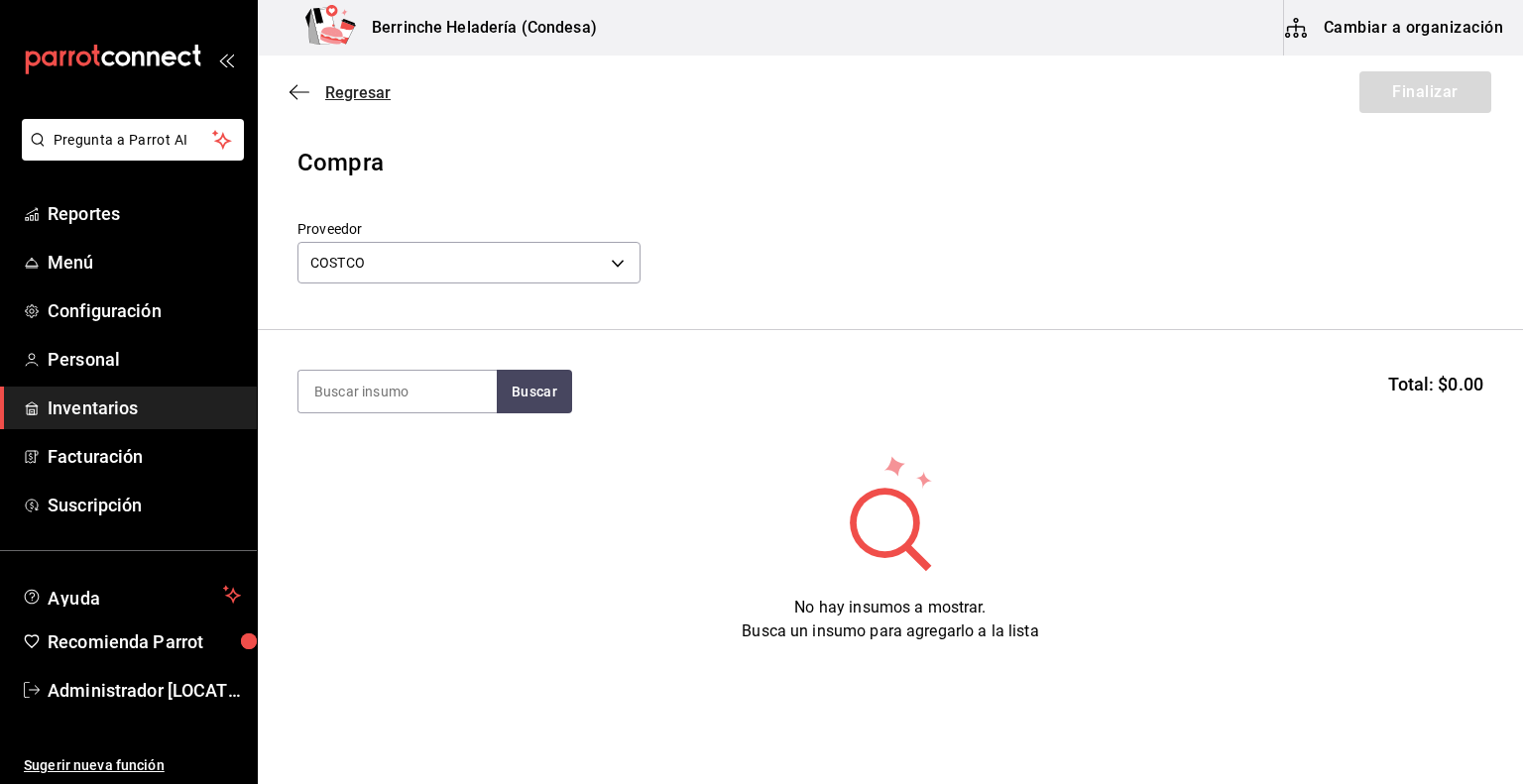 click on "Regresar" at bounding box center [358, 92] 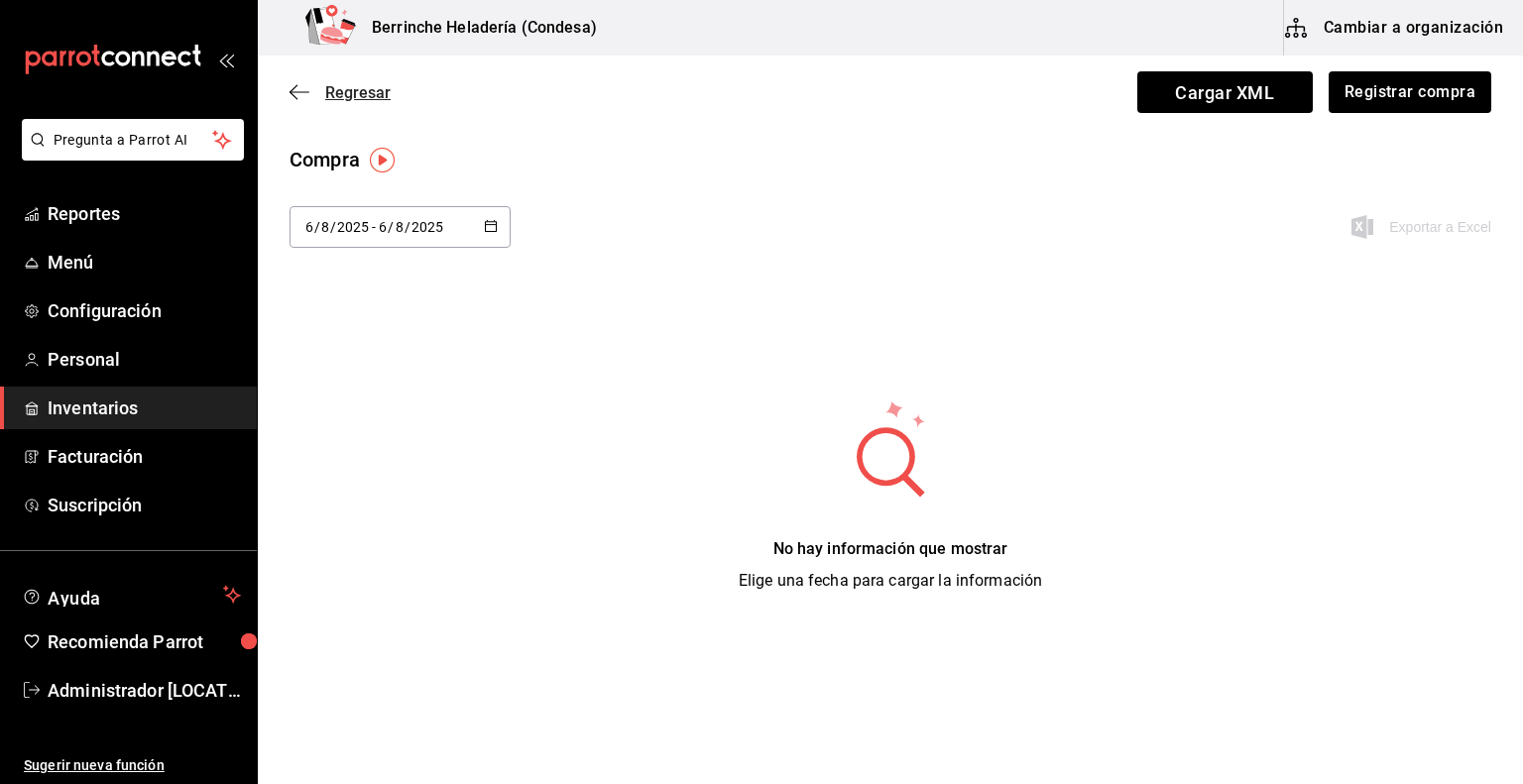 click on "Regresar" at bounding box center (358, 92) 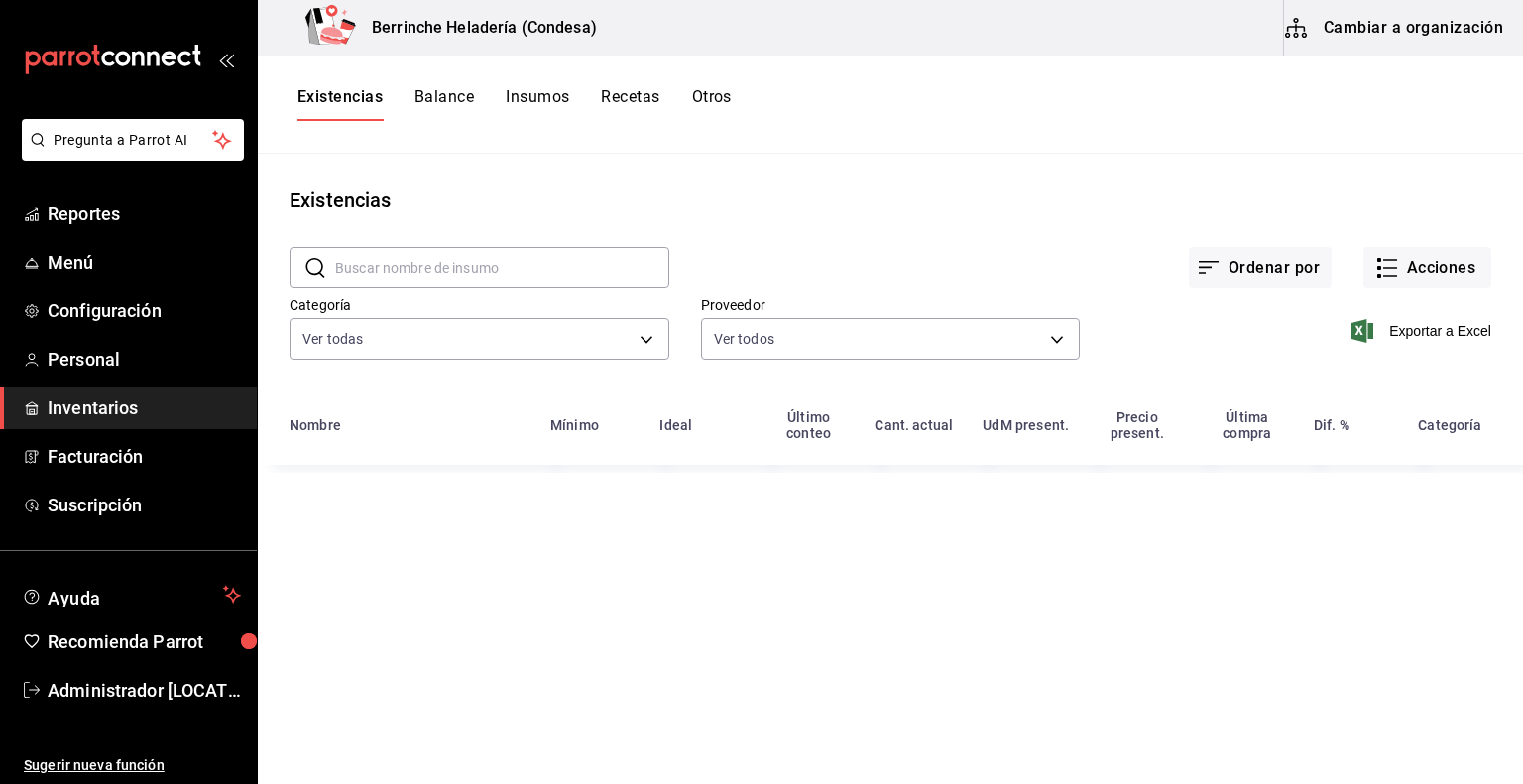click on "Ordenar por Acciones" at bounding box center [1080, 252] 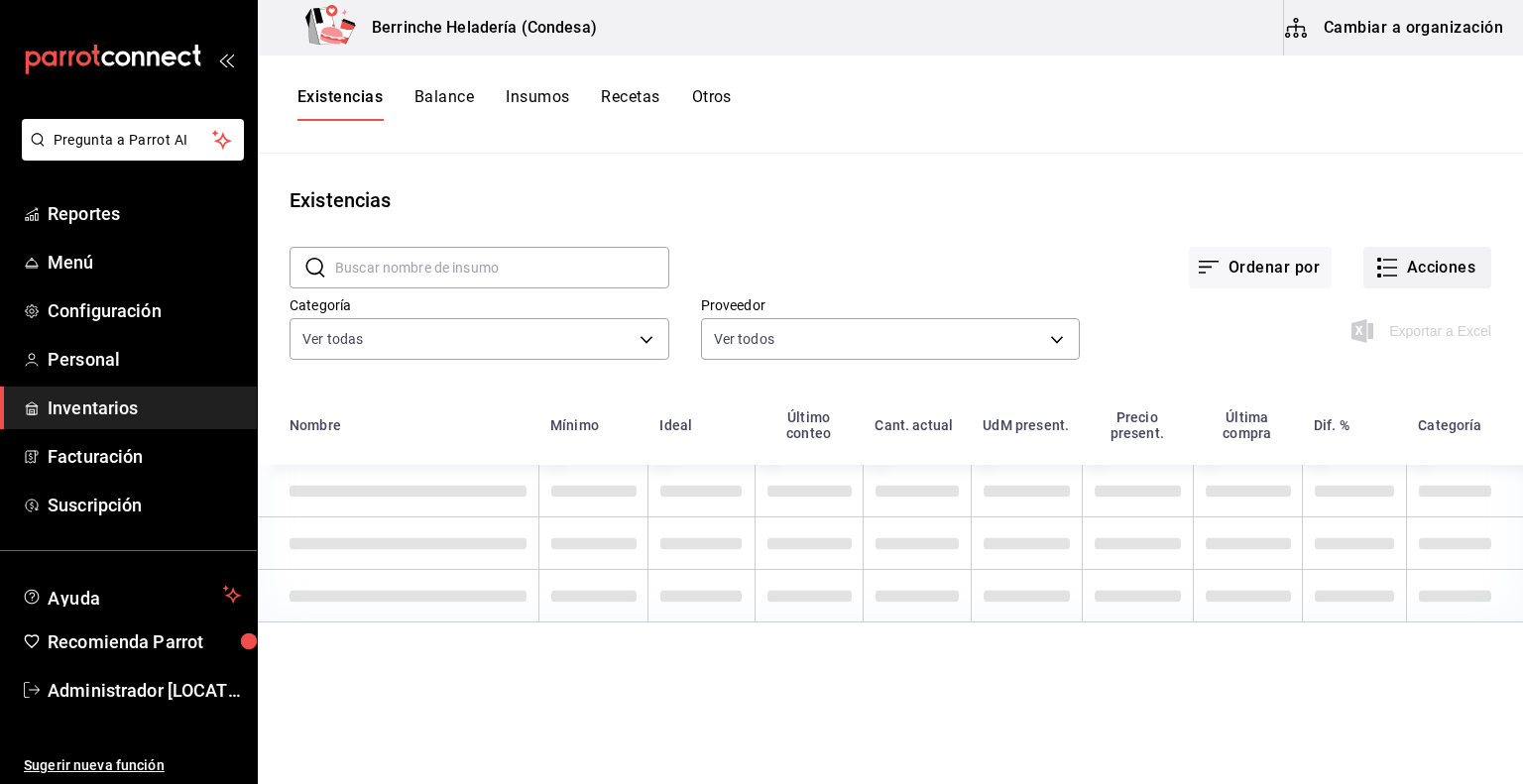click 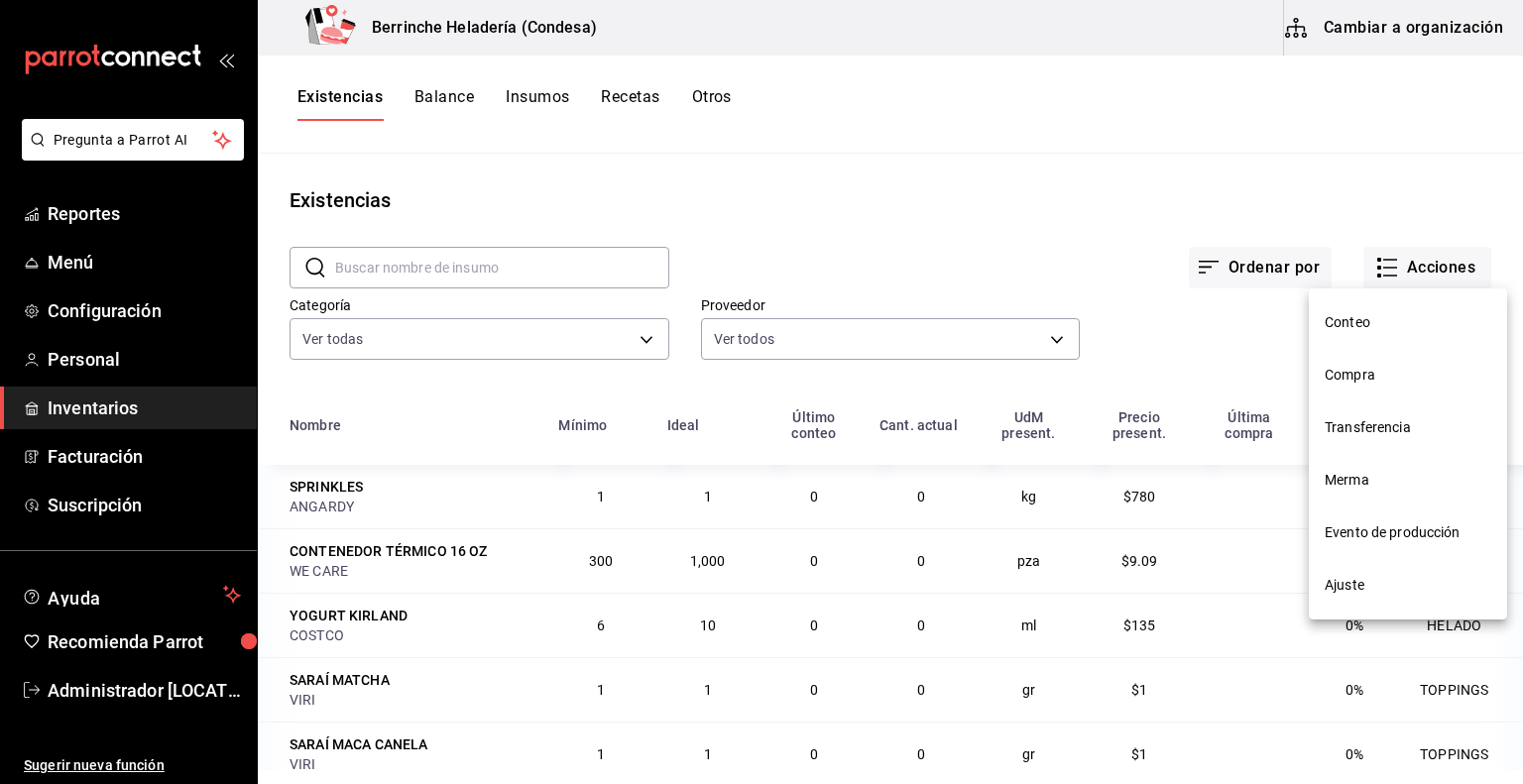 click on "Transferencia" at bounding box center (1408, 427) 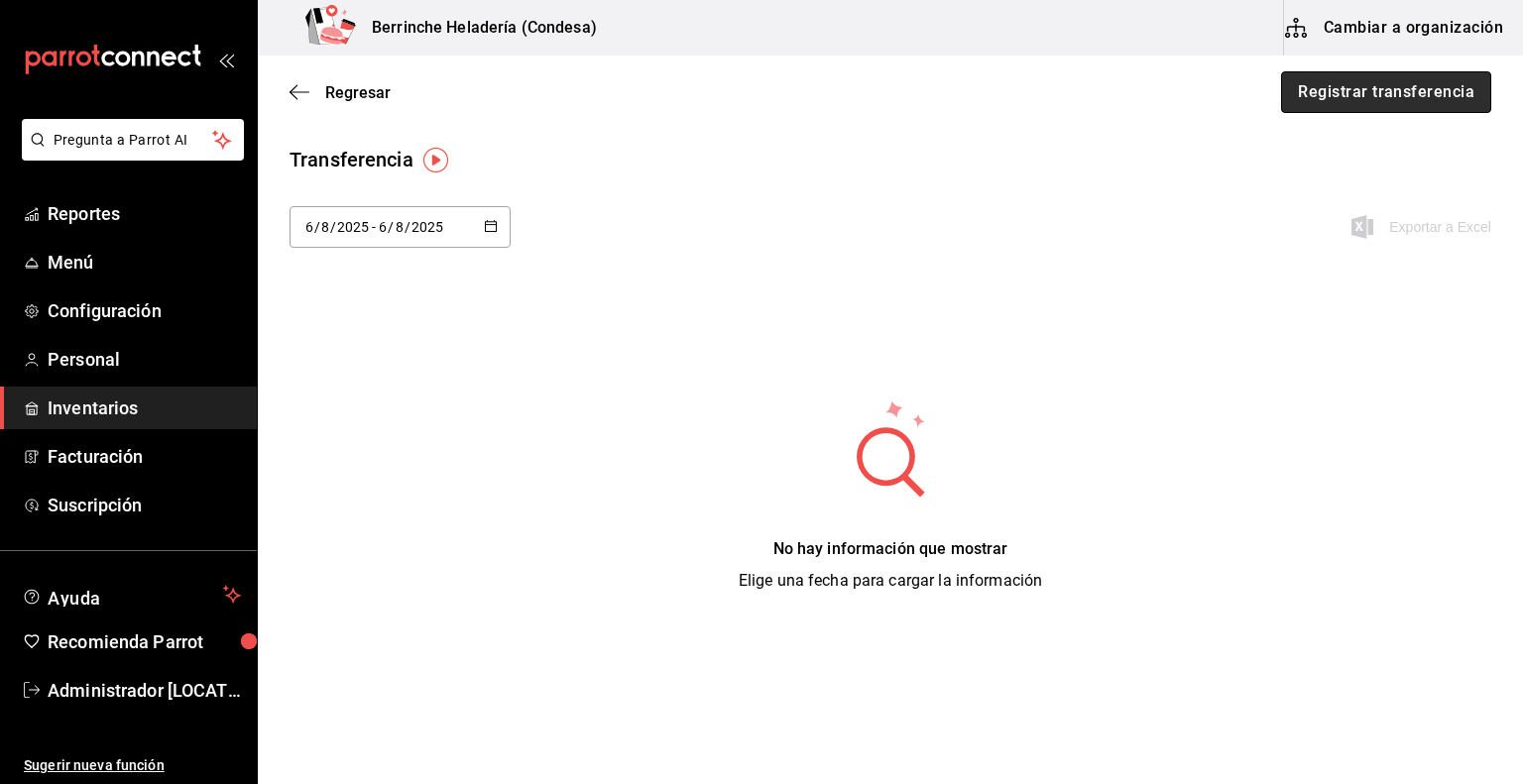 click on "Registrar transferencia" at bounding box center [1386, 92] 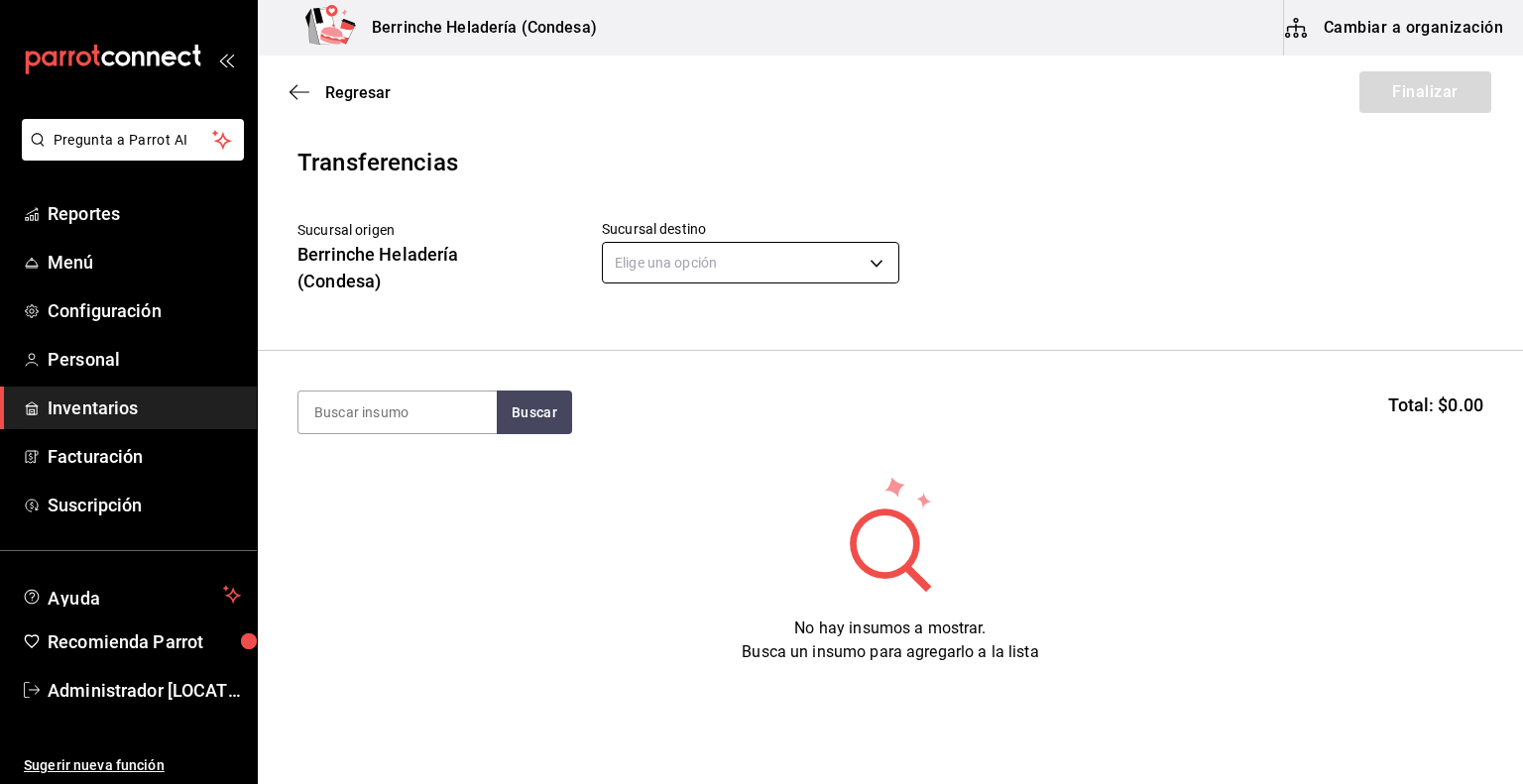 click on "Pregunta a Parrot AI Reportes   Menú   Configuración   Personal   Inventarios   Facturación   Suscripción   Ayuda Recomienda Parrot   Administrador [LOCATION]   Sugerir nueva función   Berrinche Heladería ([LOCATION]) Cambiar a organización Regresar Finalizar Transferencias Sucursal origen Berrinche Heladería ([LOCATION]) Sucursal destino Elige una opción default Buscar Total: $0.00 No hay insumos a mostrar. Busca un insumo para agregarlo a la lista GANA 1 MES GRATIS EN TU SUSCRIPCIÓN AQUÍ ¿Recuerdas cómo empezó tu restaurante?
Hoy puedes ayudar a un colega a tener el mismo cambio que tú viviste.
Recomienda Parrot directamente desde tu Portal Administrador.
Es fácil y rápido.
🎁 Por cada restaurante que se una, ganas 1 mes gratis. Pregunta a Parrot AI Reportes   Menú   Configuración   Personal   Inventarios   Facturación   Suscripción   Ayuda Recomienda Parrot   Administrador [LOCATION]   Sugerir nueva función   Editar Eliminar Visitar centro de ayuda ([PHONE]) soporte@parrotsoftware.io" at bounding box center (762, 336) 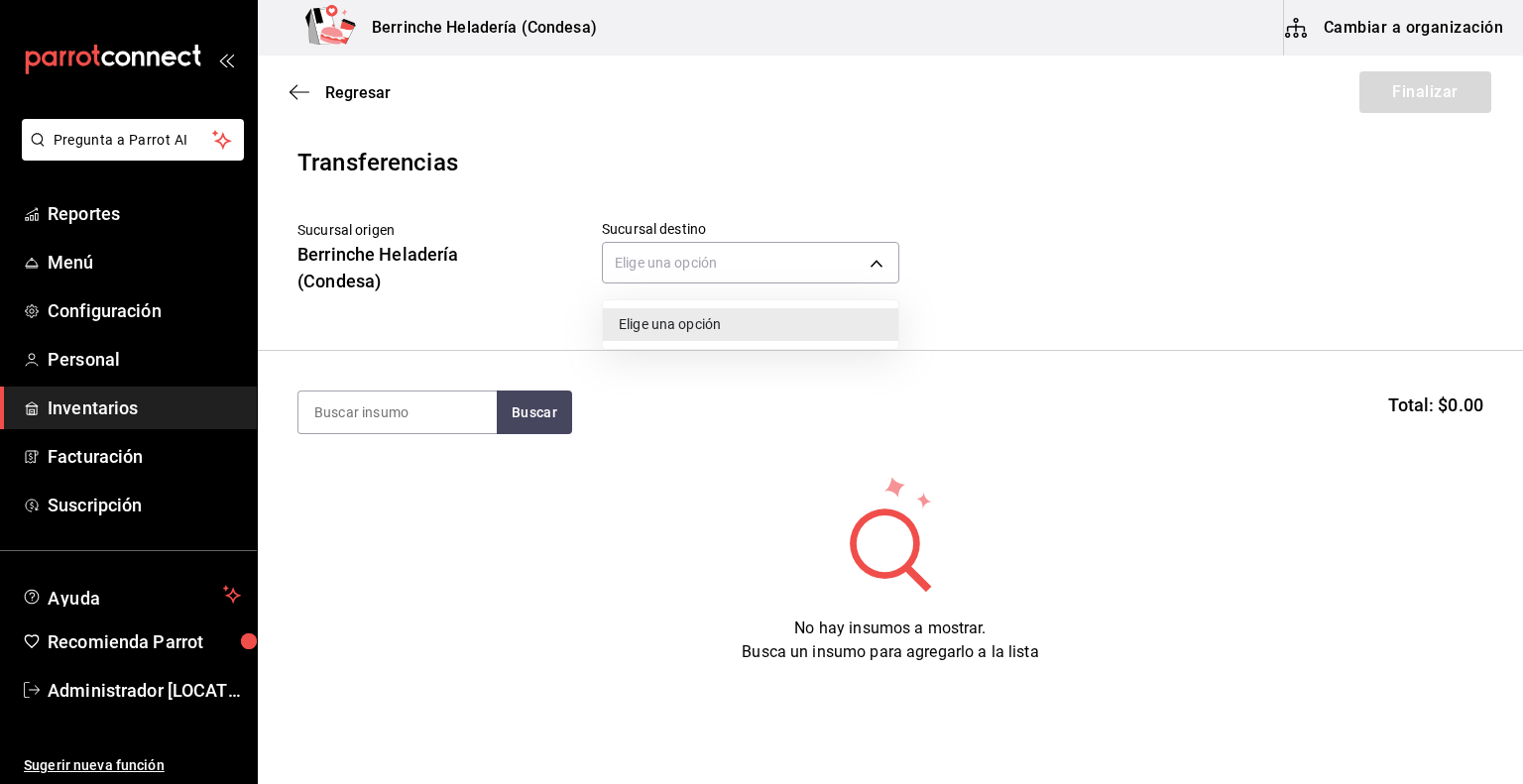 click at bounding box center (762, 392) 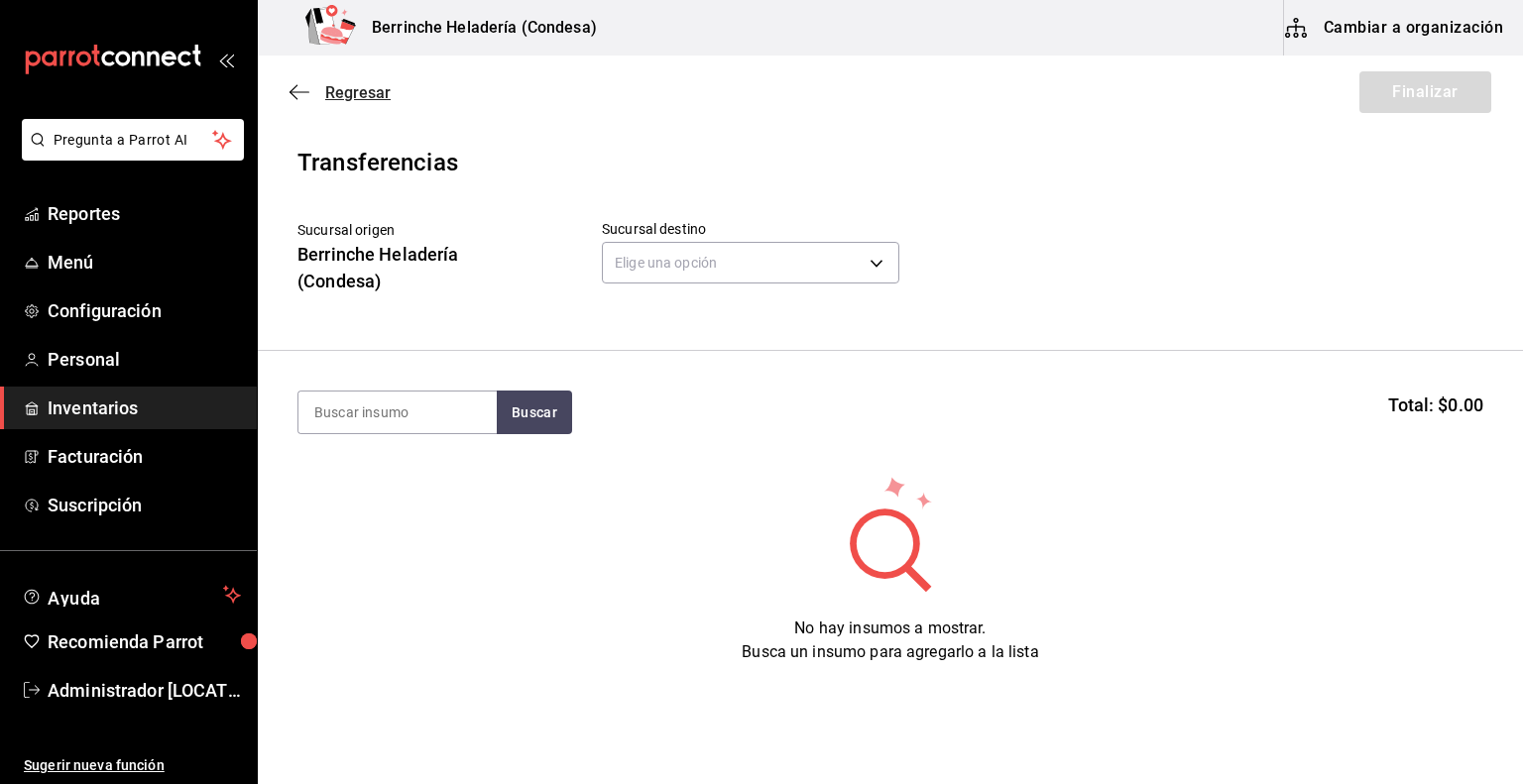 click on "Regresar" at bounding box center [358, 92] 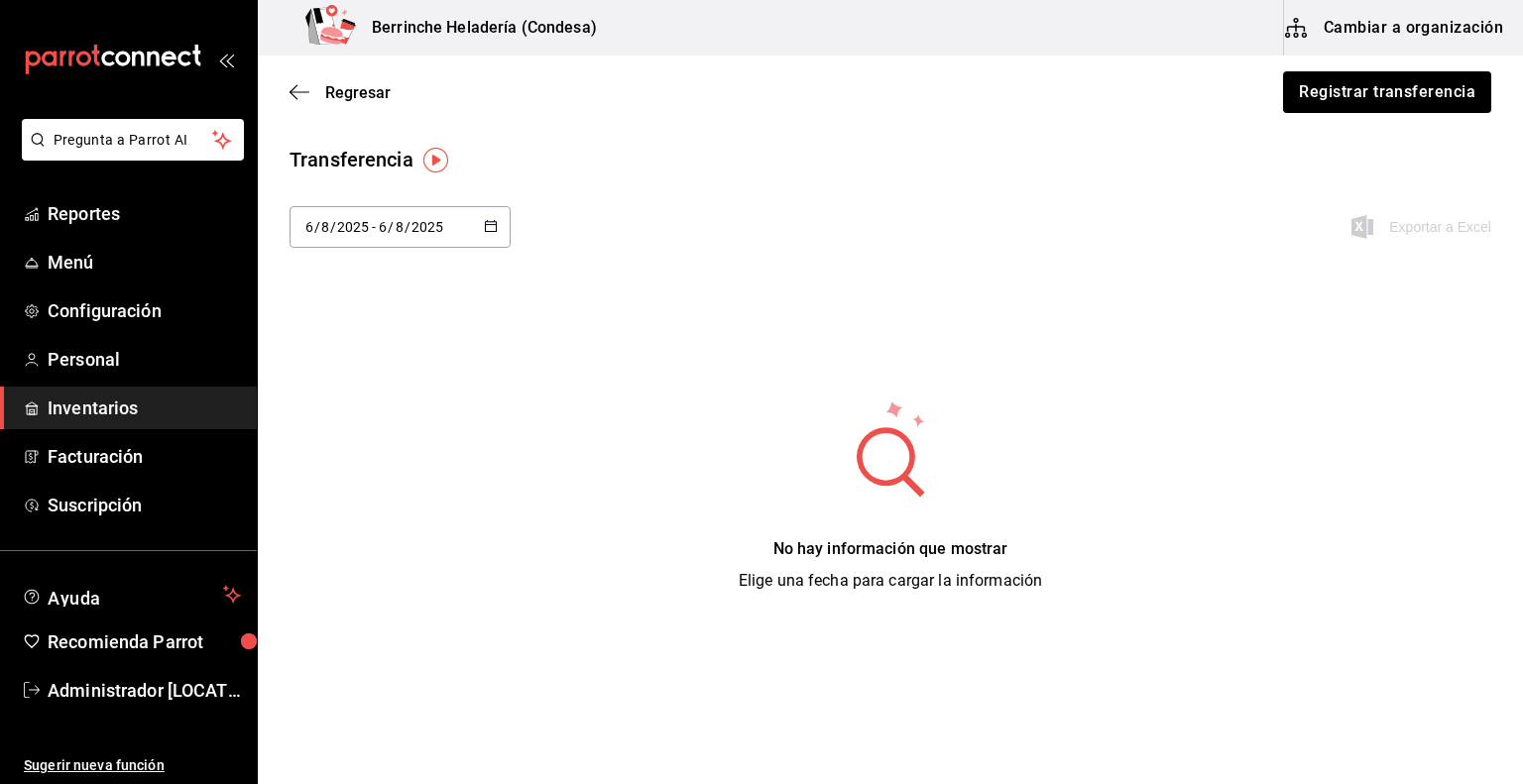click on "Regresar" at bounding box center (358, 92) 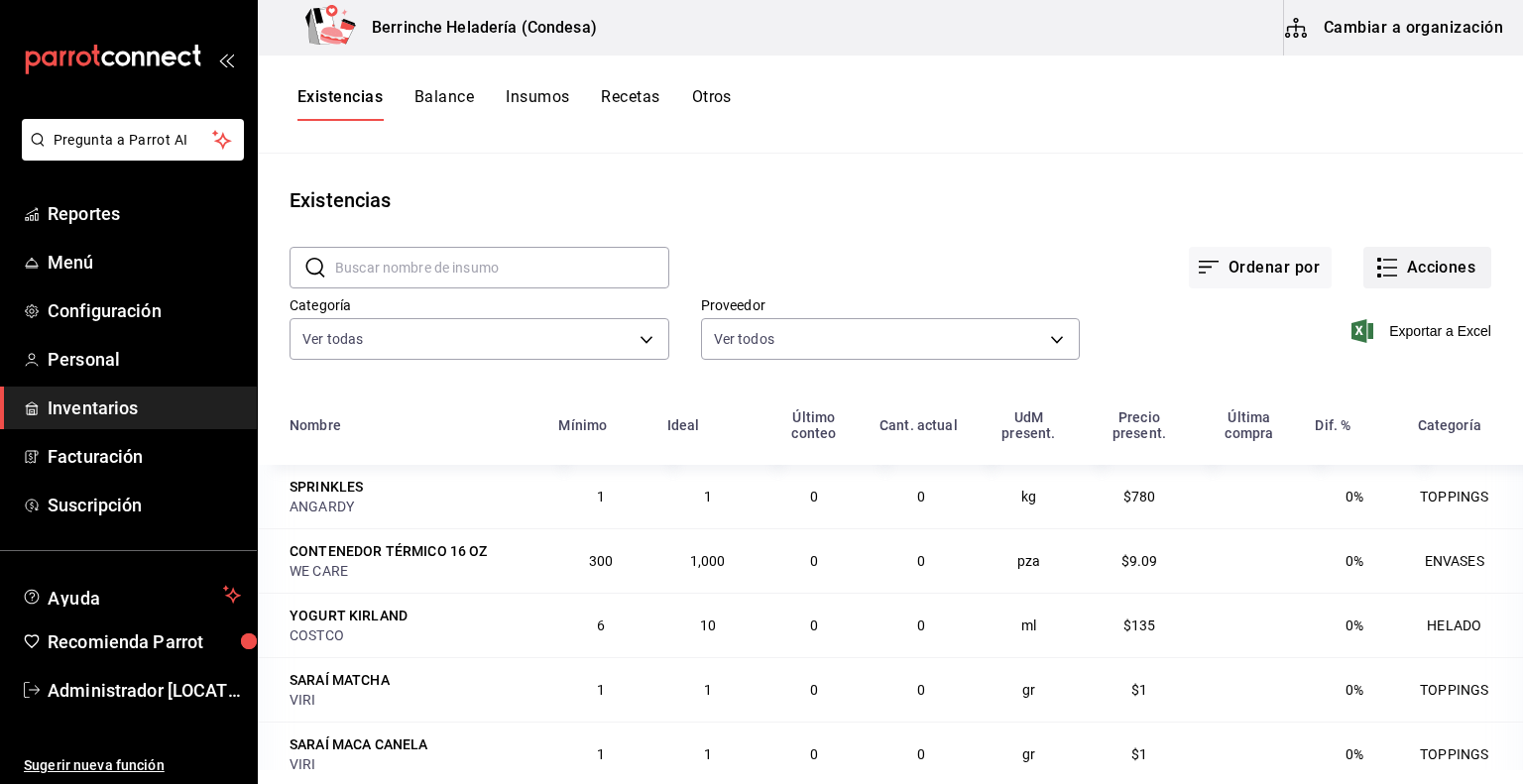 click on "Acciones" at bounding box center (1427, 268) 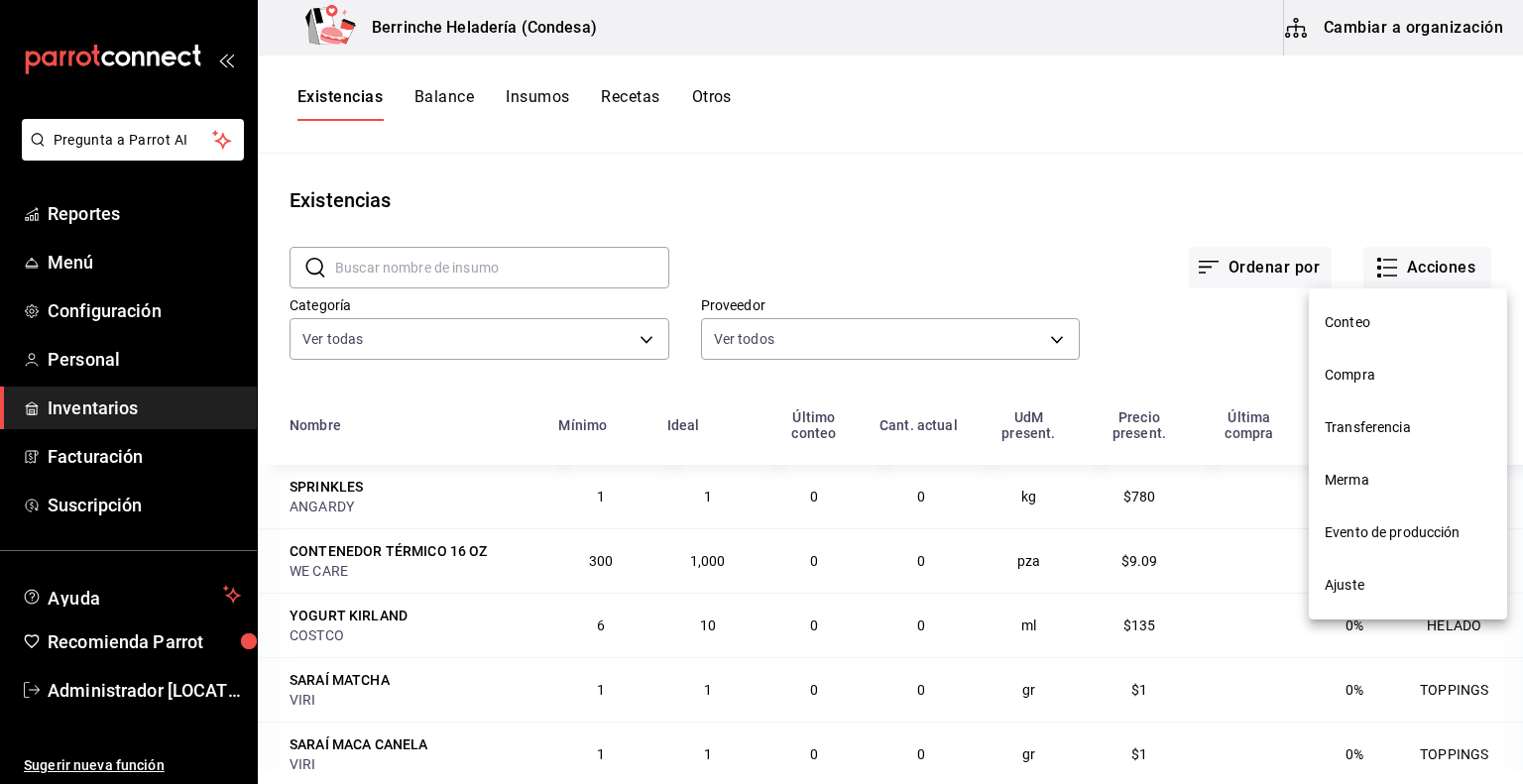 click on "Ajuste" at bounding box center [1408, 585] 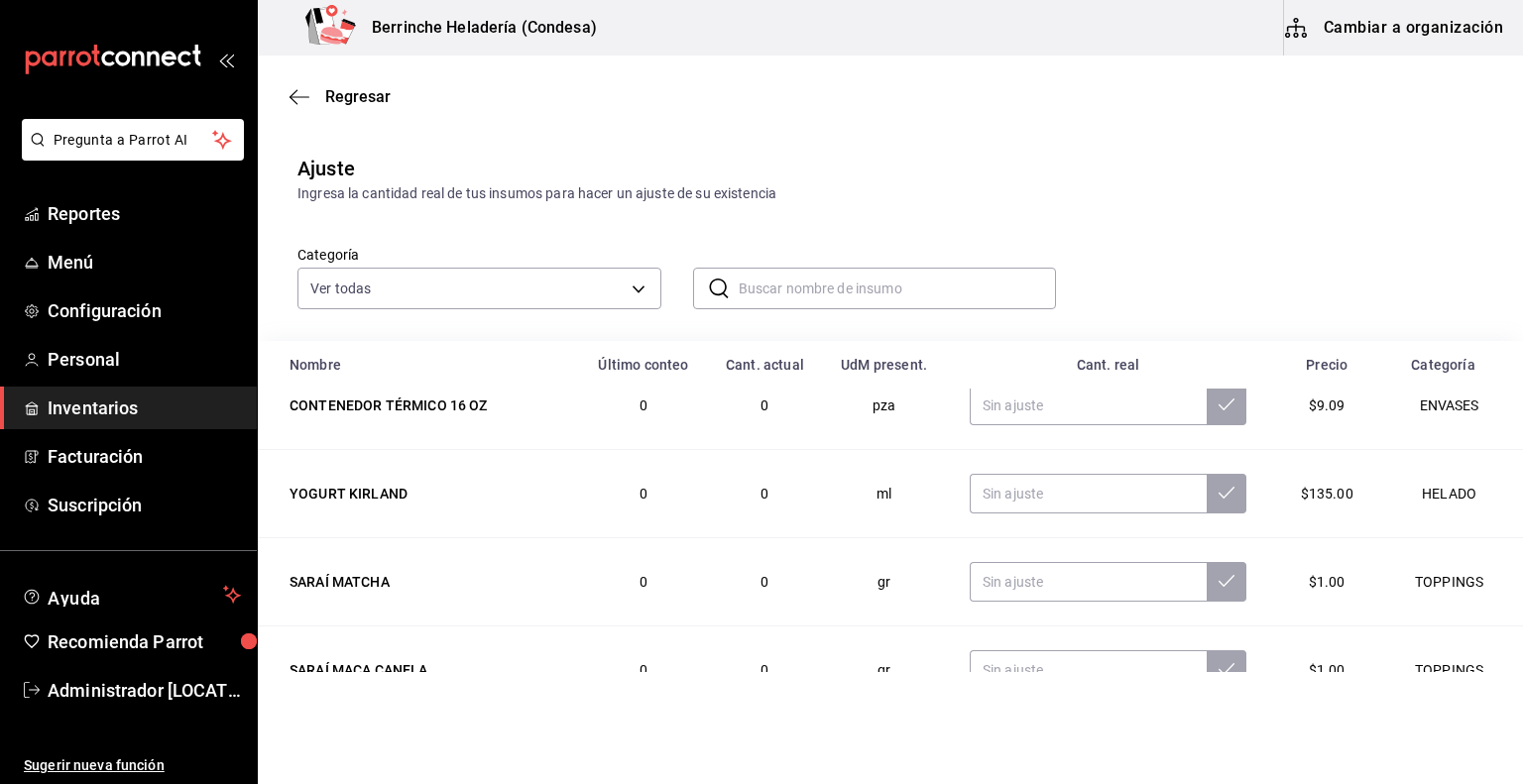 scroll, scrollTop: 0, scrollLeft: 0, axis: both 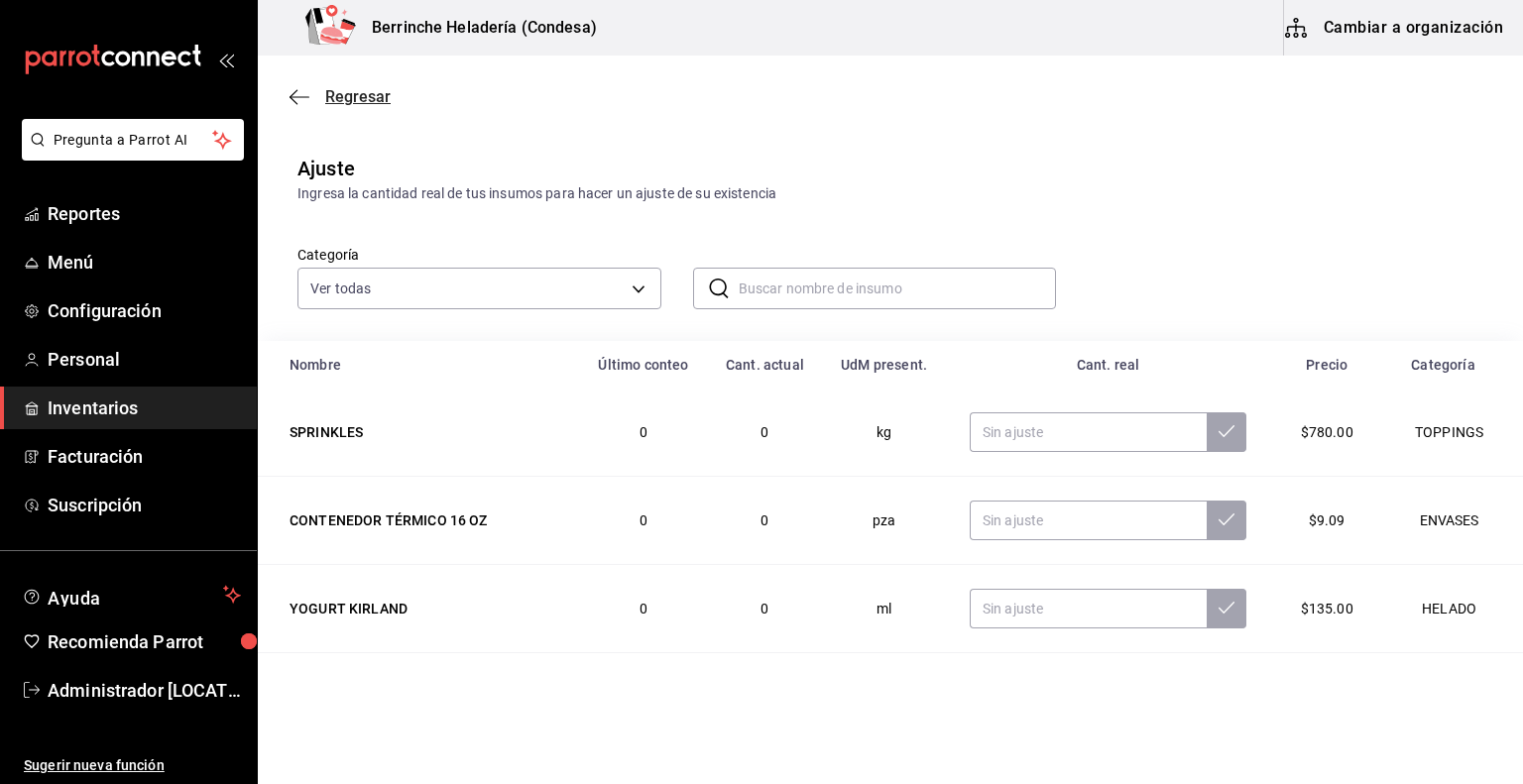 click on "Regresar" at bounding box center [358, 96] 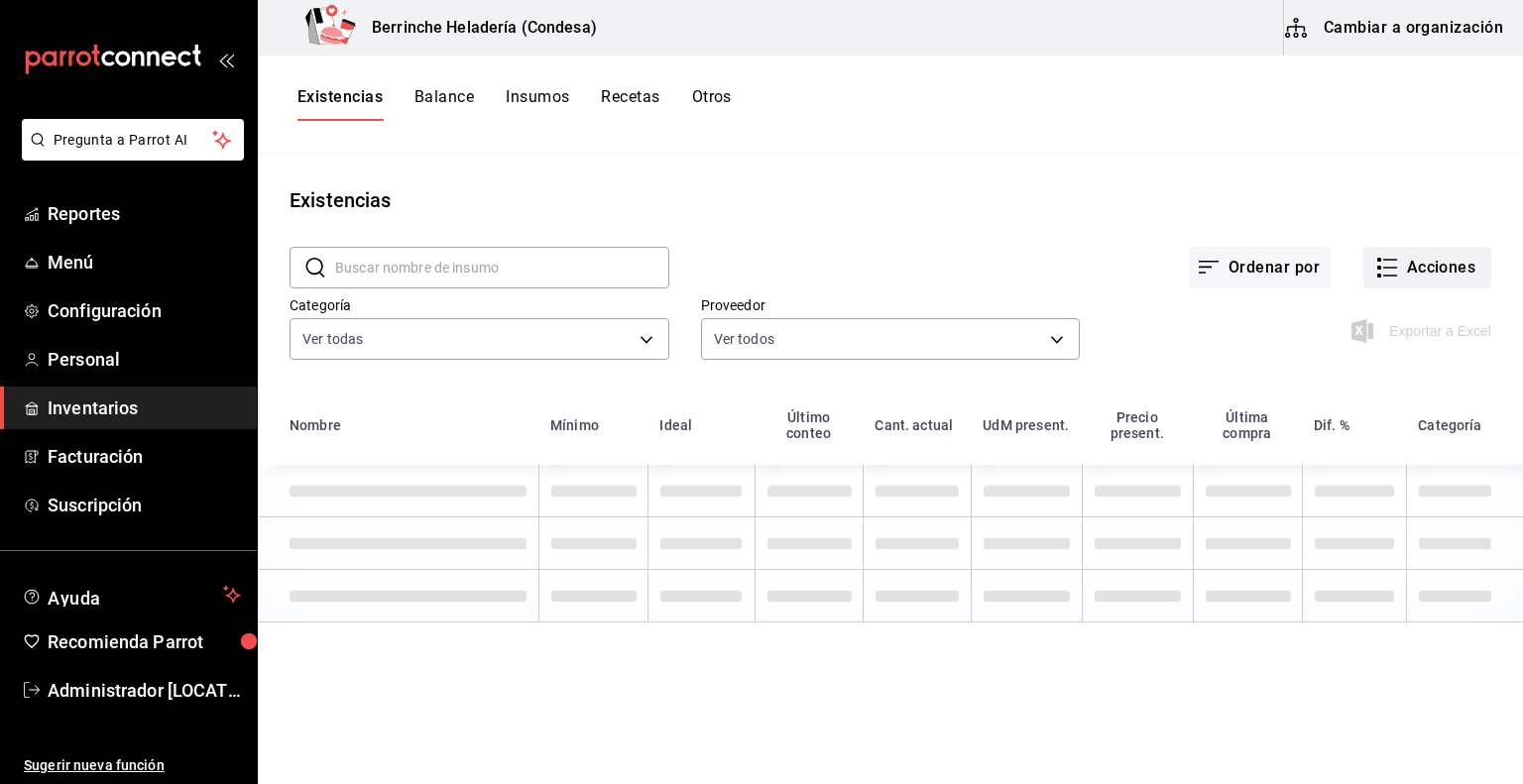 click on "Acciones" at bounding box center [1427, 268] 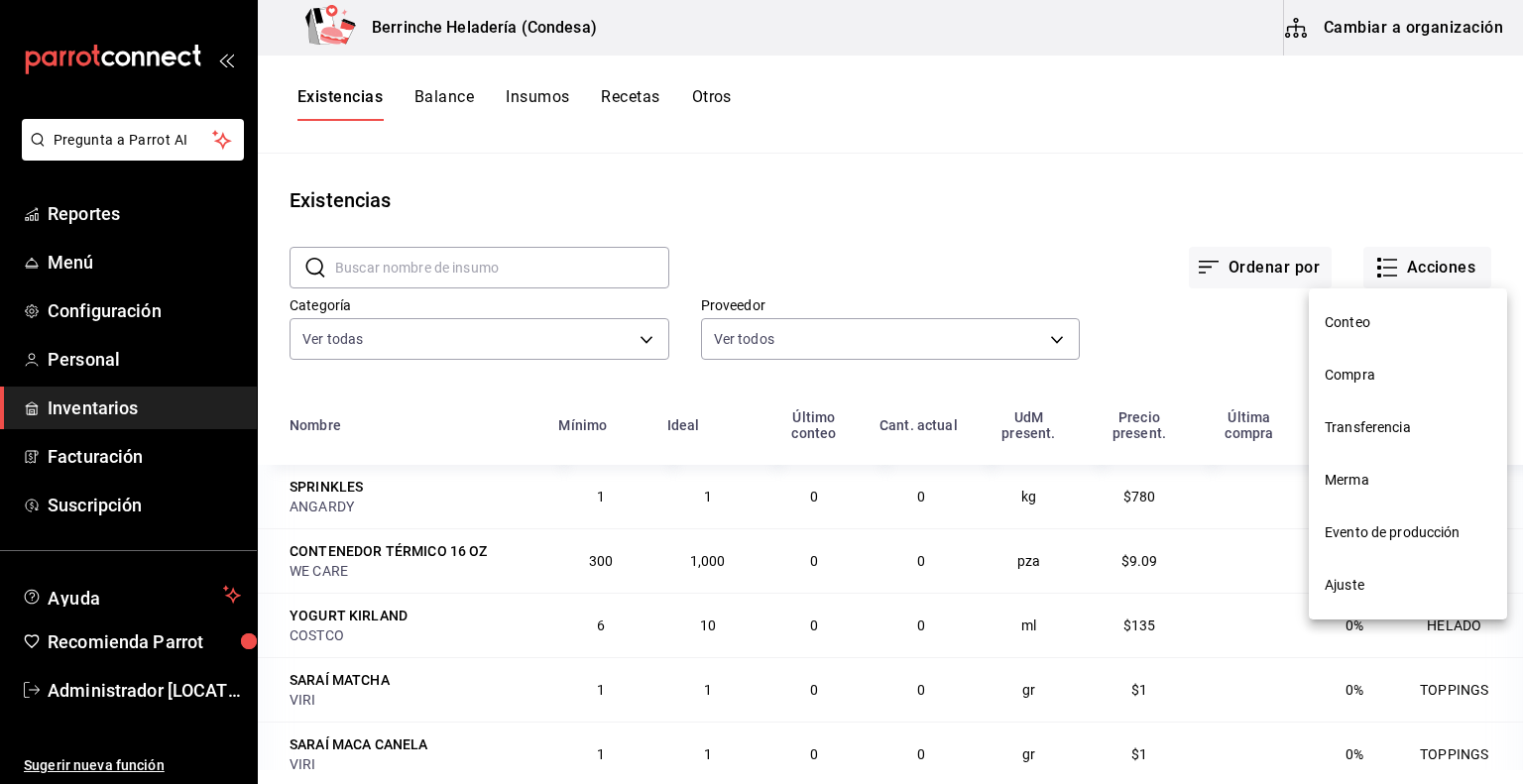click on "Conteo" at bounding box center [1408, 322] 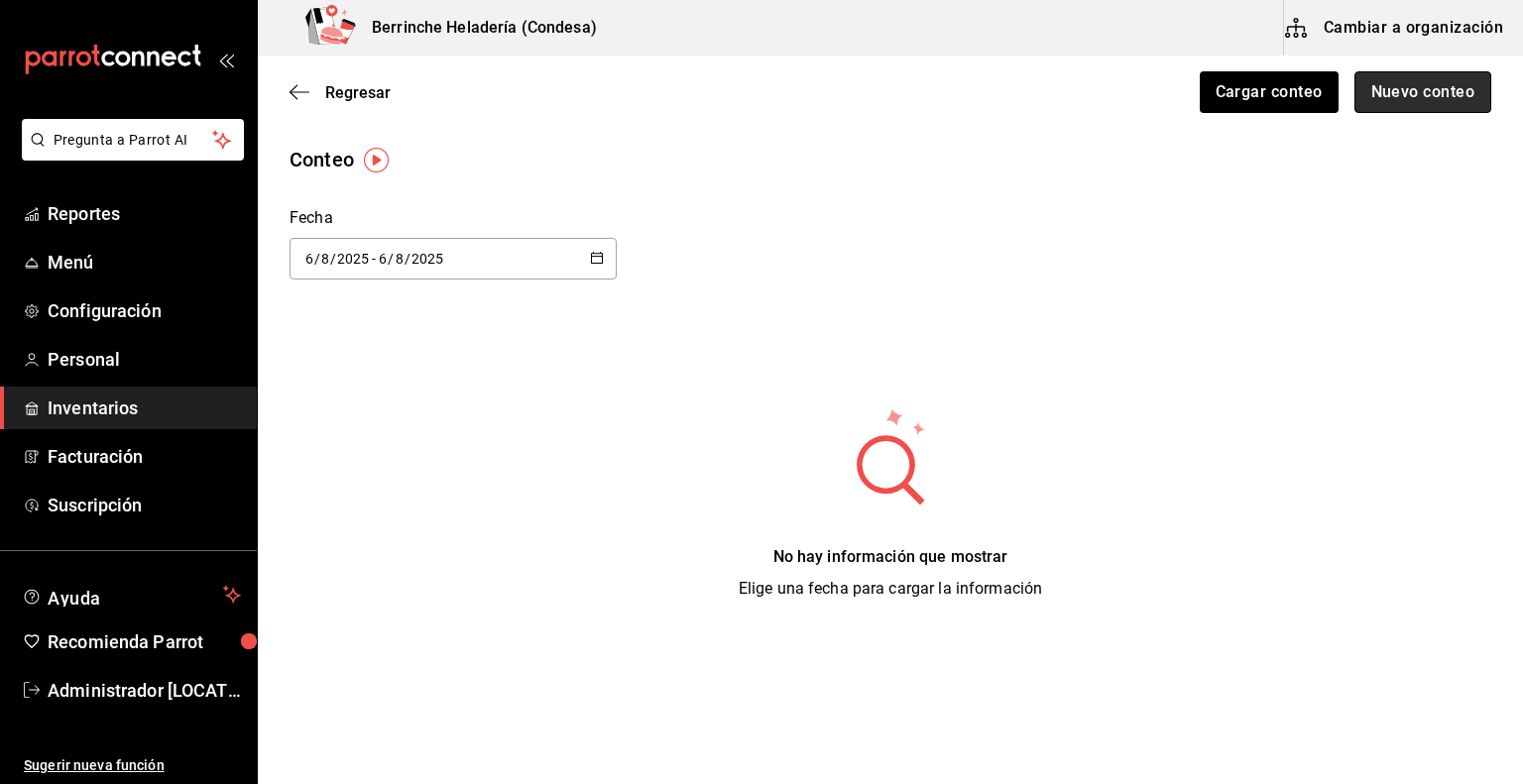 click on "Nuevo conteo" at bounding box center (1423, 92) 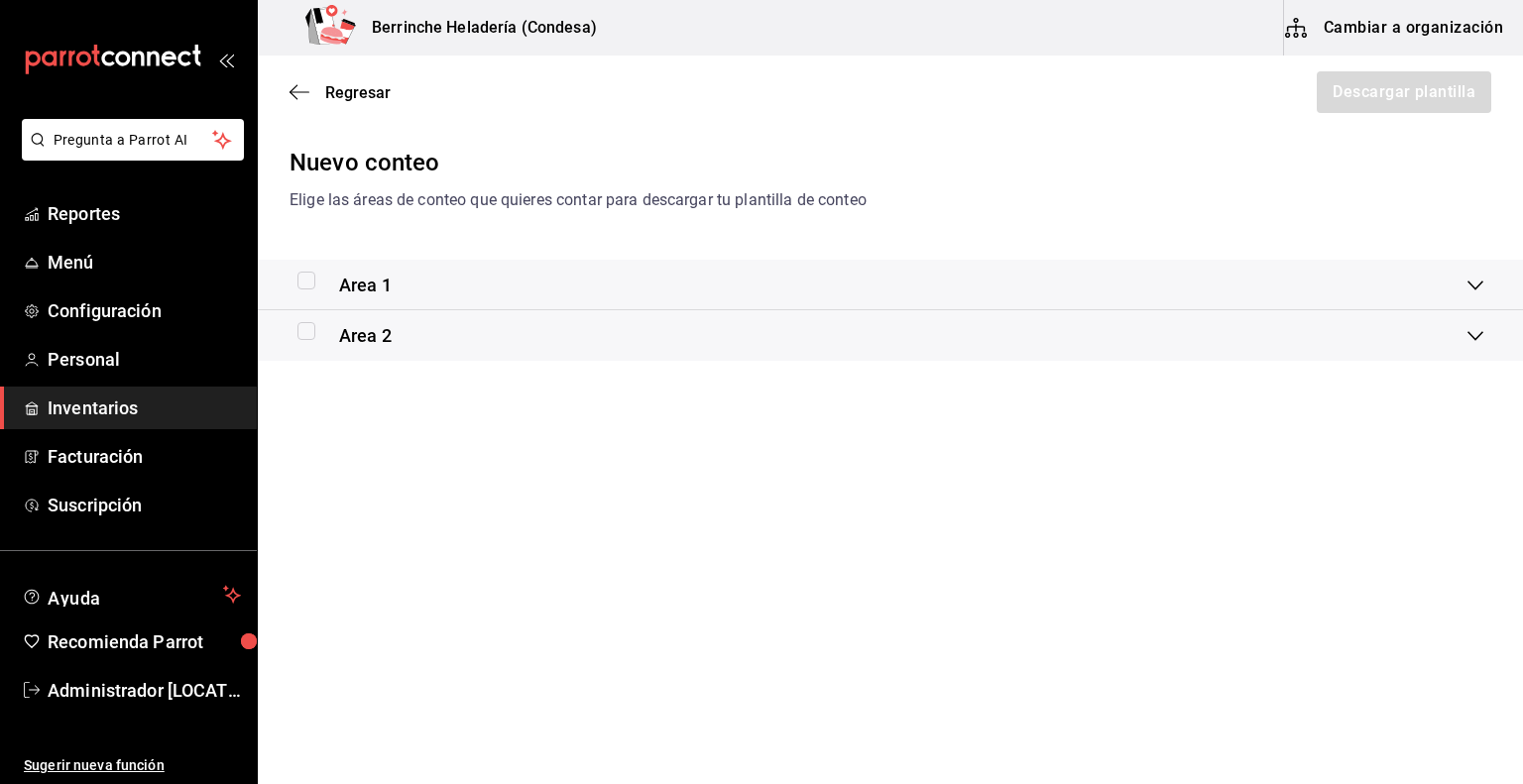 click at bounding box center [306, 280] 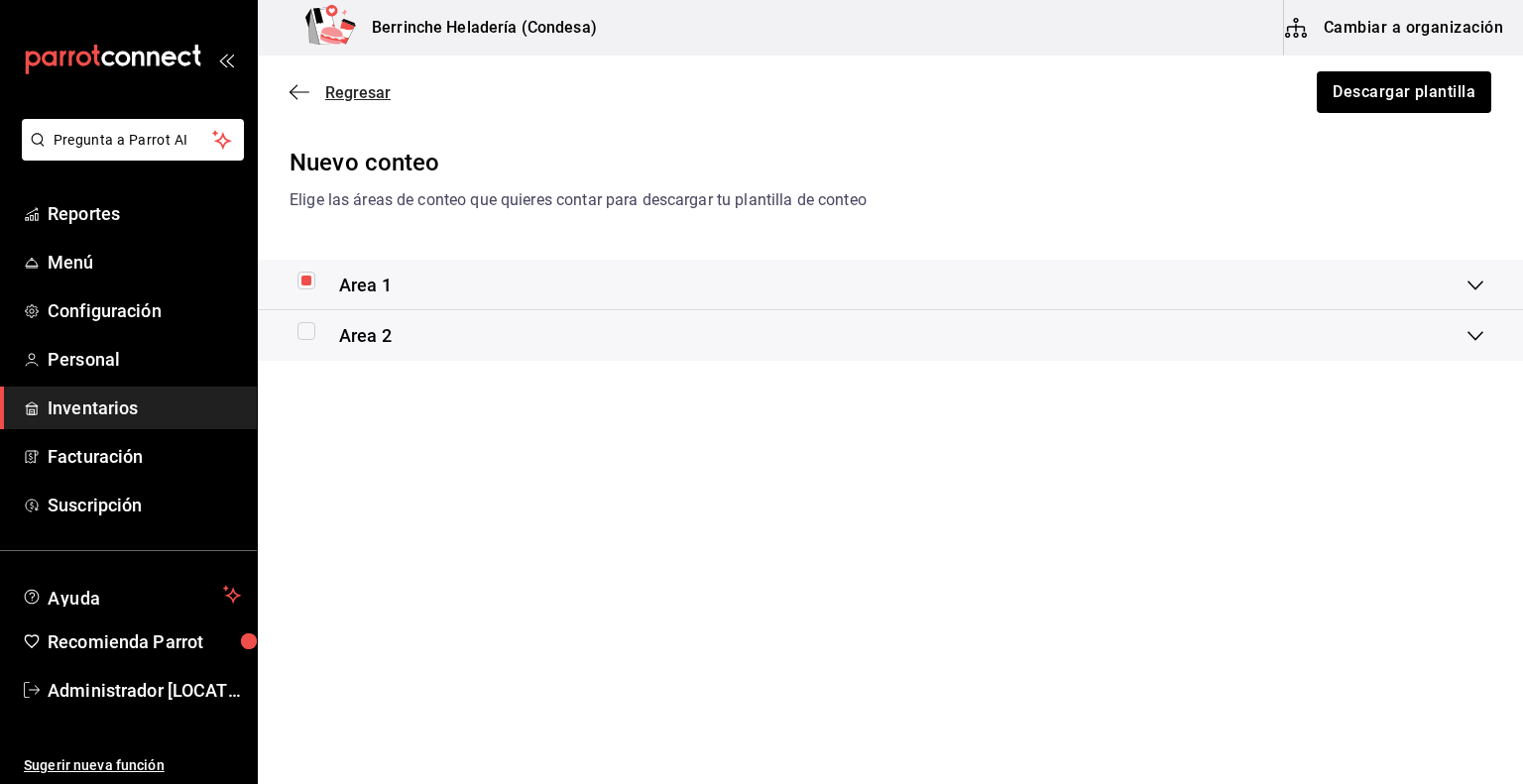 click on "Regresar" at bounding box center [340, 92] 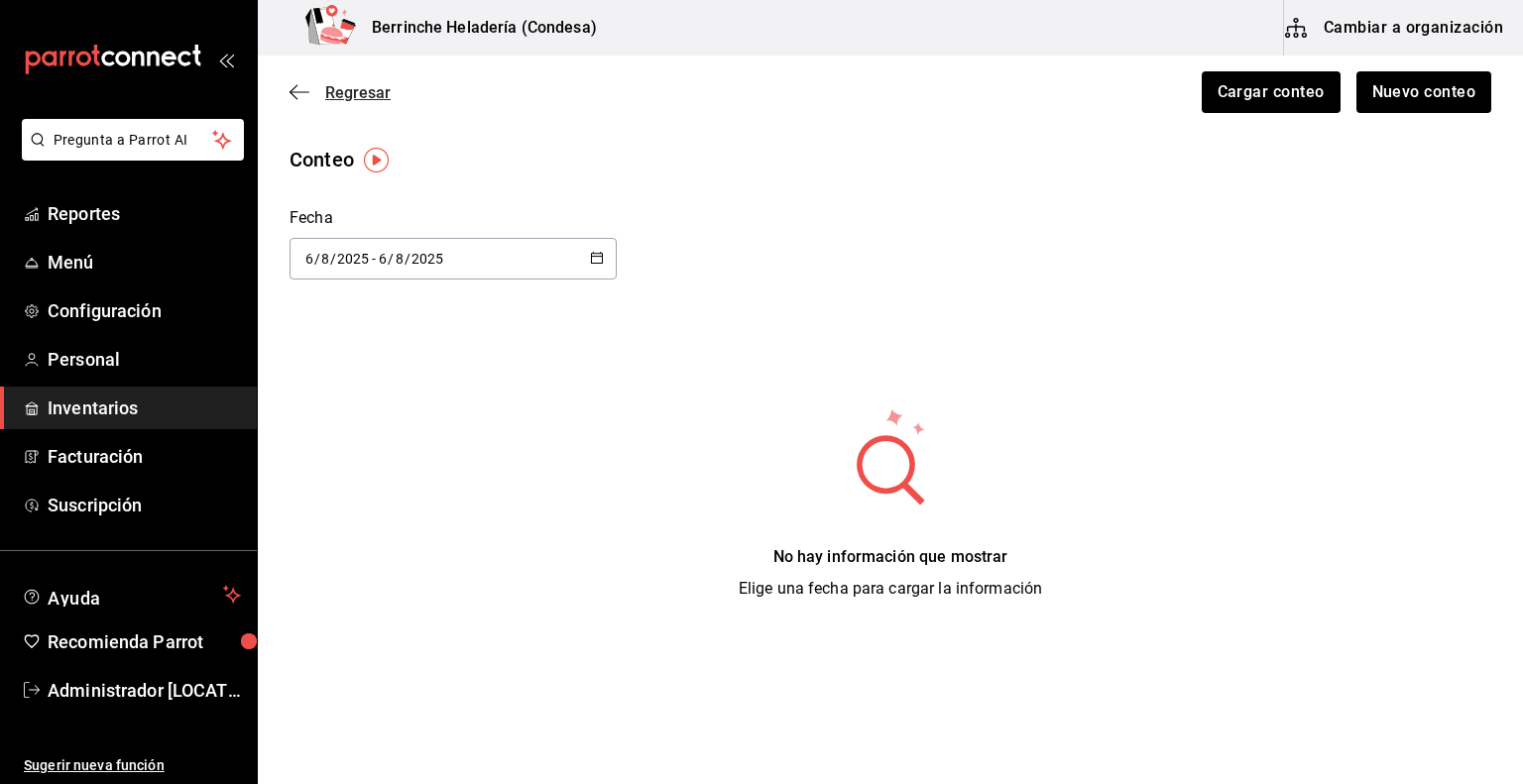 click on "Regresar" at bounding box center [358, 92] 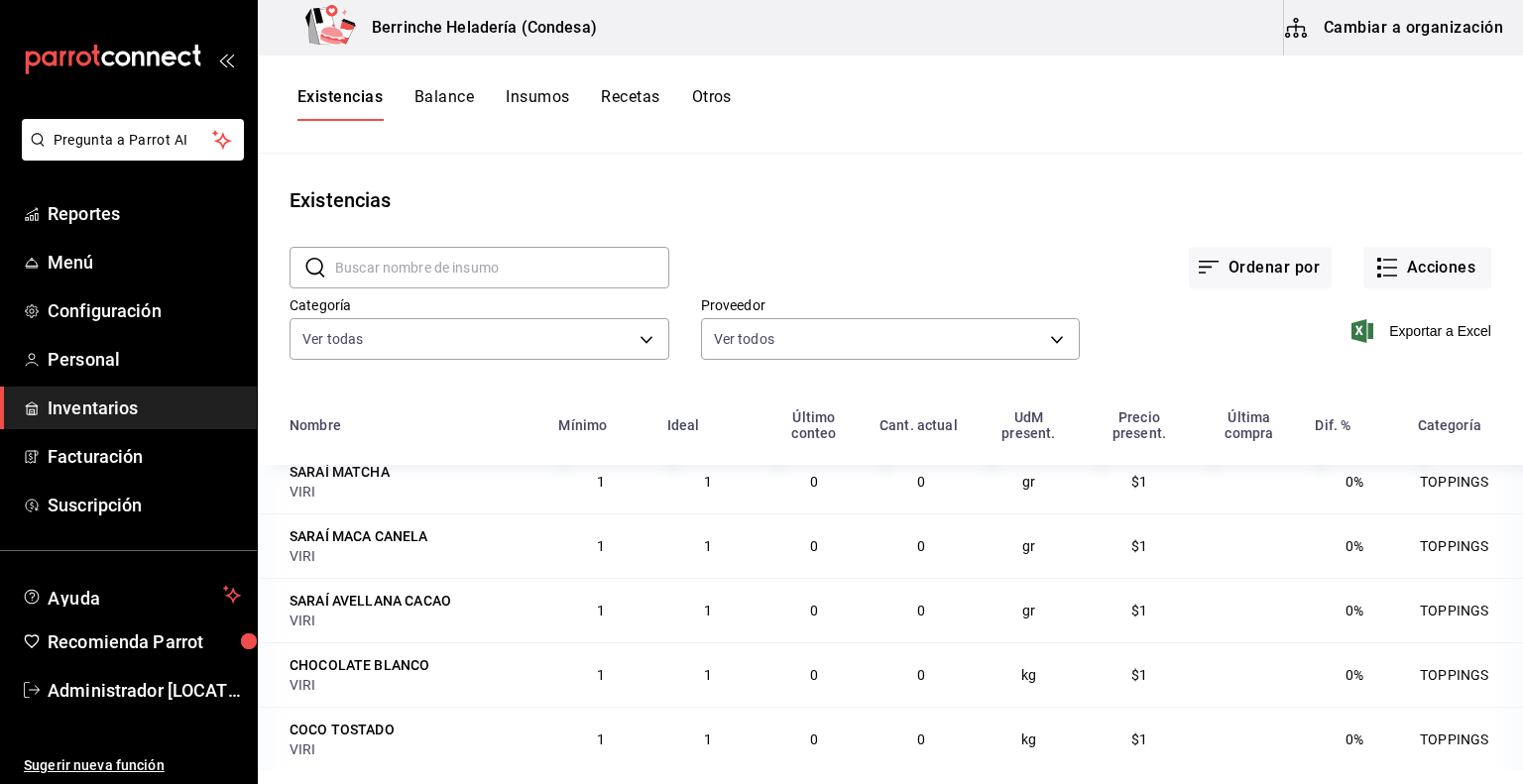 scroll, scrollTop: 0, scrollLeft: 0, axis: both 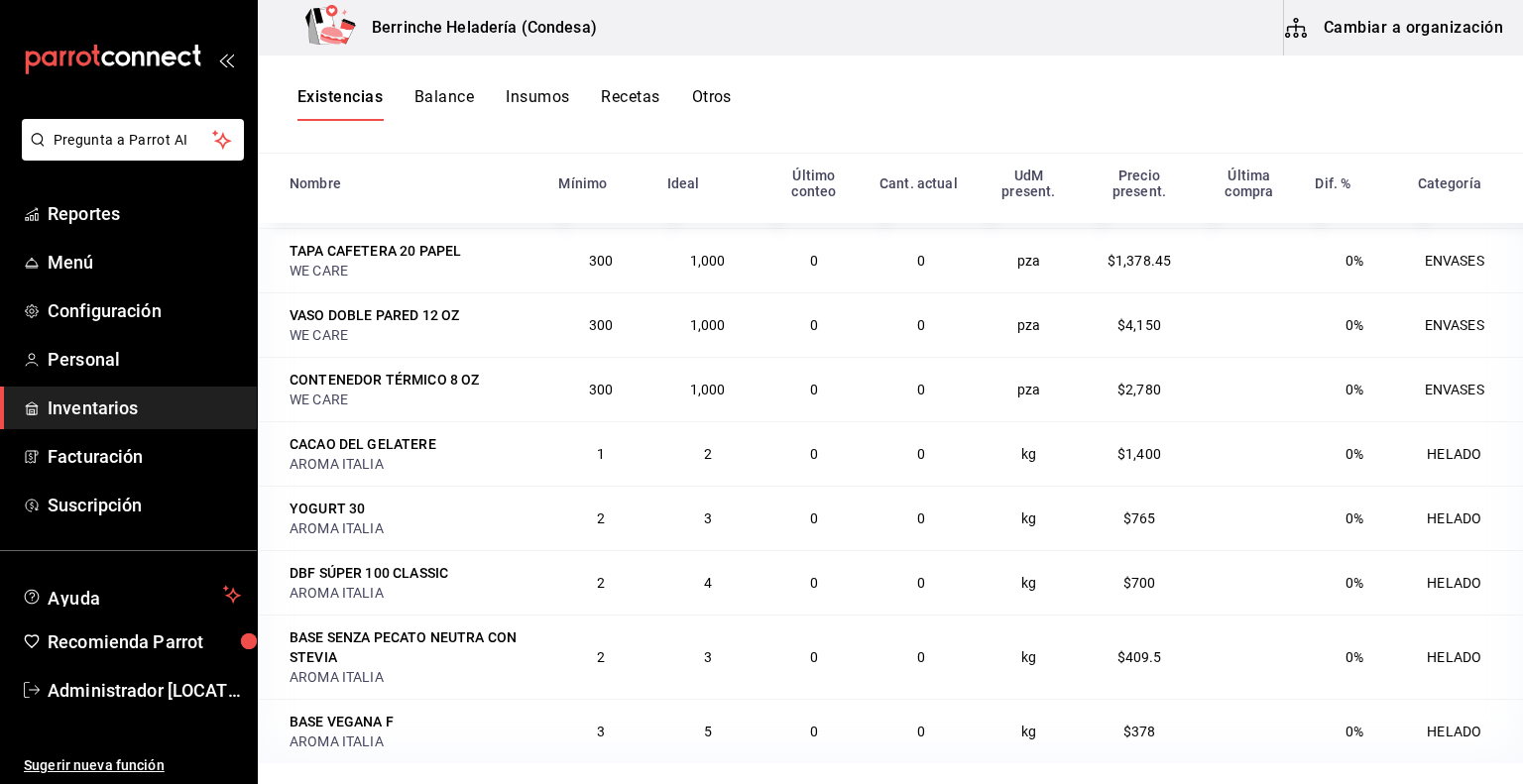 click on "Cambiar a organización" at bounding box center [1395, 28] 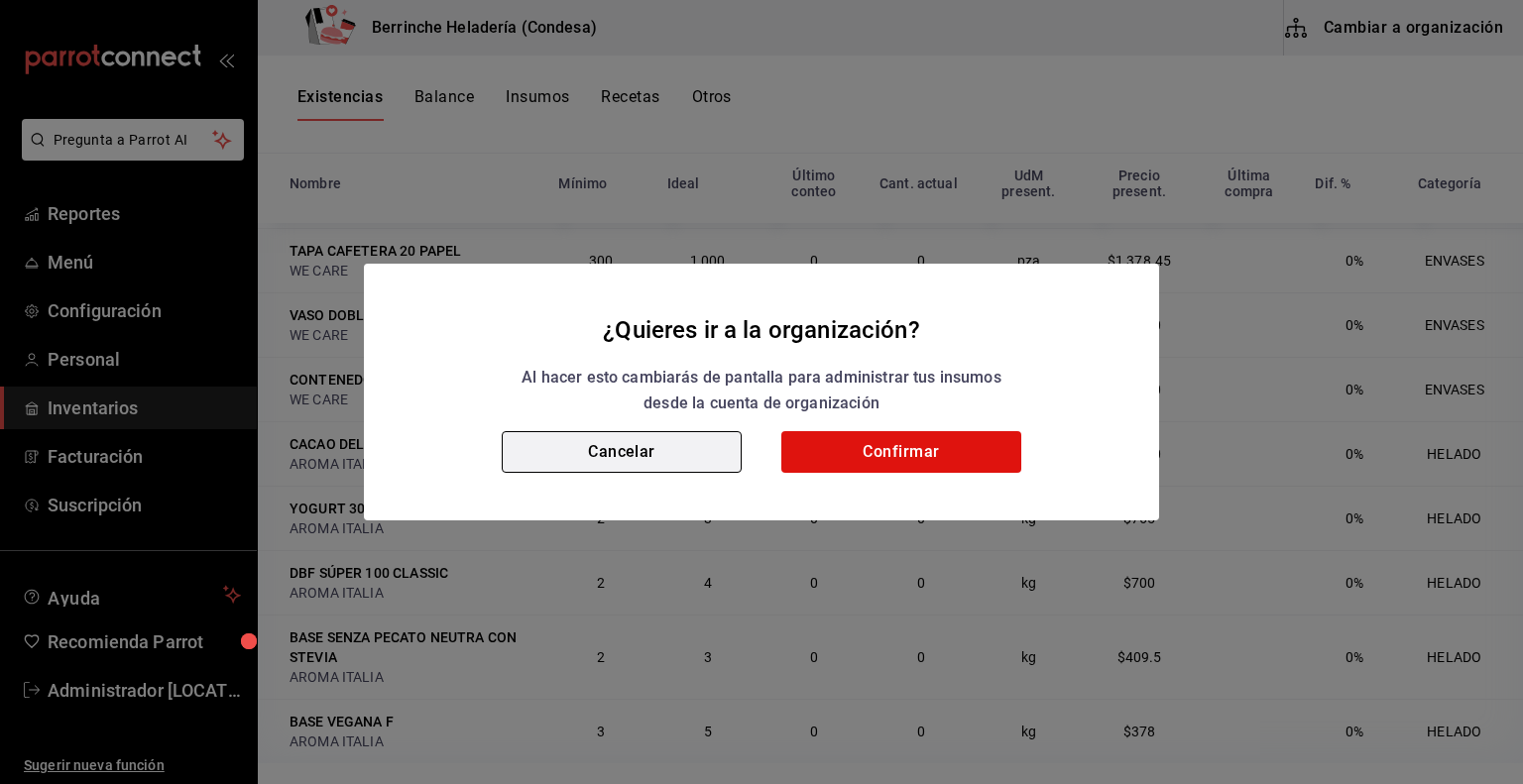 click on "Cancelar" at bounding box center (622, 452) 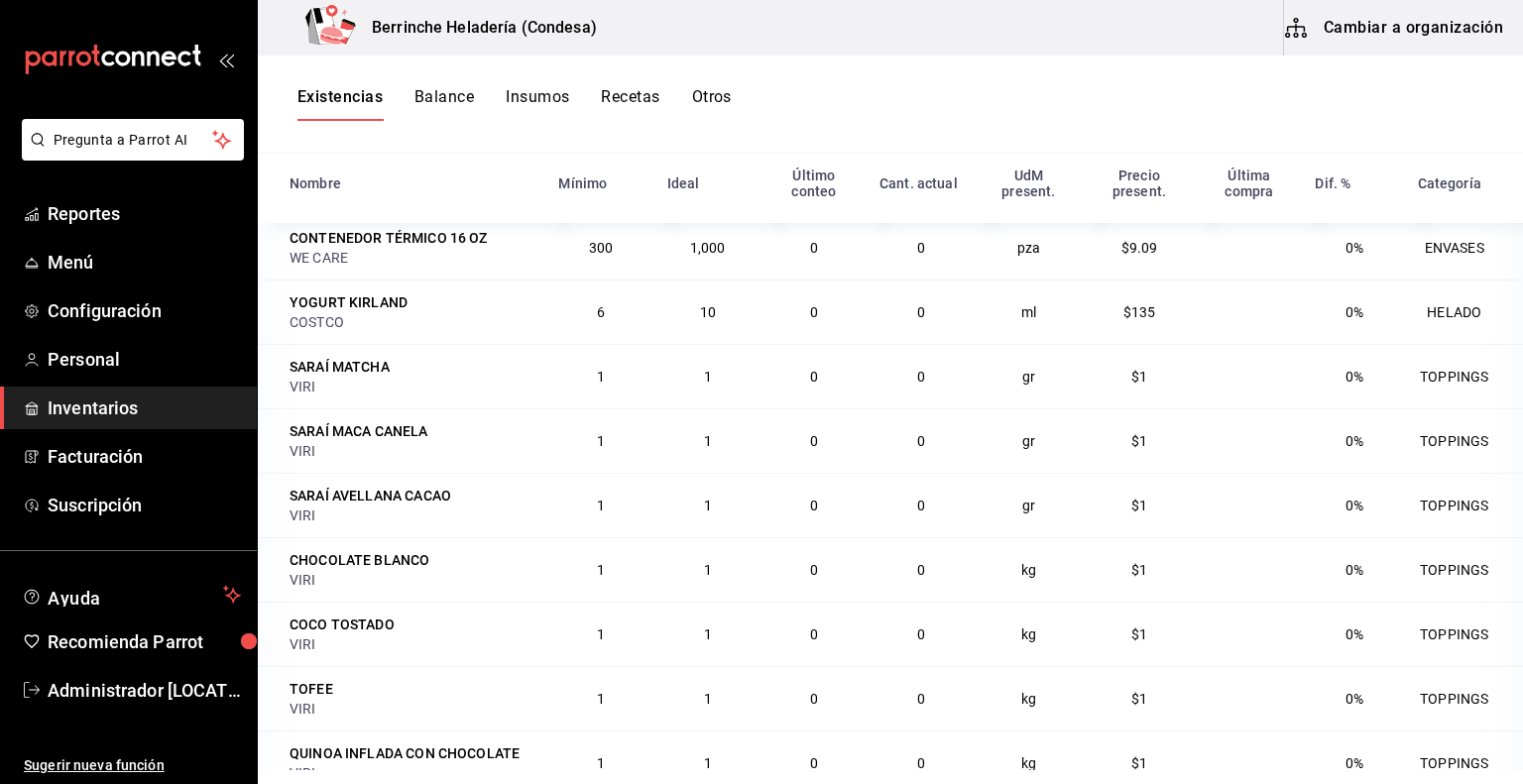 scroll, scrollTop: 0, scrollLeft: 0, axis: both 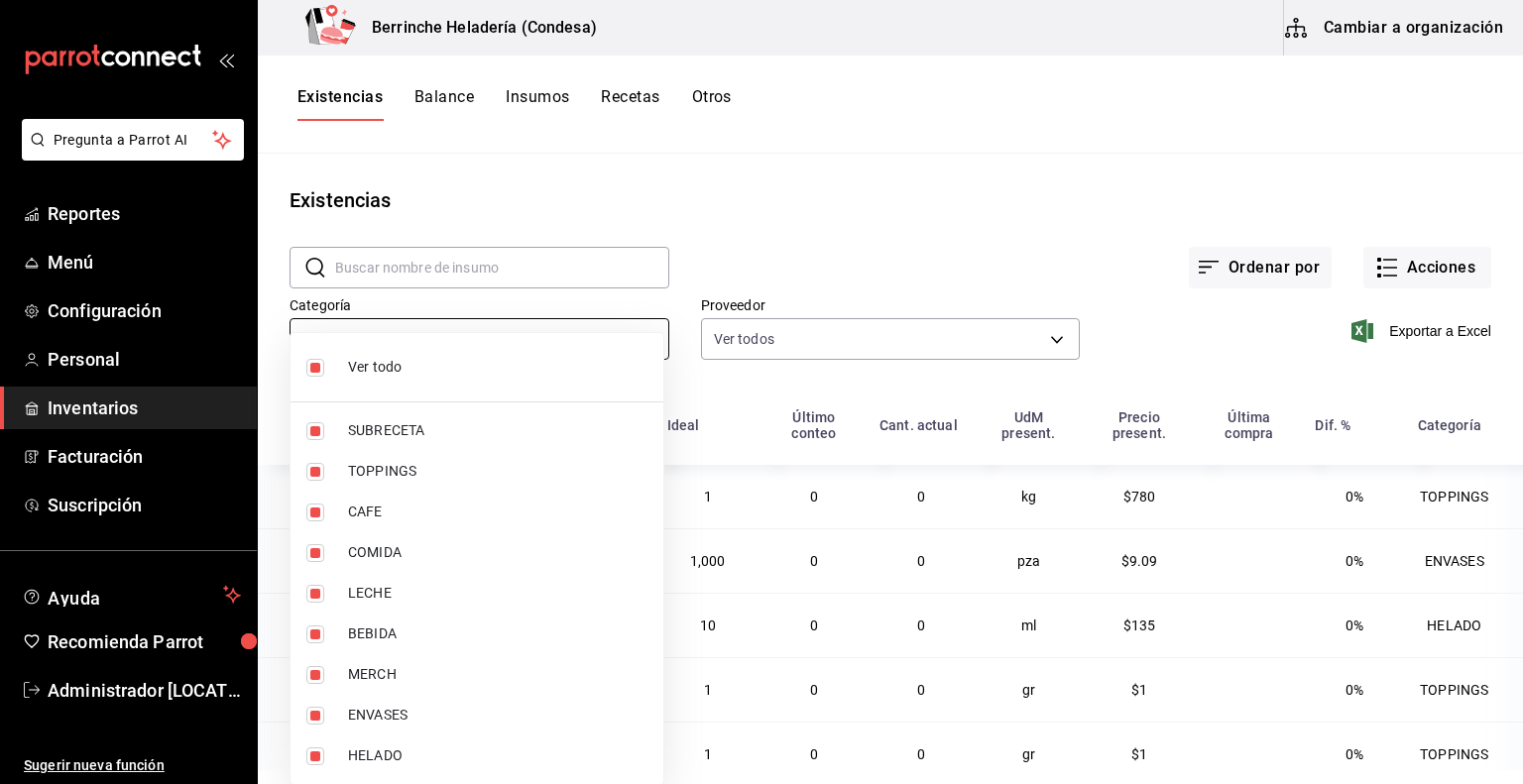 click on "Pregunta a Parrot AI Reportes   Menú   Configuración   Personal   Inventarios   Facturación   Suscripción   Ayuda Recomienda Parrot   Administrador [LOCATION]   Sugerir nueva función   Berrinche Heladería ([LOCATION]) Cambiar a organización Existencias Balance Insumos Recetas Otros Existencias ​ ​ Ordenar por Acciones Categoría Ver todas [UUIDS] Proveedor Ver todos Exportar a Excel Nombre Mínimo Ideal Último conteo Cant. actual UdM present. Precio present. Última compra Dif. % Categoría SPRINKLES ANGARDY 1 1 0 0 kg $780 0% TOPPINGS CONTENEDOR TÉRMICO 16 OZ WE CARE 300 1,000 0 0 pza $9.09 0% ENVASES YOGURT KIRLAND COSTCO 6 10 0 0 ml $135 0% HELADO SARAÍ MATCHA VIRI 1 1 0 0 gr $1" at bounding box center [762, 385] 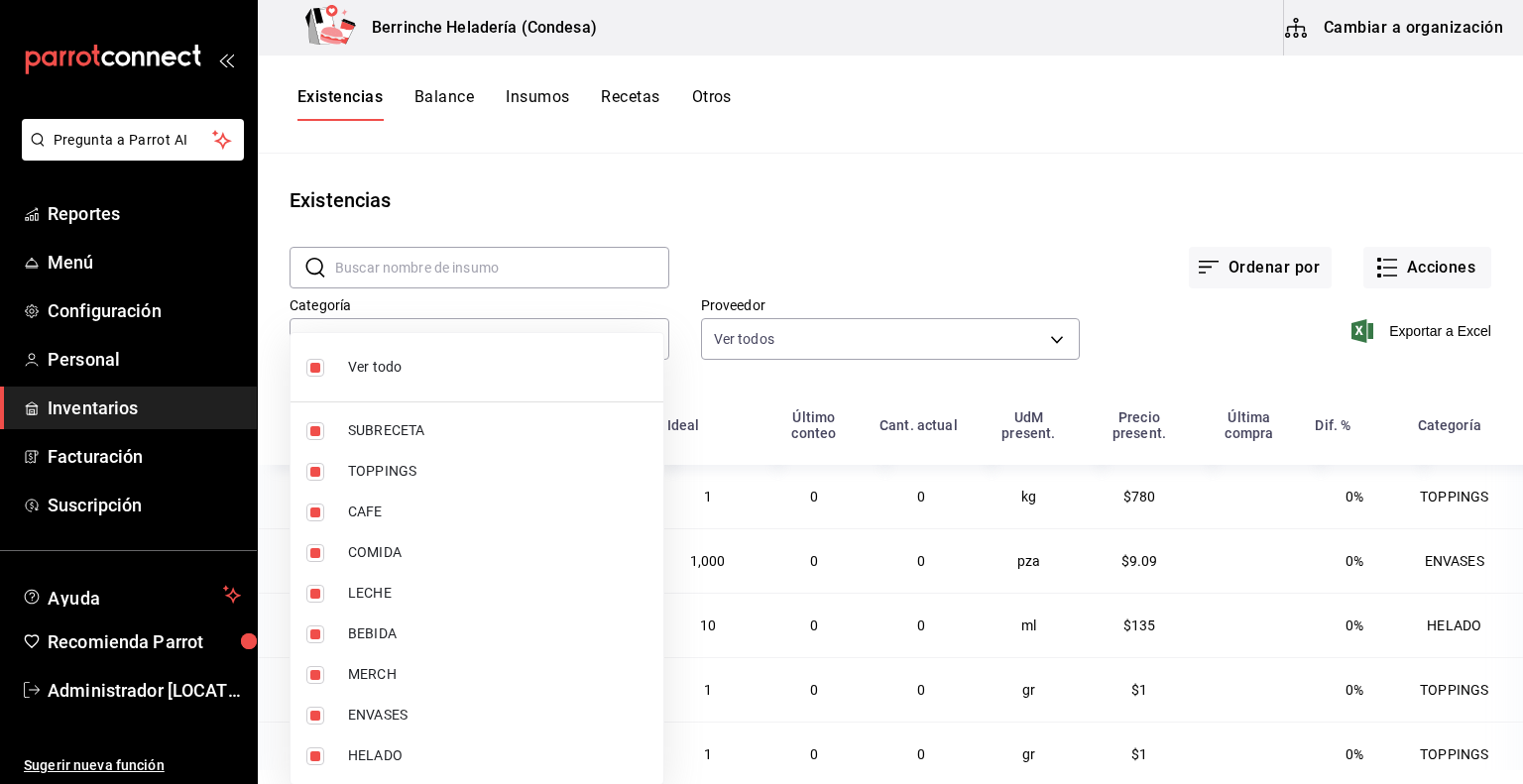 drag, startPoint x: 413, startPoint y: 317, endPoint x: 395, endPoint y: 370, distance: 55.973208 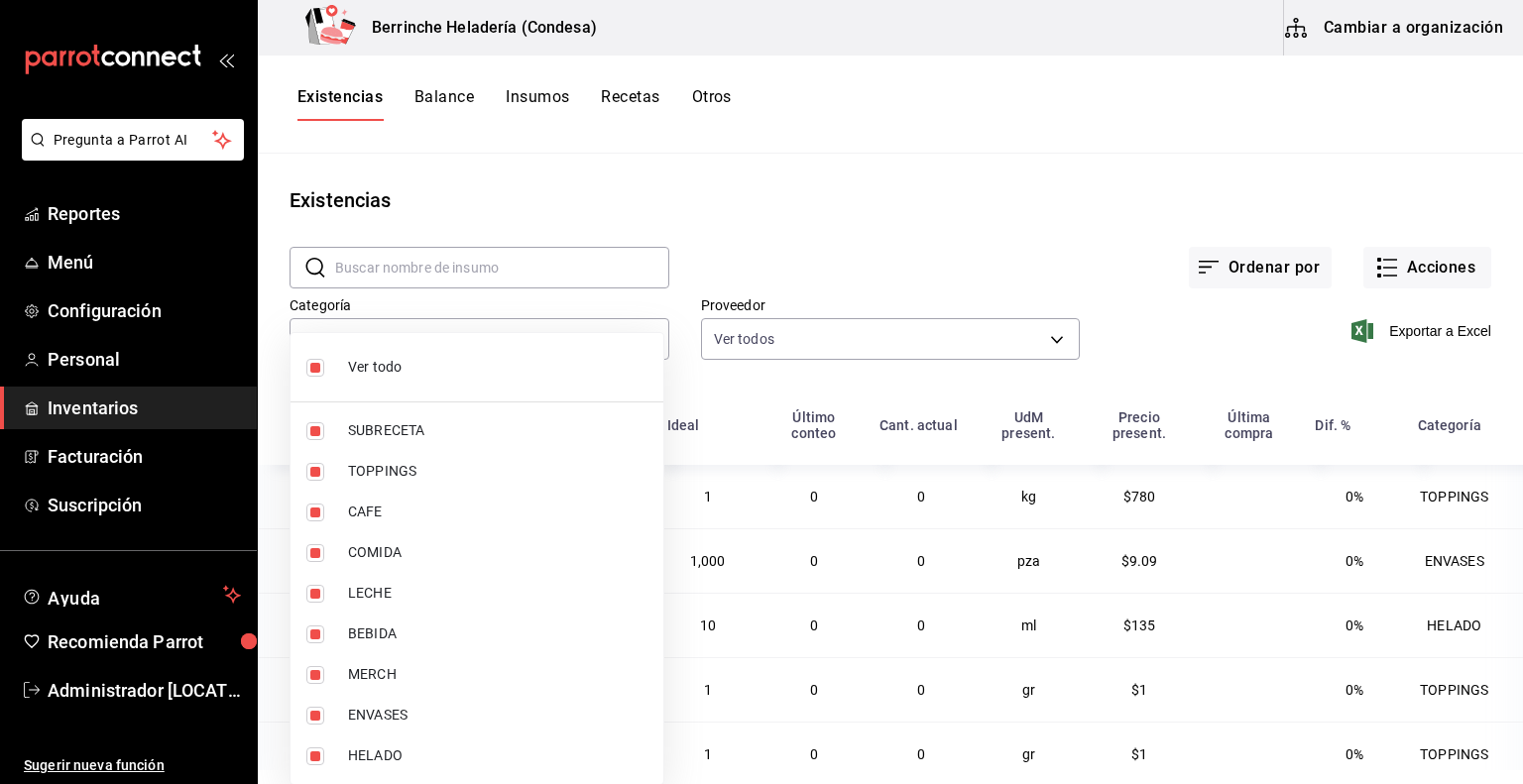 click at bounding box center (315, 368) 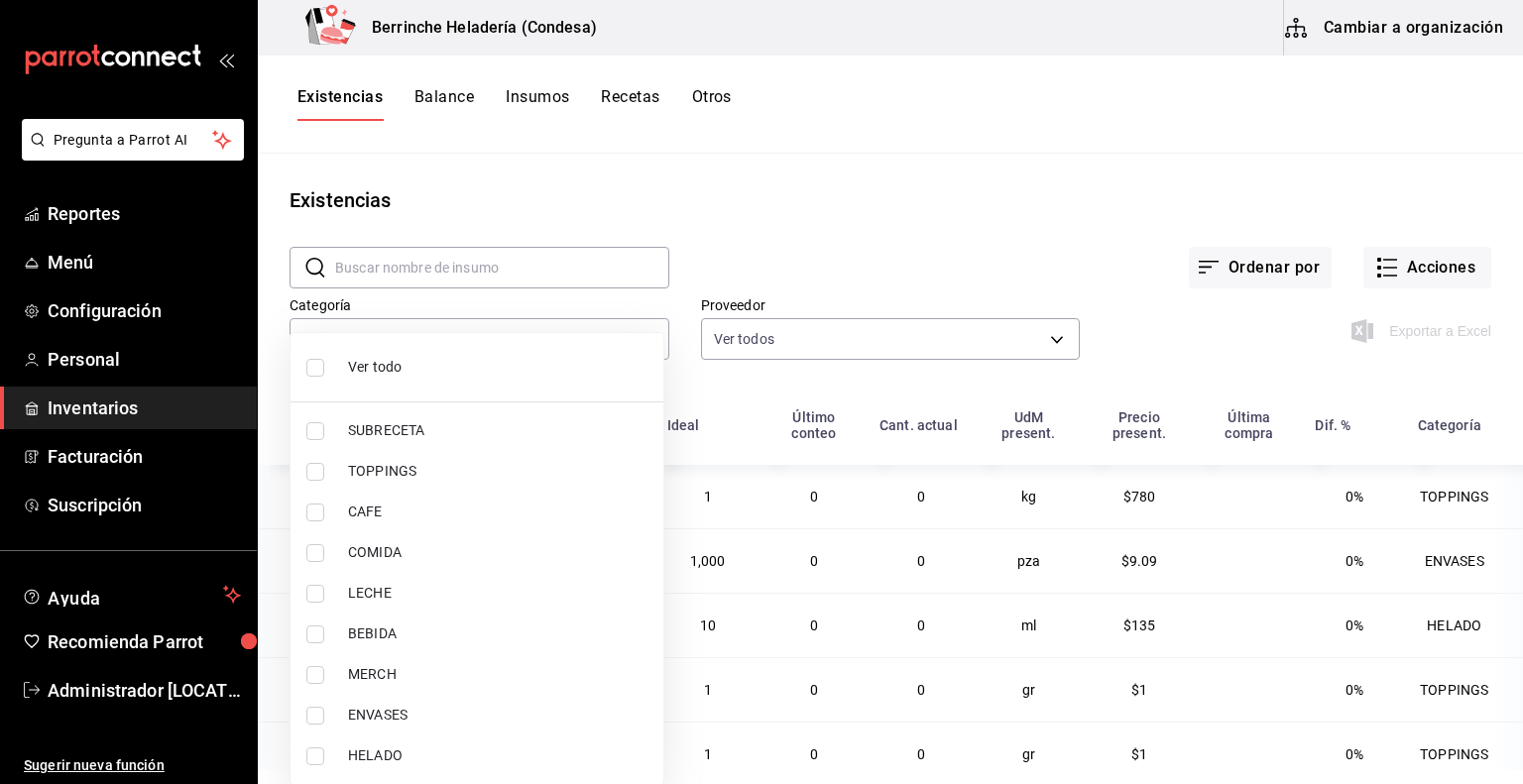 click at bounding box center [315, 431] 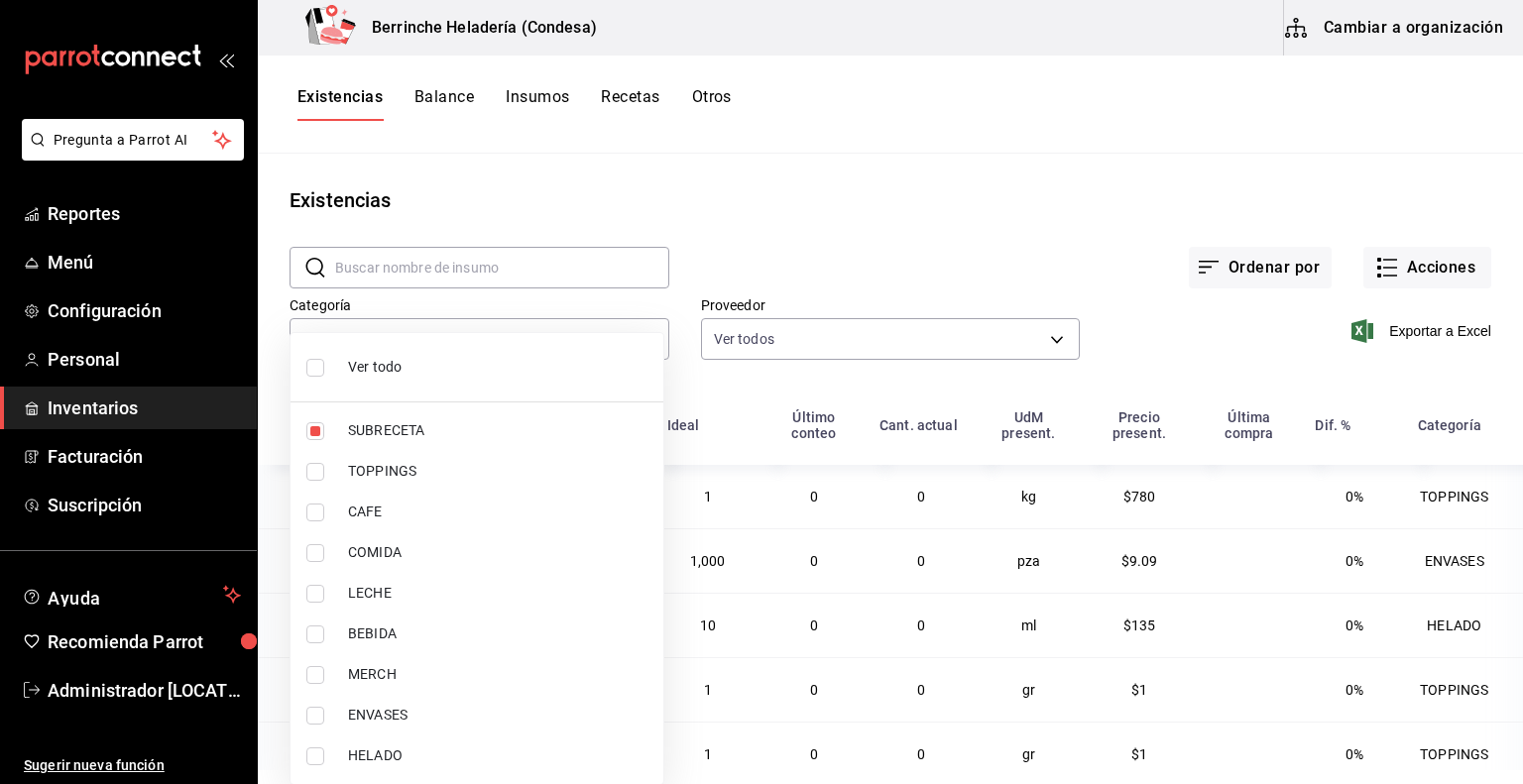 click at bounding box center (762, 392) 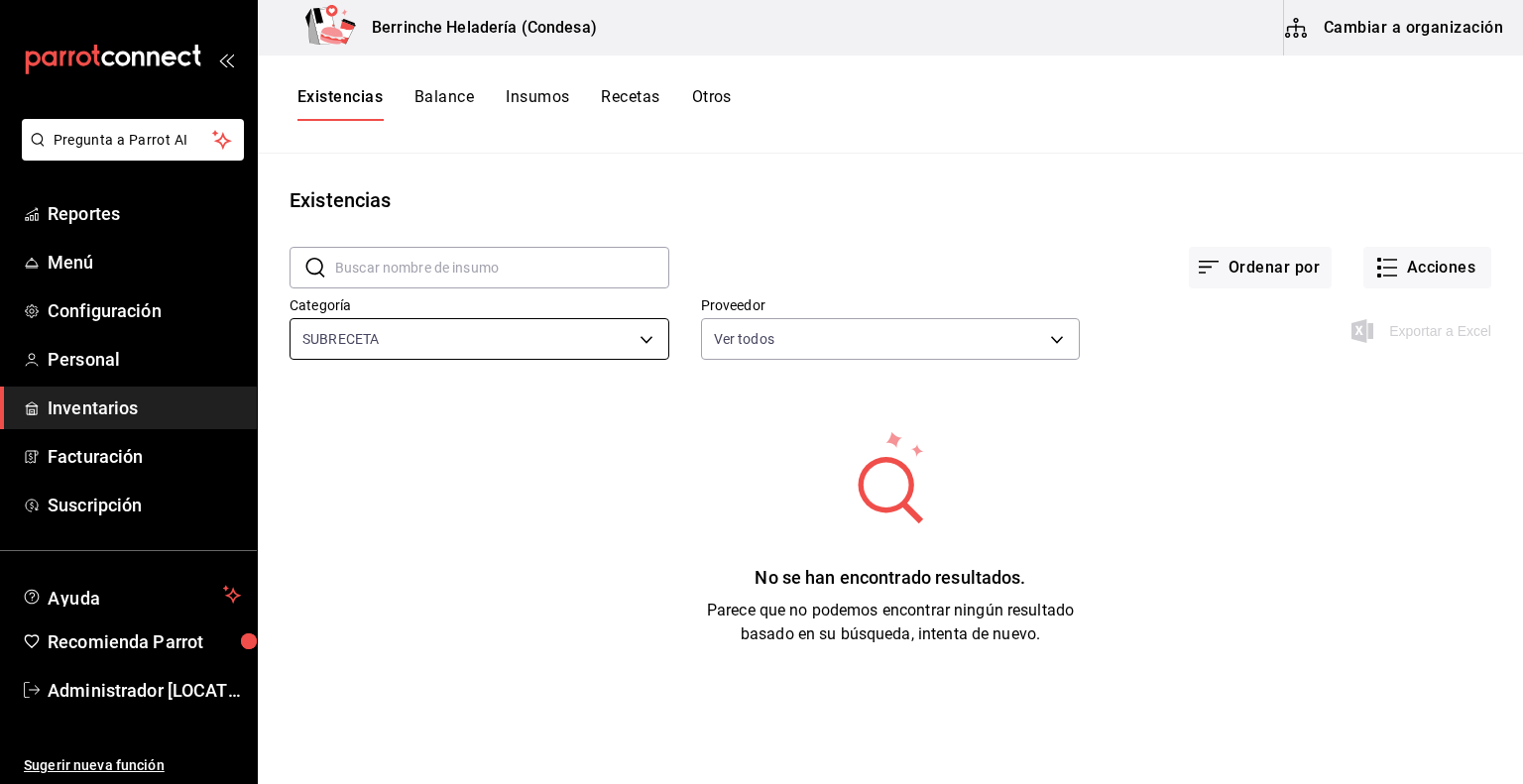 click on "Pregunta a Parrot AI Reportes   Menú   Configuración   Personal   Inventarios   Facturación   Suscripción   Ayuda Recomienda Parrot   Administrador [NAME]   Sugerir nueva función   Berrinche Heladería ([NAME]) Cambiar a organización Existencias Balance Insumos Recetas Otros Existencias ​ ​ Ordenar por Acciones Categoría SUBRECETA [UUID] Proveedor Ver todos [UUID],[UUID],[UUID],[UUID],[UUID],[UUID],[UUID],[UUID],[UUID],[UUID],[UUID],[UUID],[UUID],[UUID] Exportar a Excel No se han encontrado resultados. Reportes   Menú" at bounding box center (762, 385) 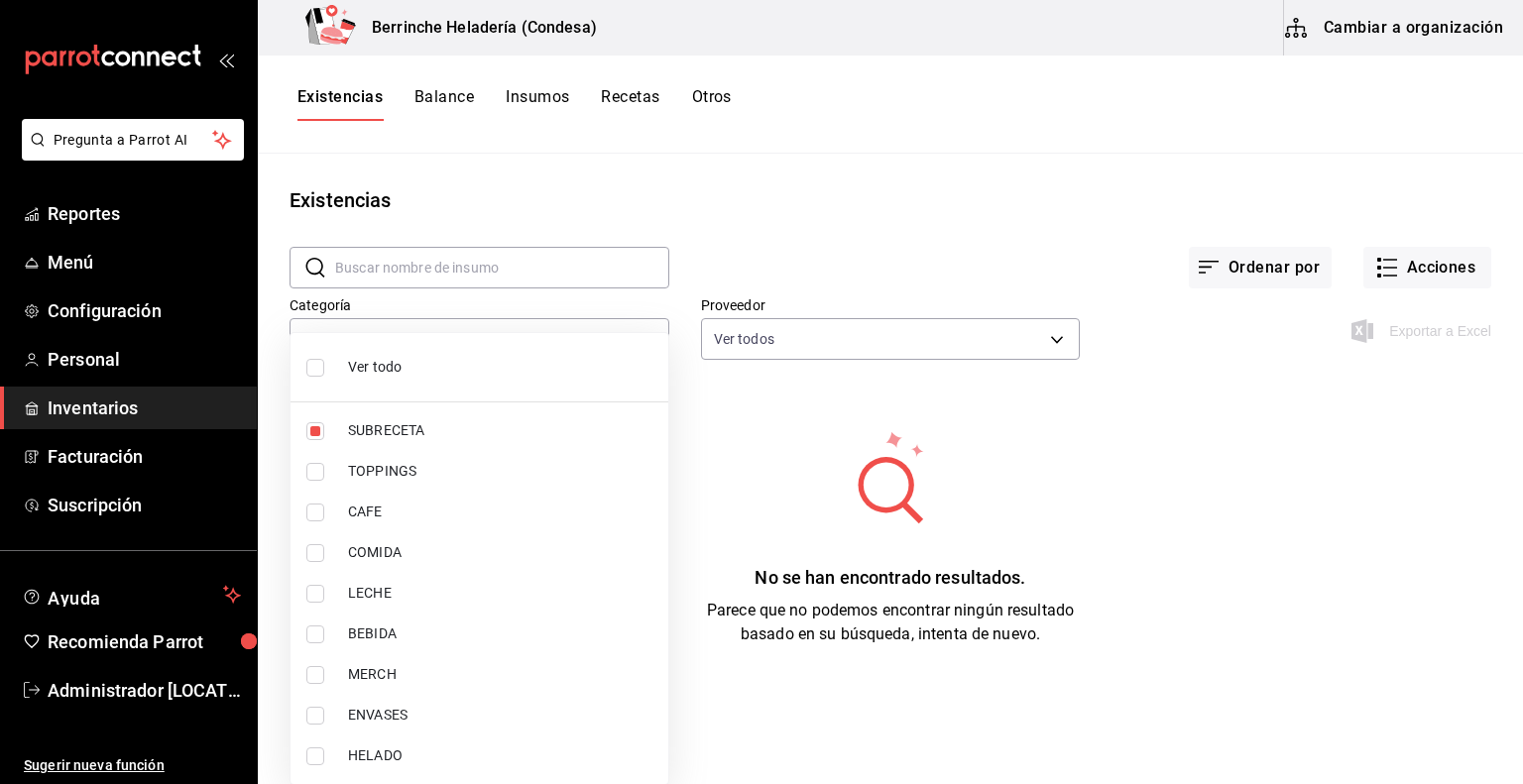 click at bounding box center (315, 368) 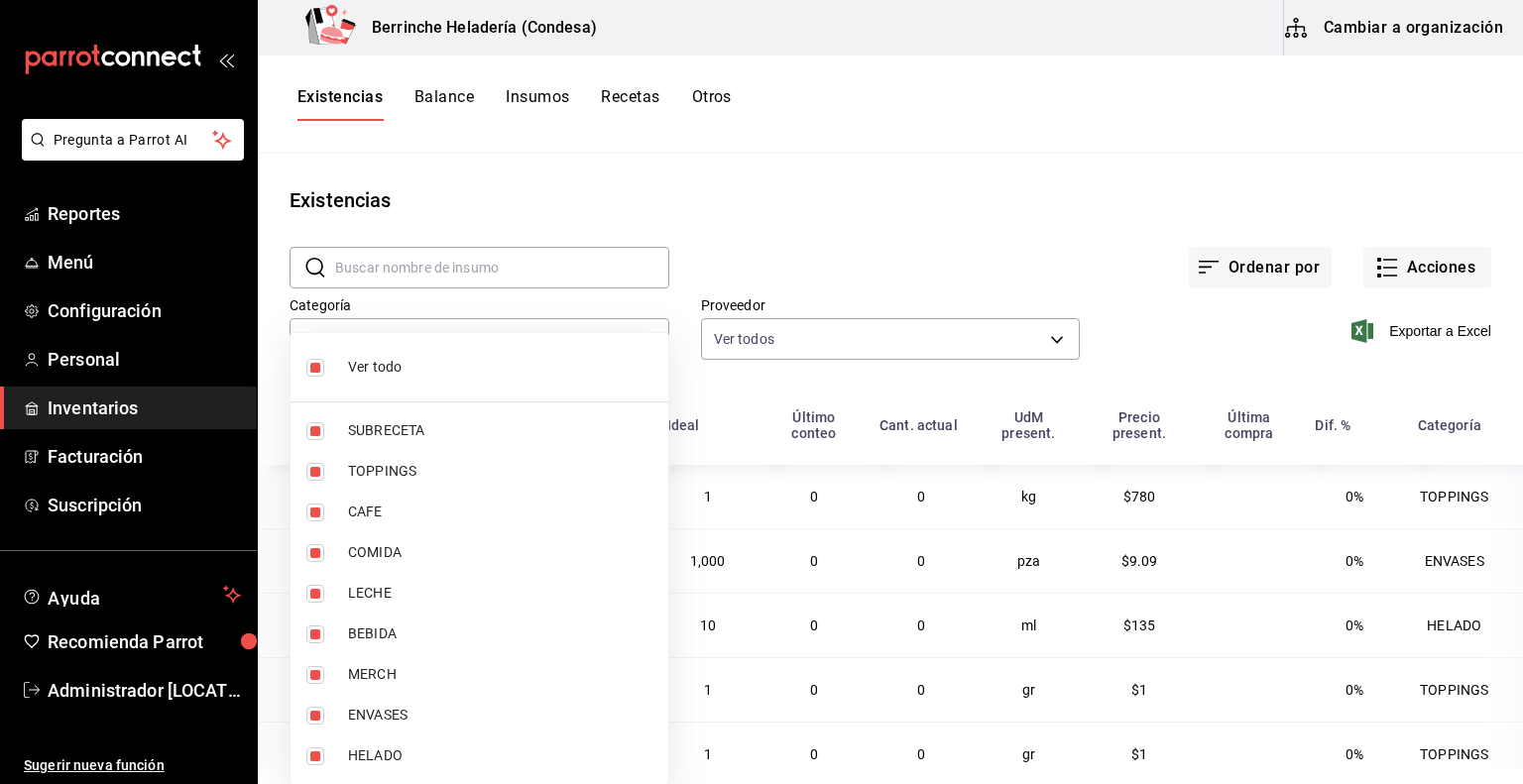 click at bounding box center (315, 431) 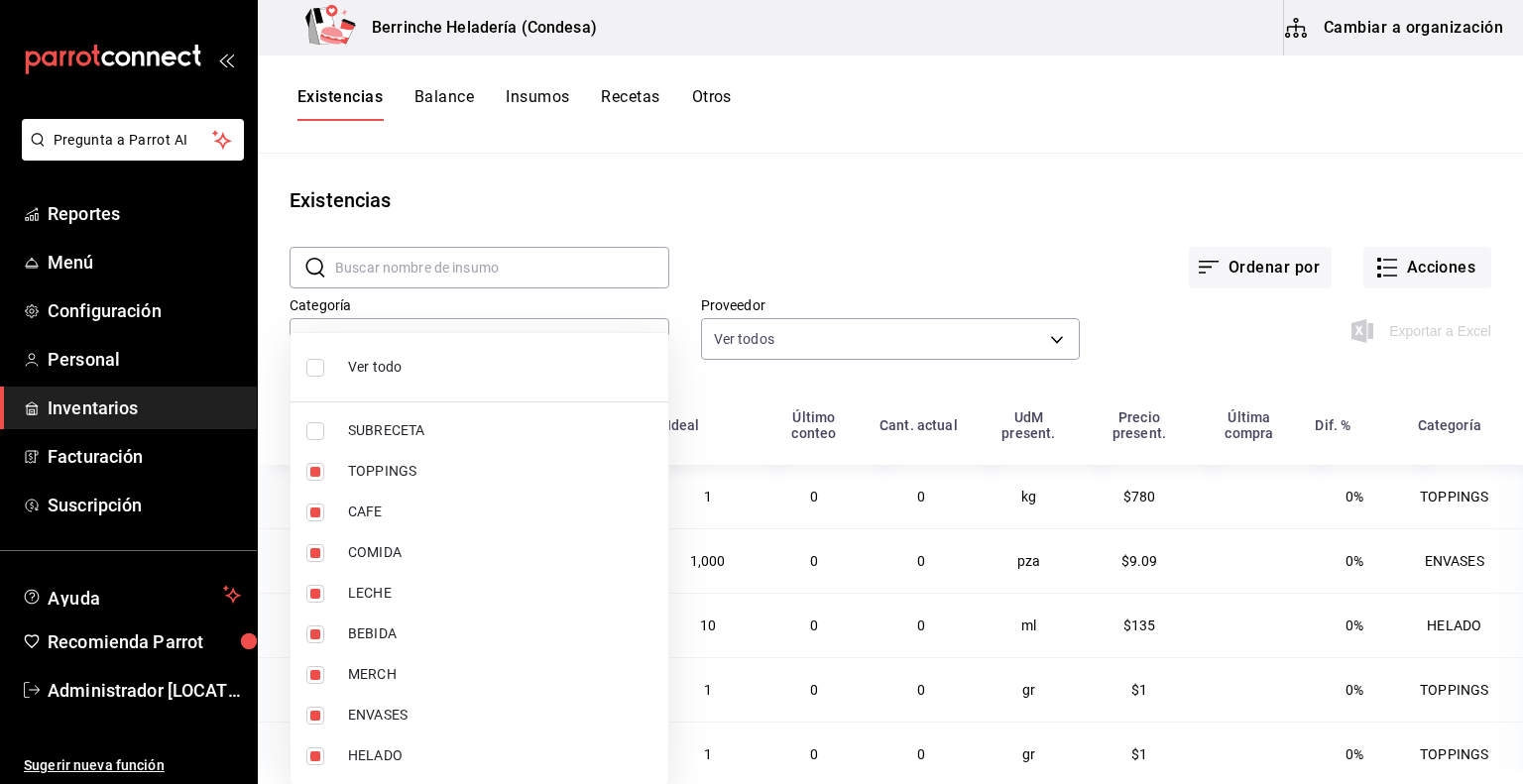 click at bounding box center [315, 472] 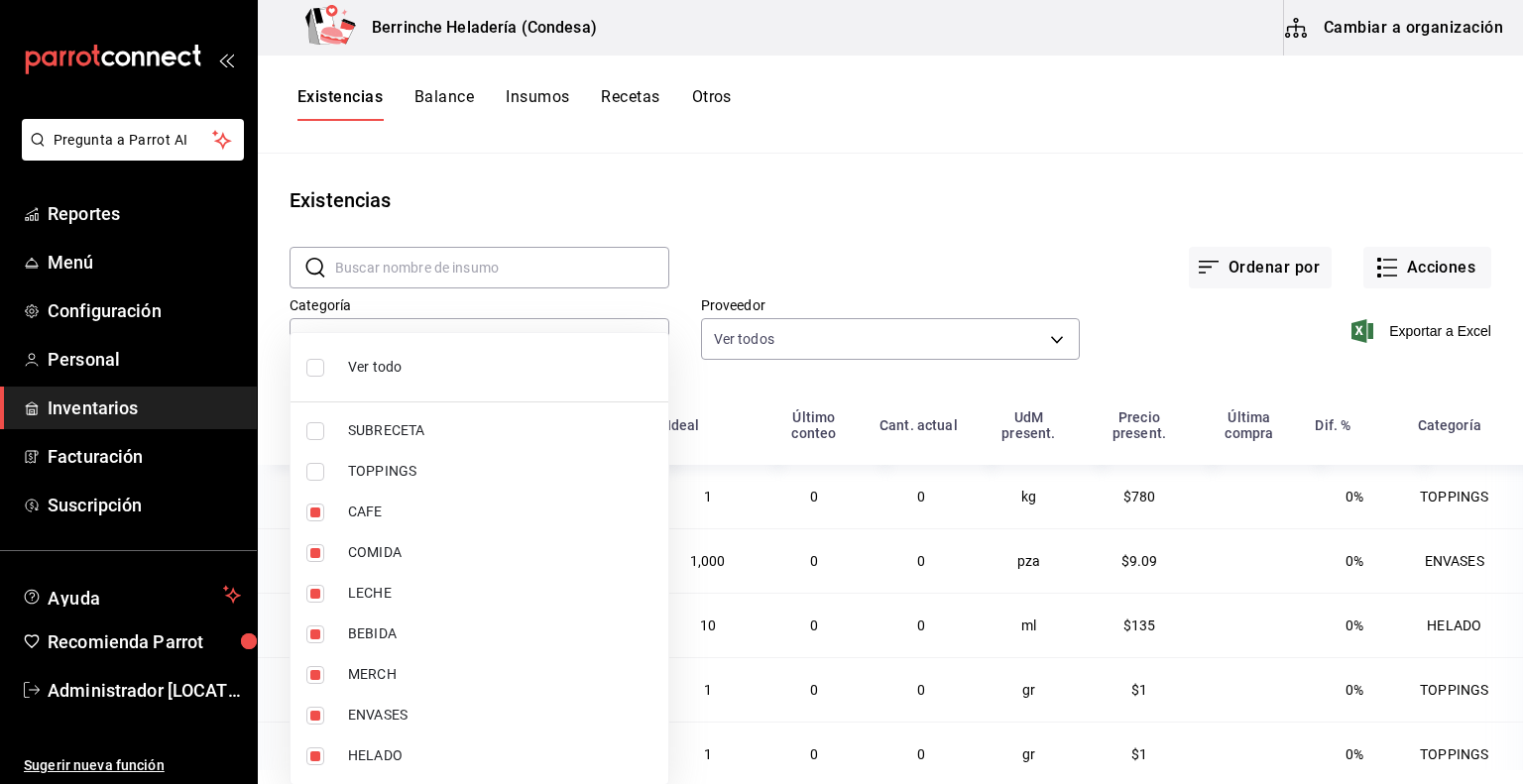 type on "56ca73b3-bd9f-4511-977f-e8be67805ad9,6caf1026-ac2b-49dd-bf29-783993bb5068,18d7336a-d23f-4371-b765-6760f7578def,b9cfc23d-9d7a-4520-a92a-64f8c9433f73,851090c0-5631-4bdf-b448-08e88478e335,4c746d74-1977-40d8-8ec4-10366cf0fe49,e8f0eec0-7050-4546-a70b-8c0df009c19e" 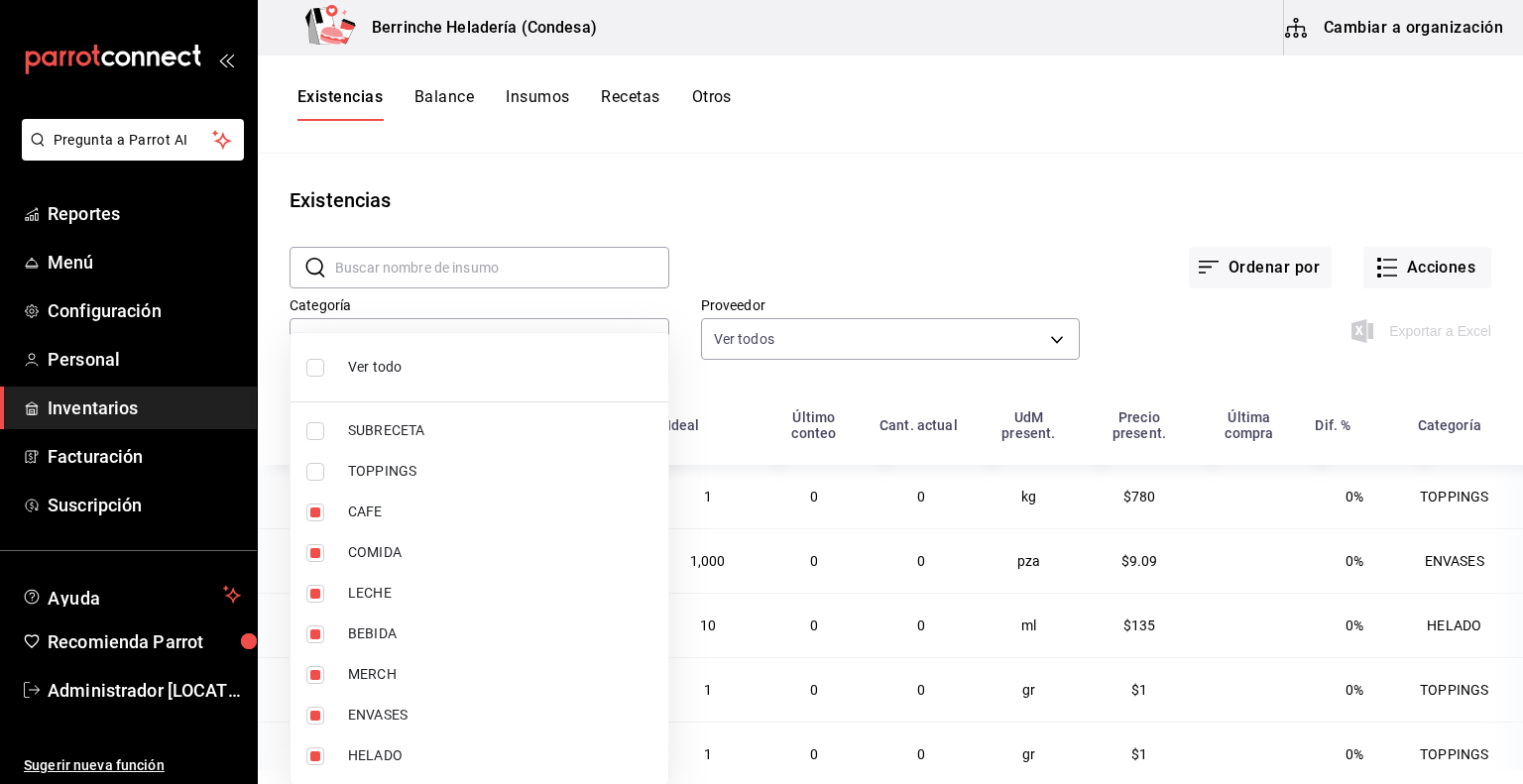 click at bounding box center (315, 368) 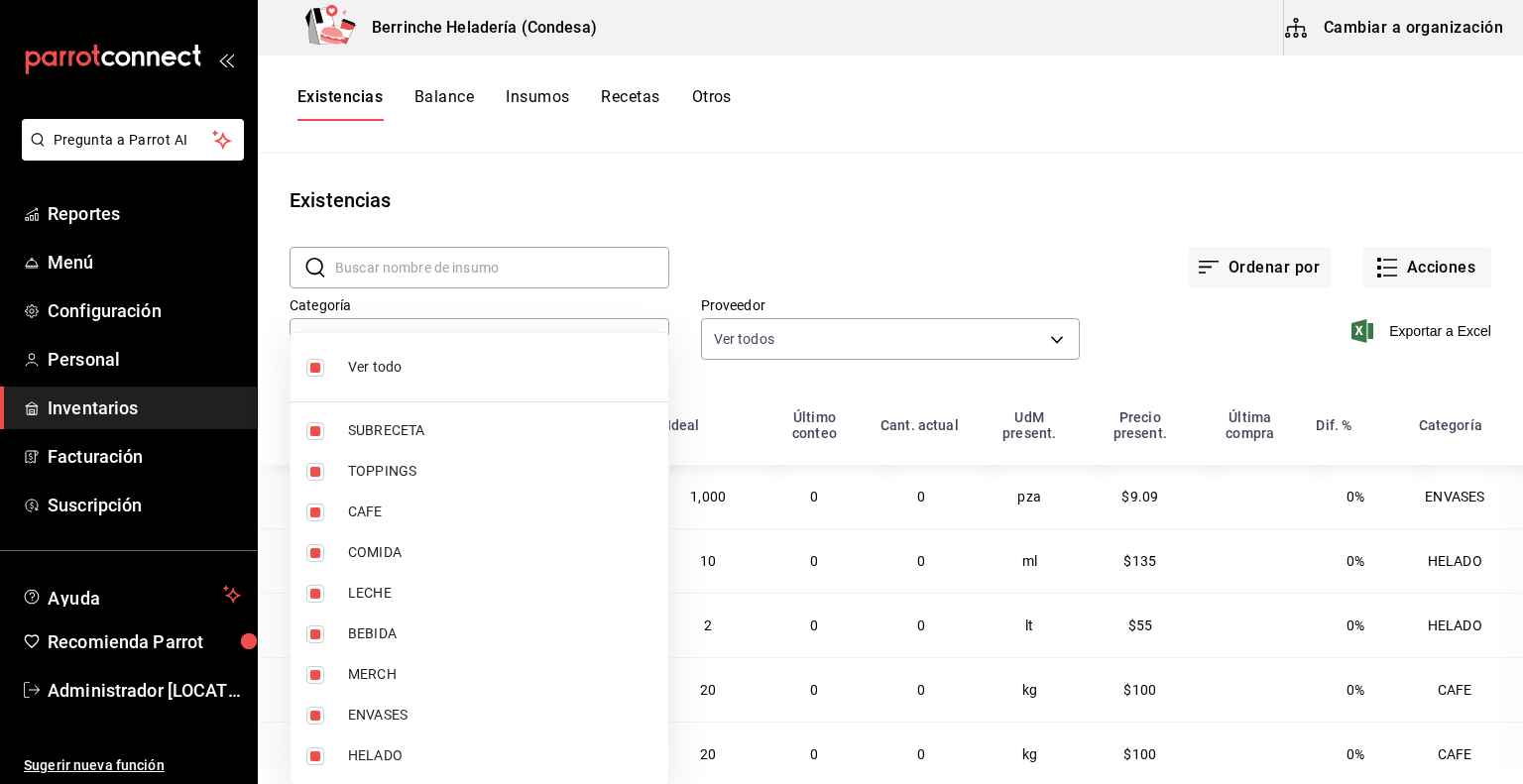 type on "a2c57947-80e7-4910-9848-c9fe7f1032e4,8b8f9fb4-892e-4a2d-b1a7-3172df611dd5,56ca73b3-bd9f-4511-977f-e8be67805ad9,6caf1026-ac2b-49dd-bf29-783993bb5068,18d7336a-d23f-4371-b765-6760f7578def,b9cfc23d-9d7a-4520-a92a-64f8c9433f73,851090c0-5631-4bdf-b448-08e88478e335,4c746d74-1977-40d8-8ec4-10366cf0fe49,e8f0eec0-7050-4546-a70b-8c0df009c19e" 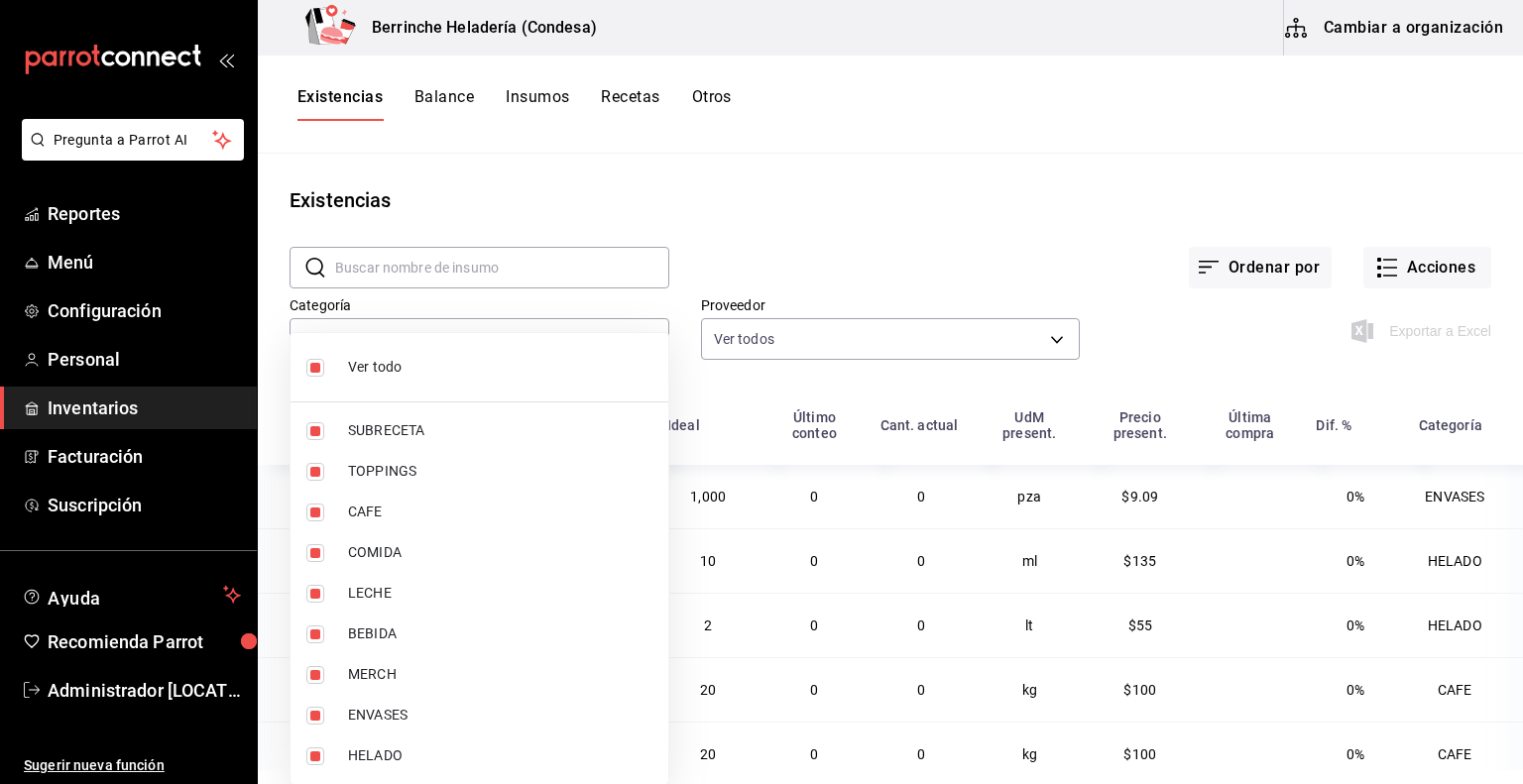 click at bounding box center [315, 368] 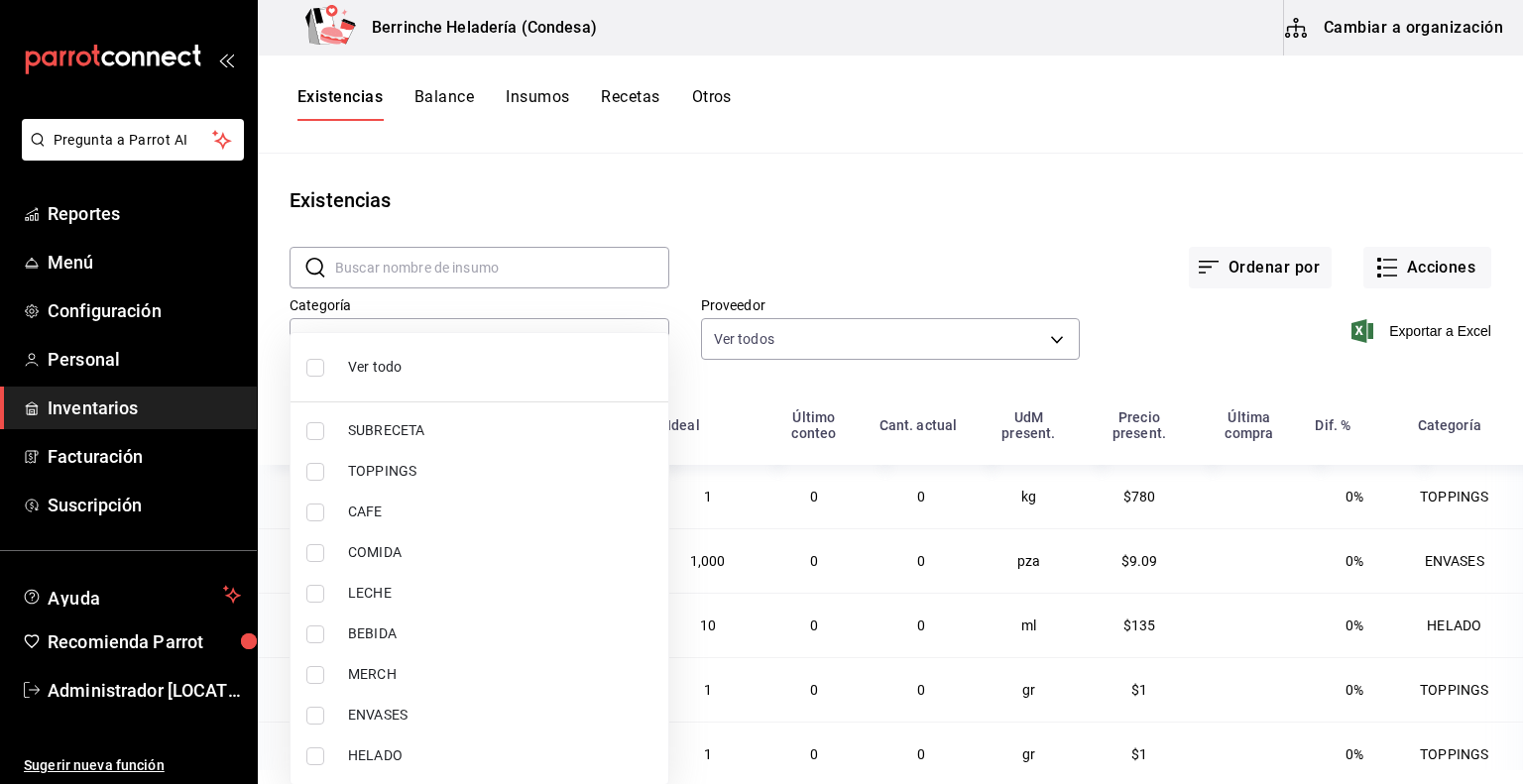 type 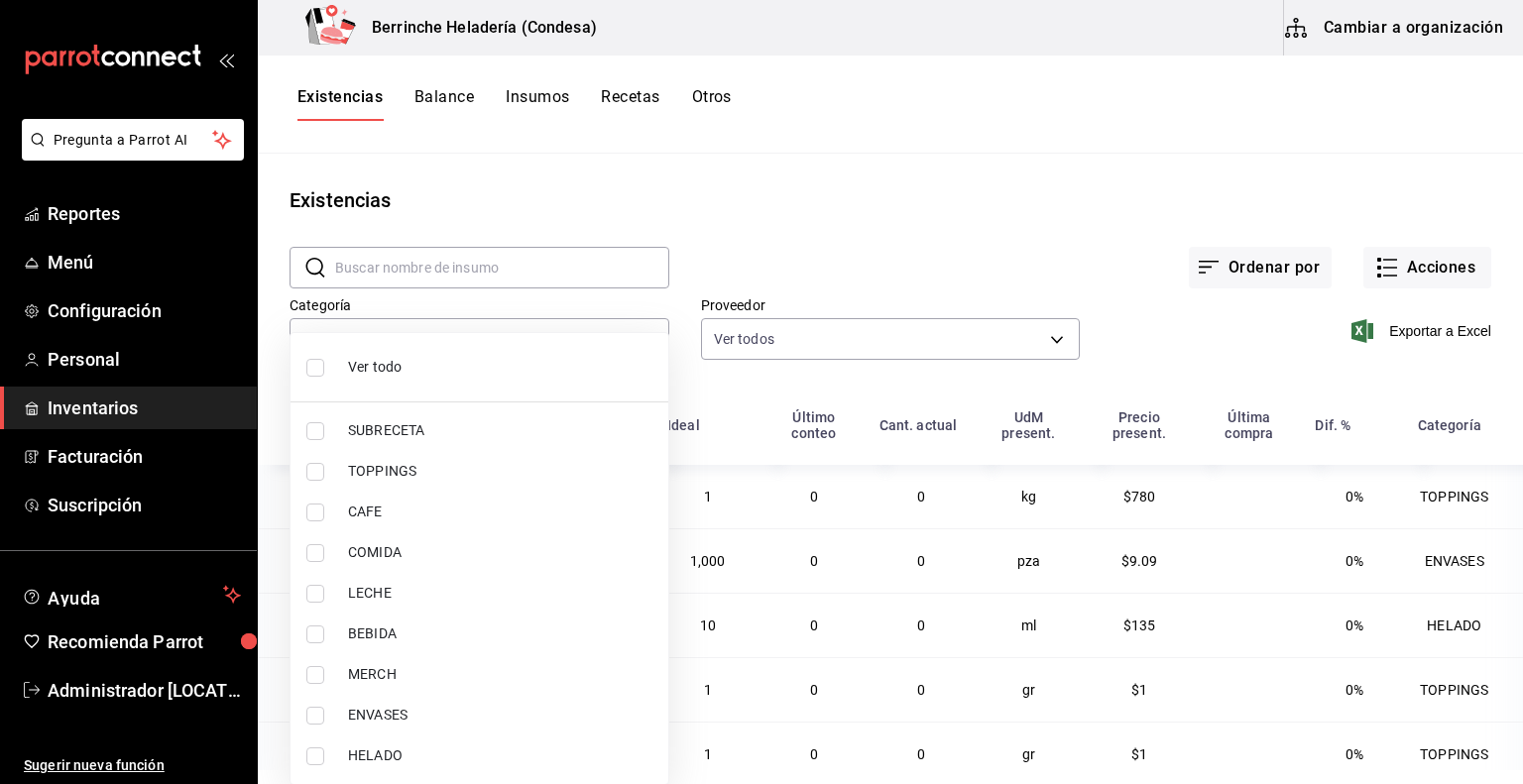 click at bounding box center (315, 472) 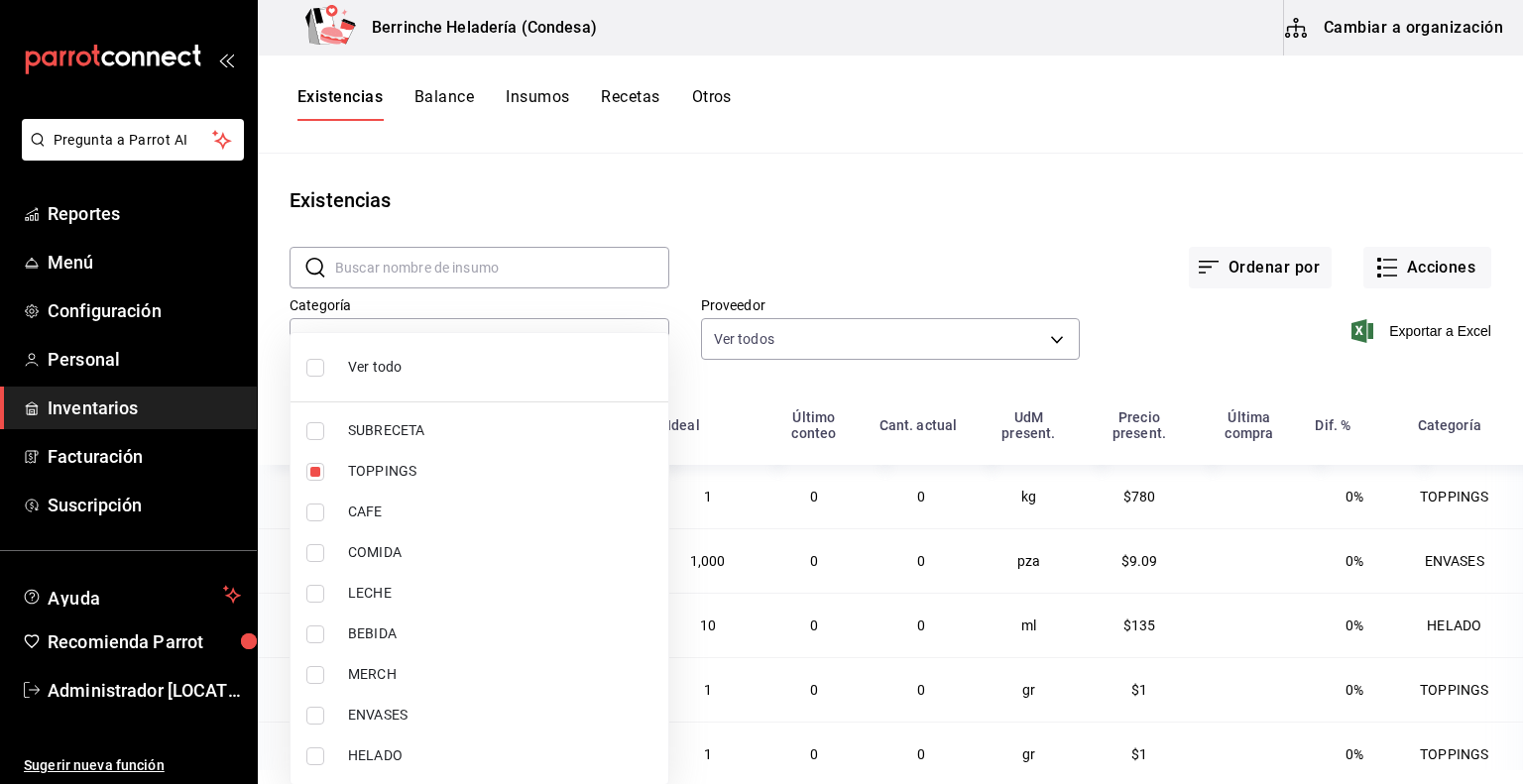type on "8b8f9fb4-892e-4a2d-b1a7-3172df611dd5" 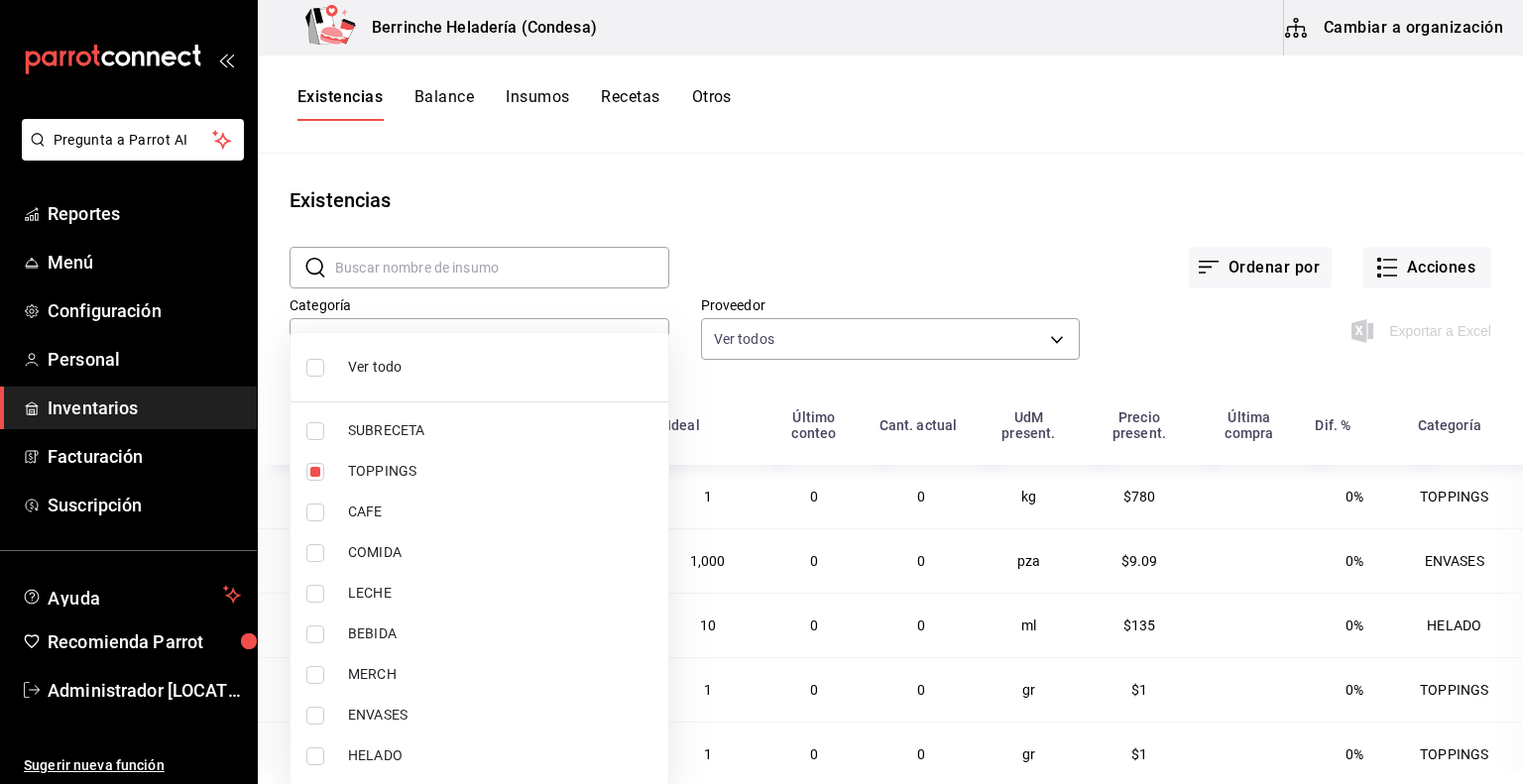 click at bounding box center (762, 392) 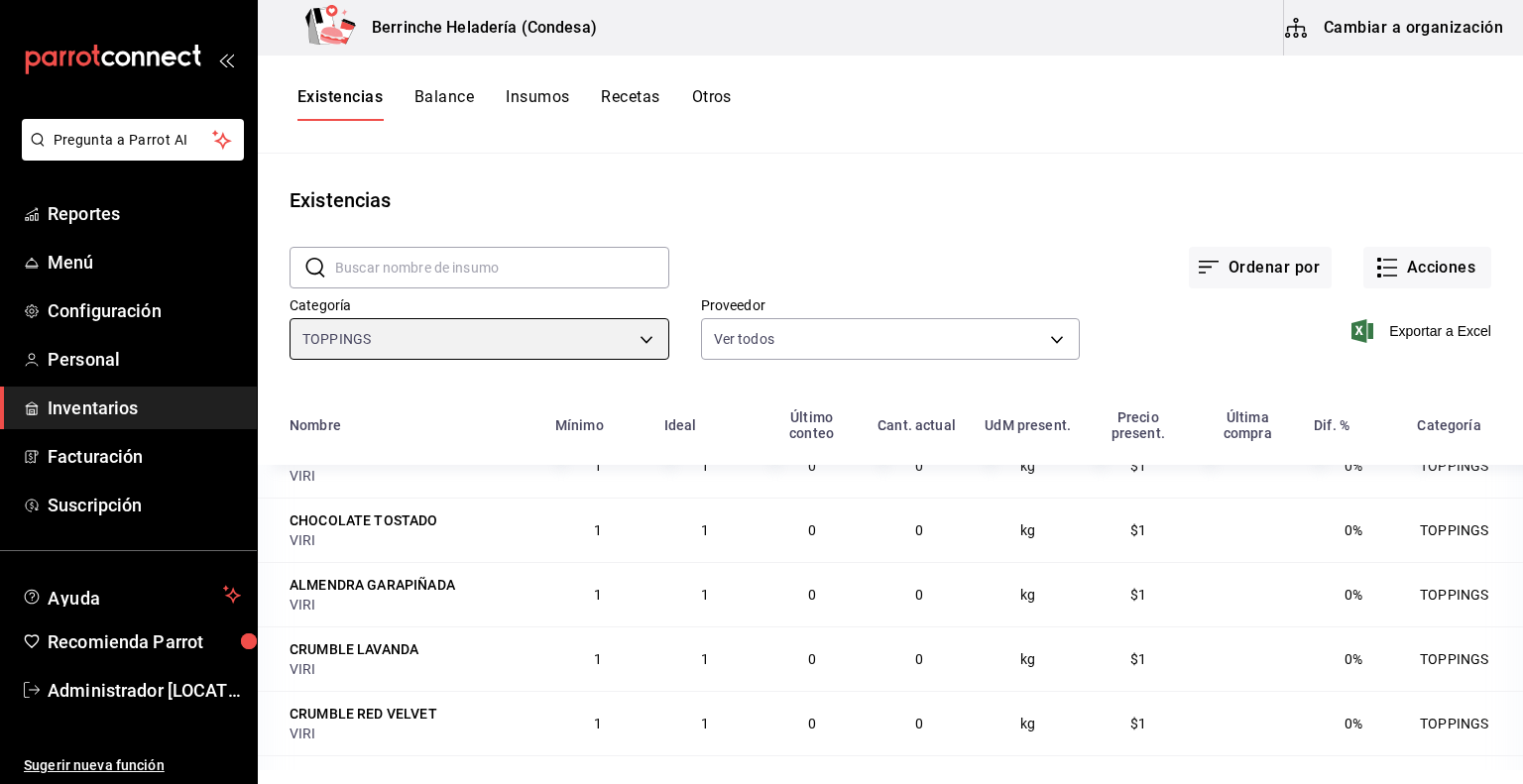 scroll, scrollTop: 1451, scrollLeft: 0, axis: vertical 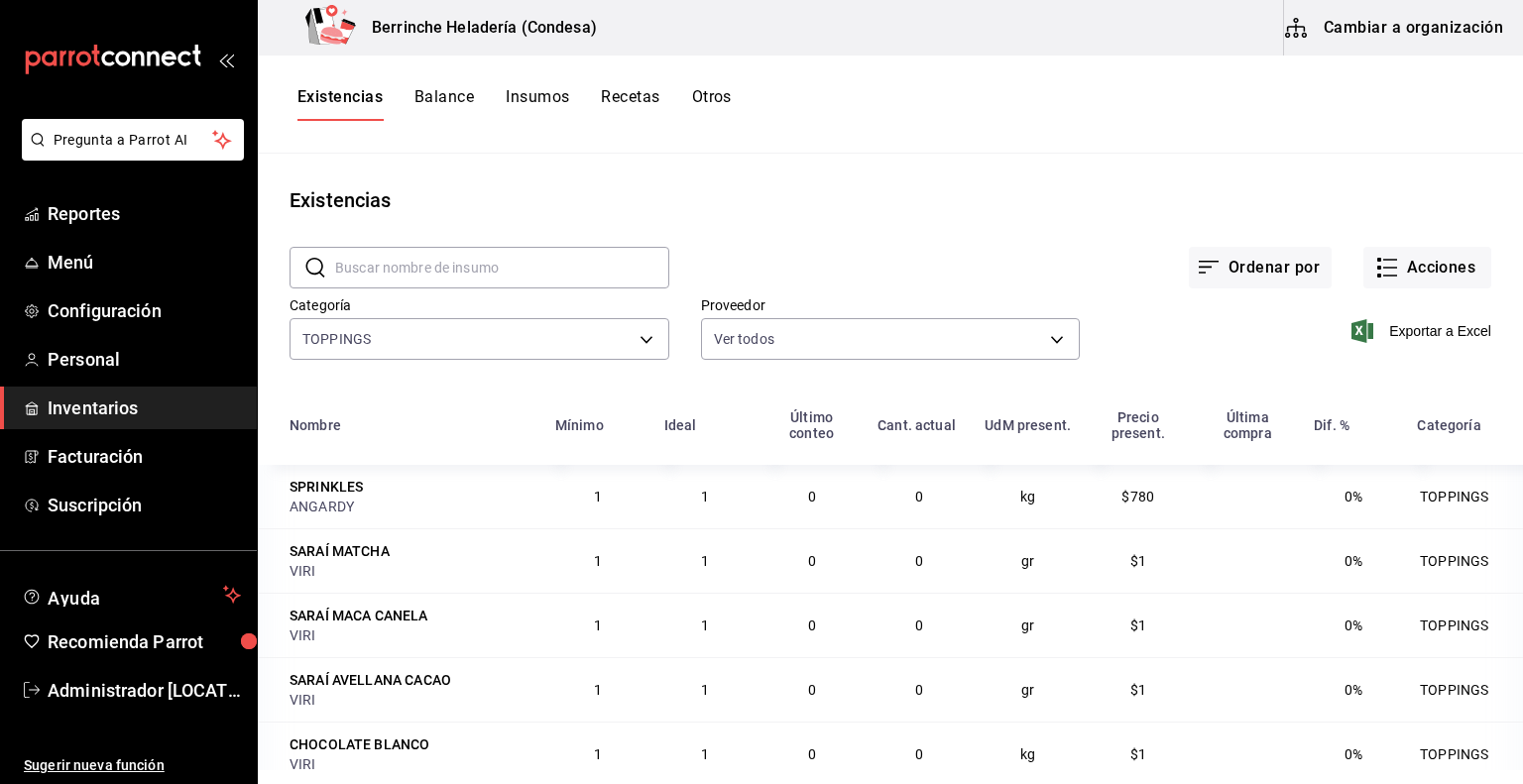 click on "Recetas" at bounding box center [630, 104] 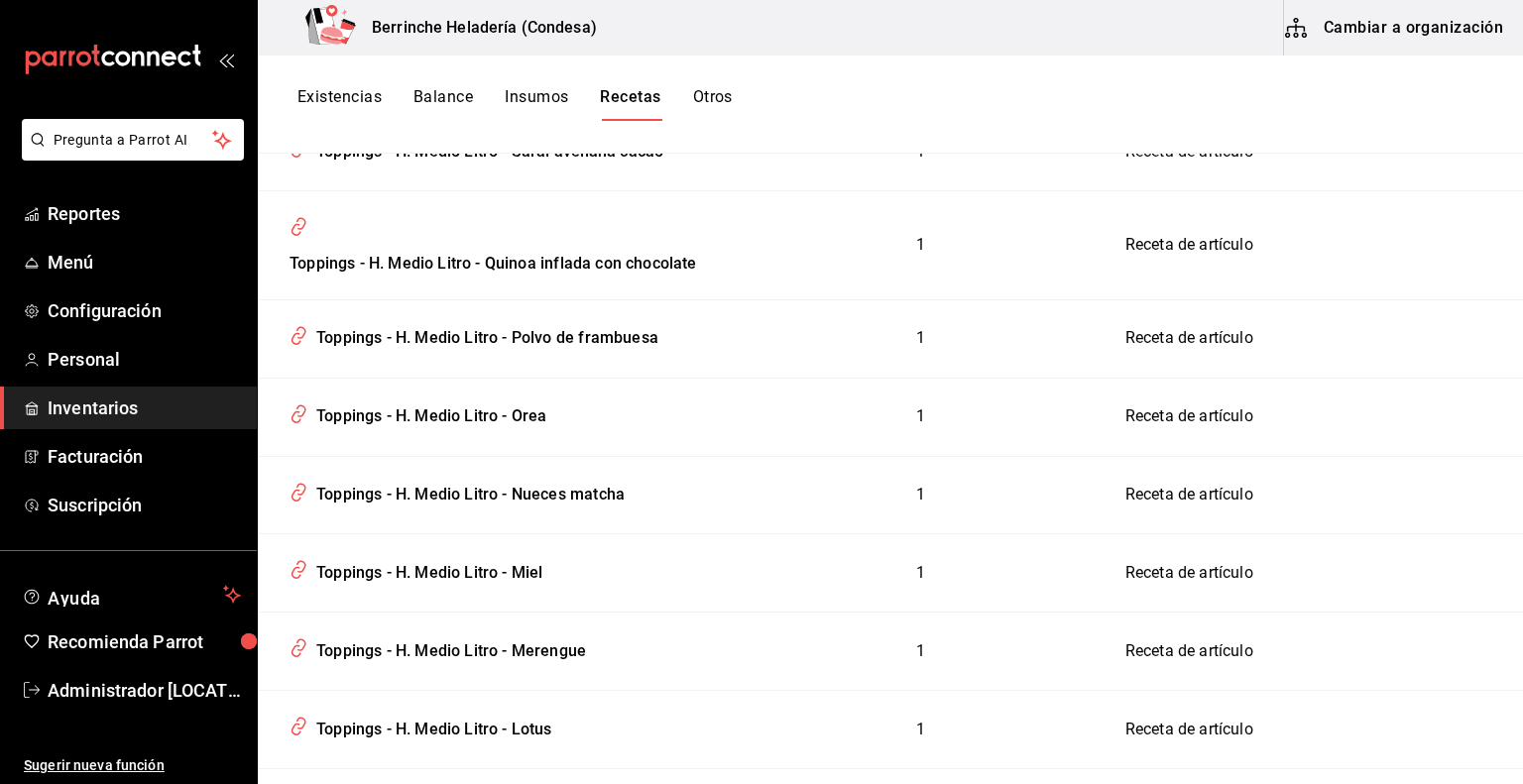 scroll, scrollTop: 860, scrollLeft: 0, axis: vertical 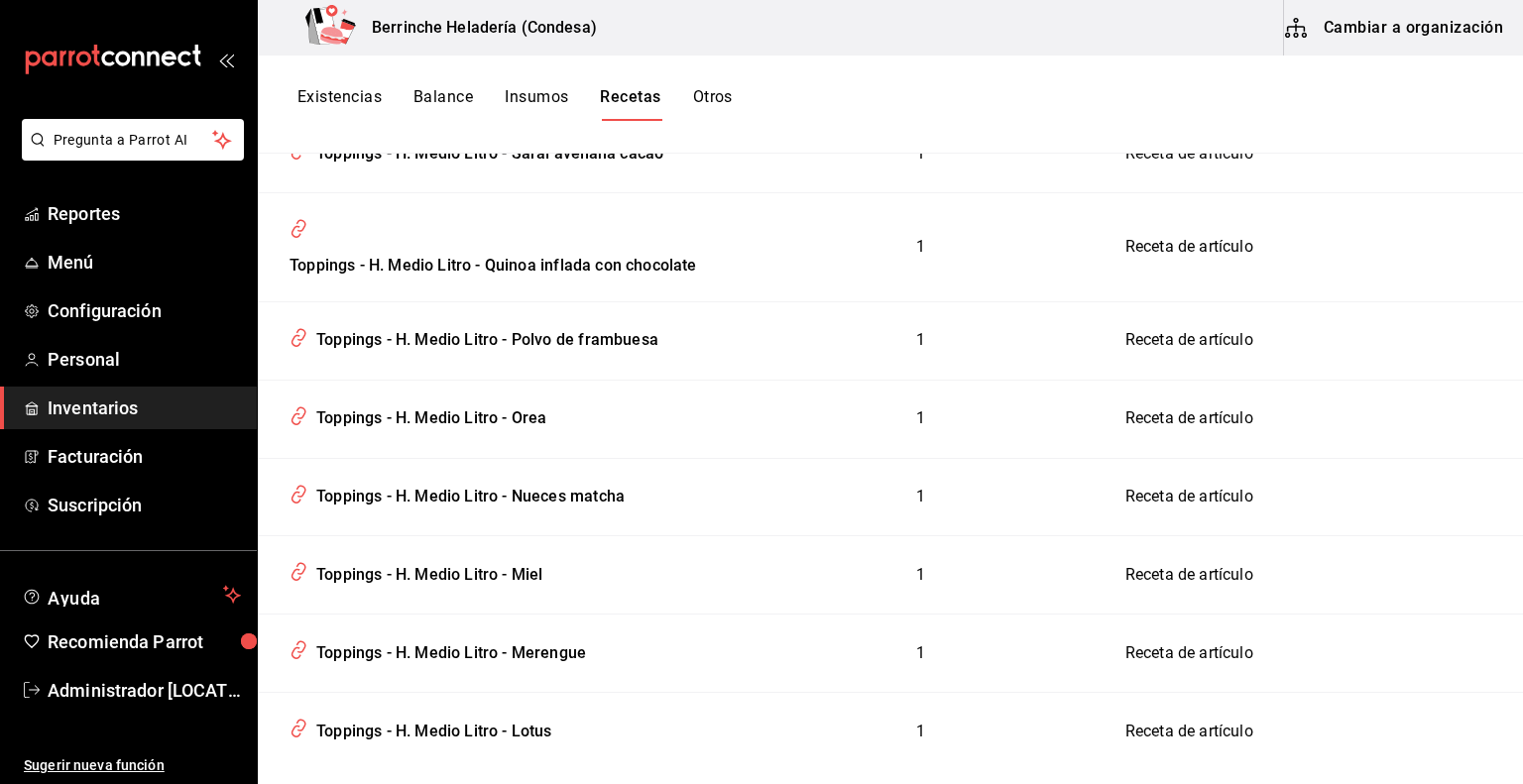 click on "Balance" at bounding box center [443, 104] 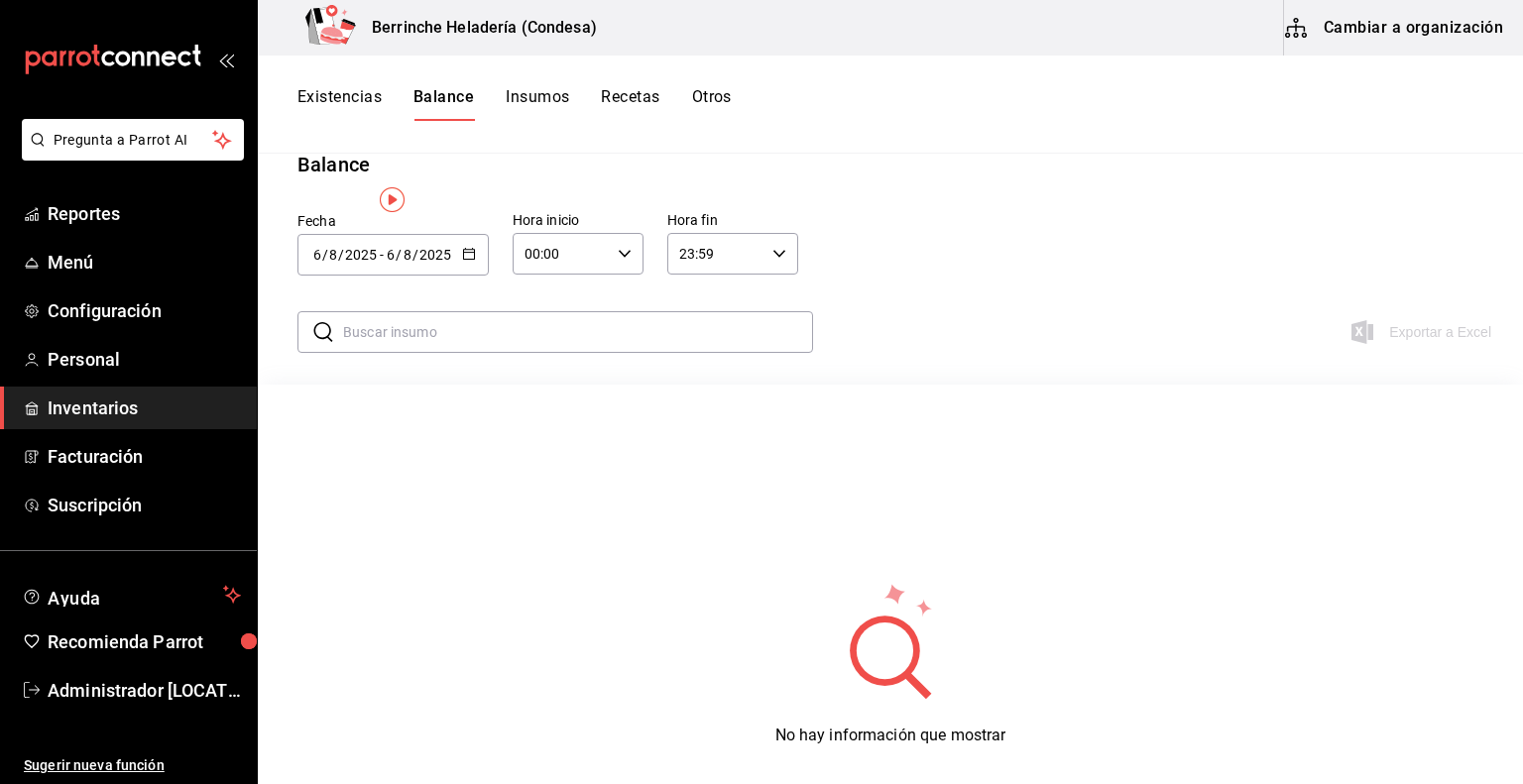 scroll, scrollTop: 0, scrollLeft: 0, axis: both 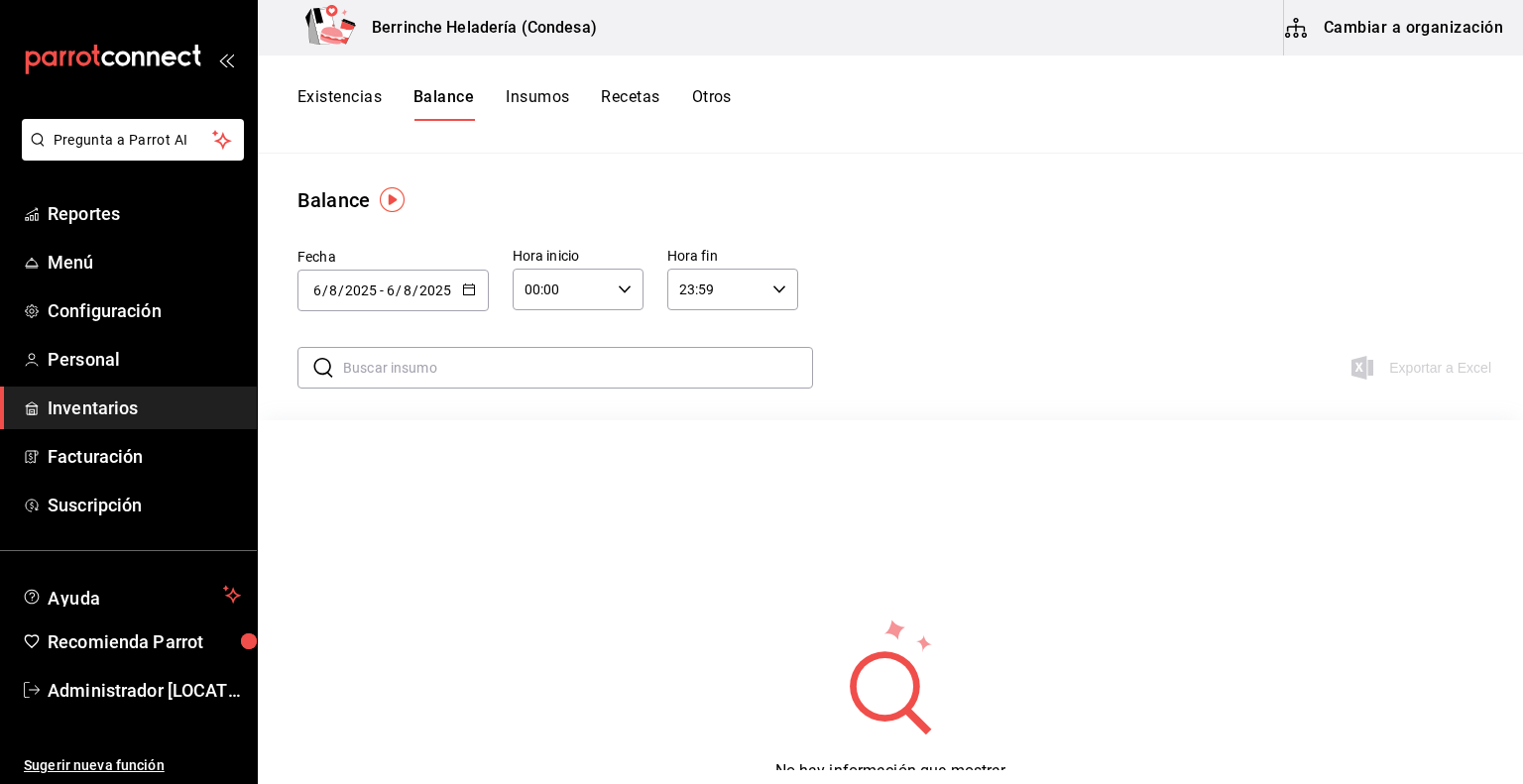 click at bounding box center (578, 368) 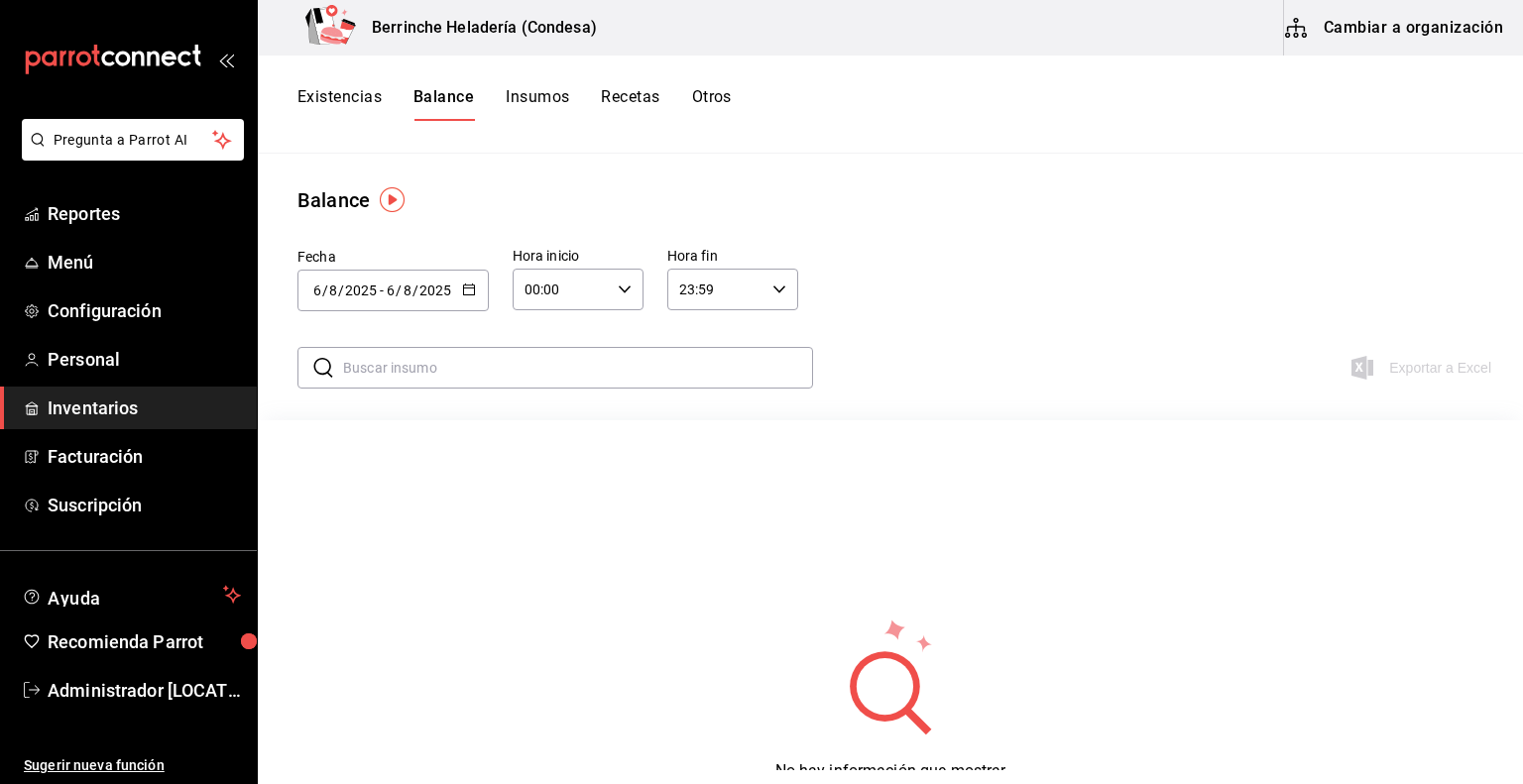 click on "Recetas" at bounding box center (630, 104) 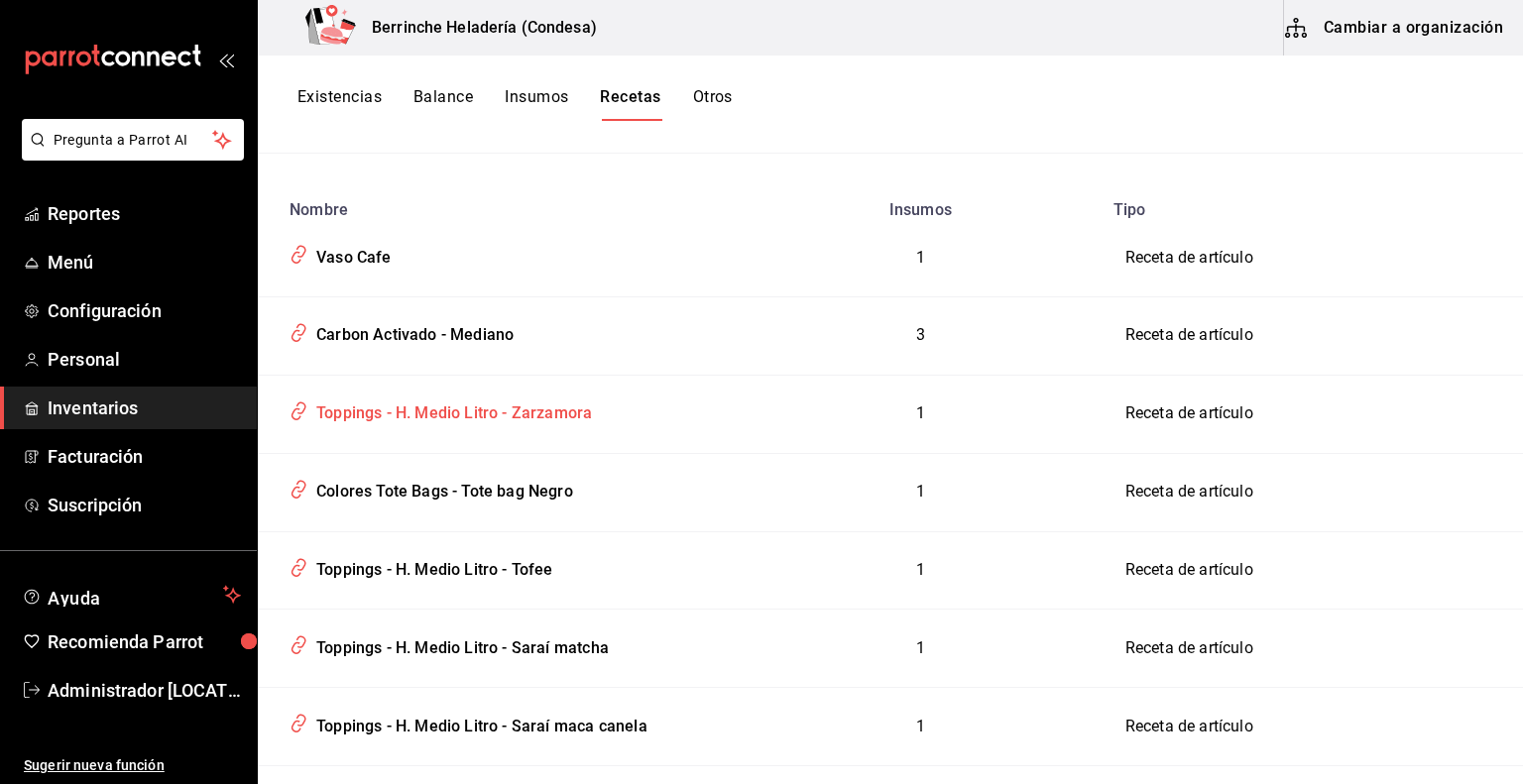 scroll, scrollTop: 210, scrollLeft: 0, axis: vertical 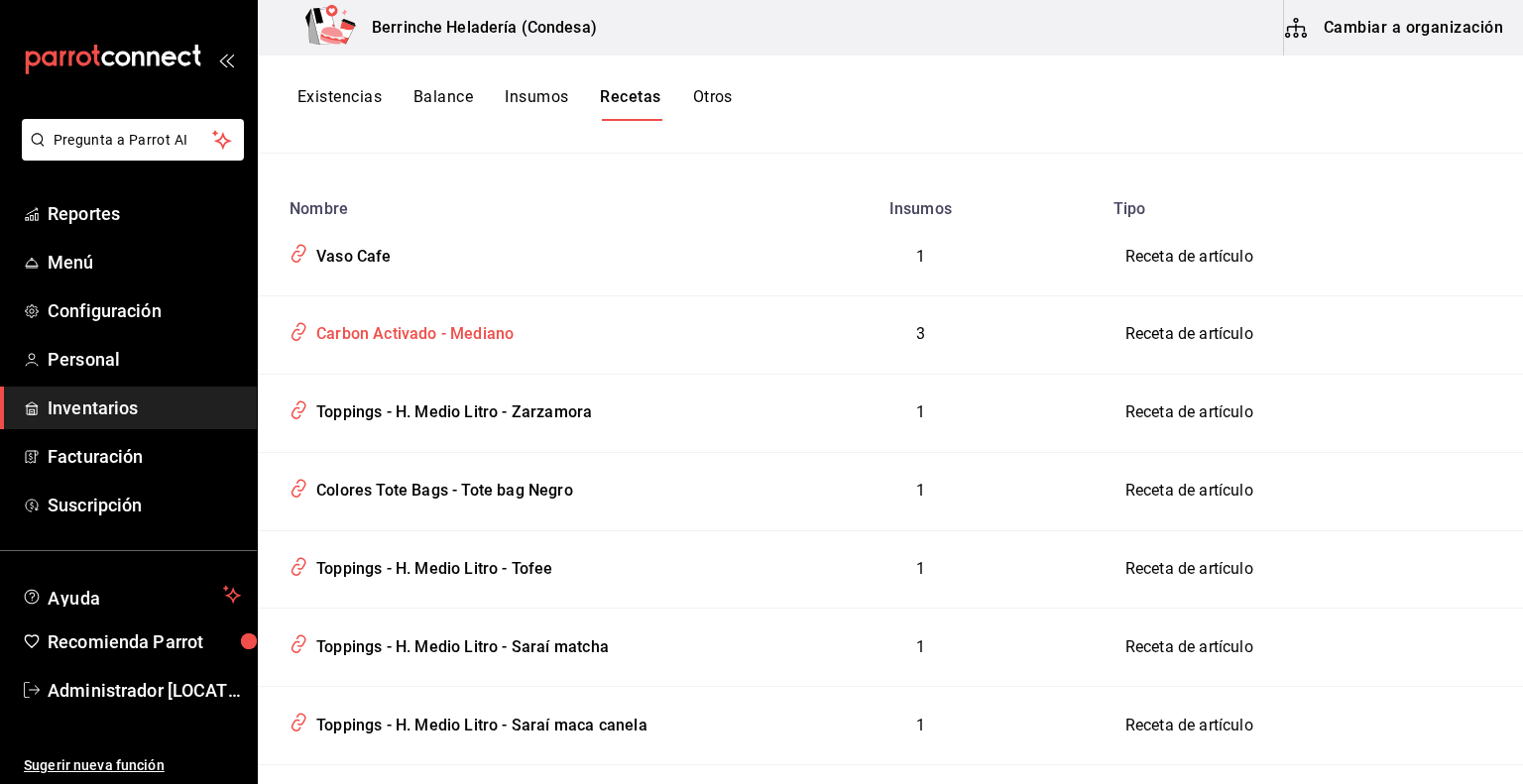 click on "Carbon Activado - Mediano" at bounding box center [410, 330] 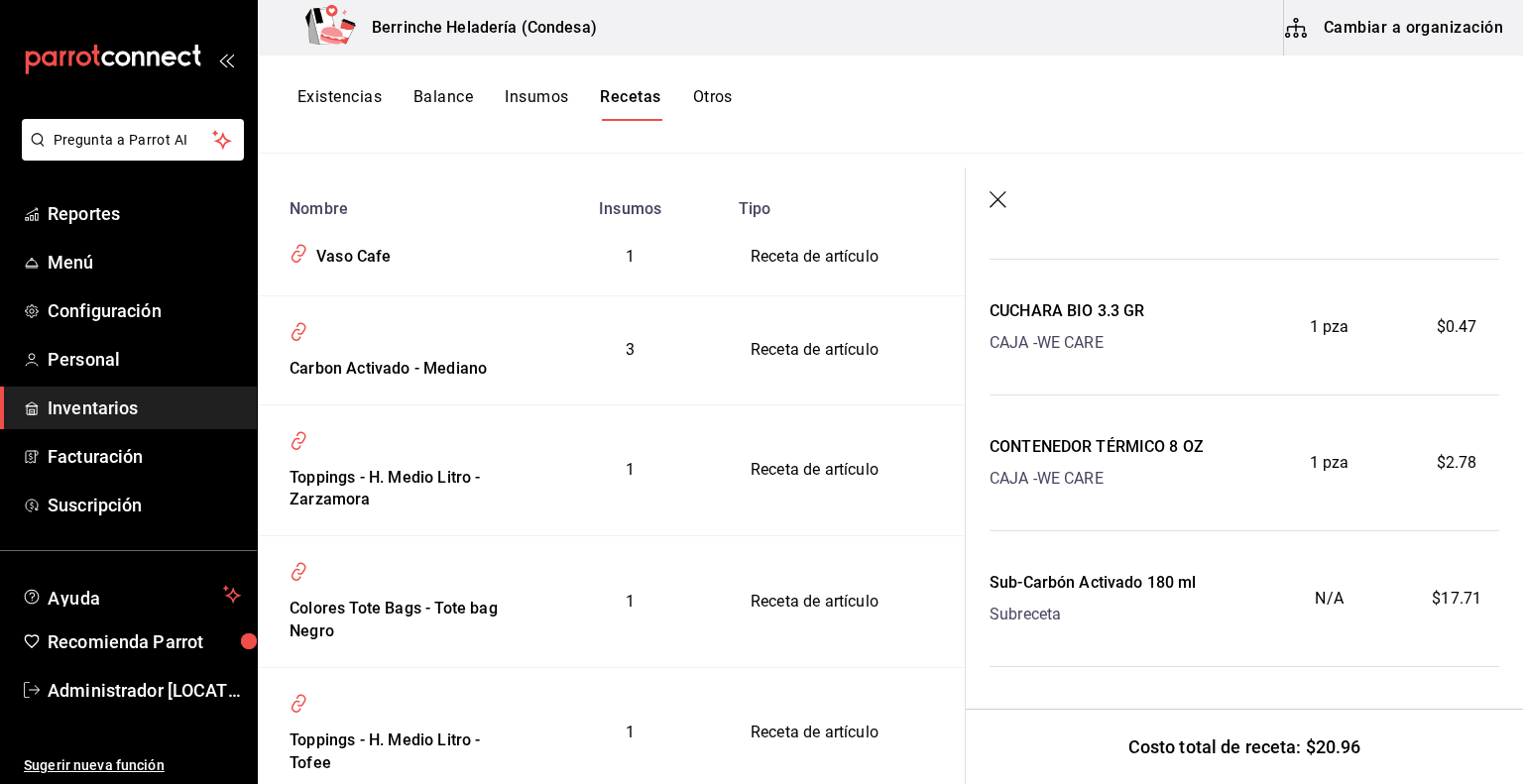scroll, scrollTop: 0, scrollLeft: 0, axis: both 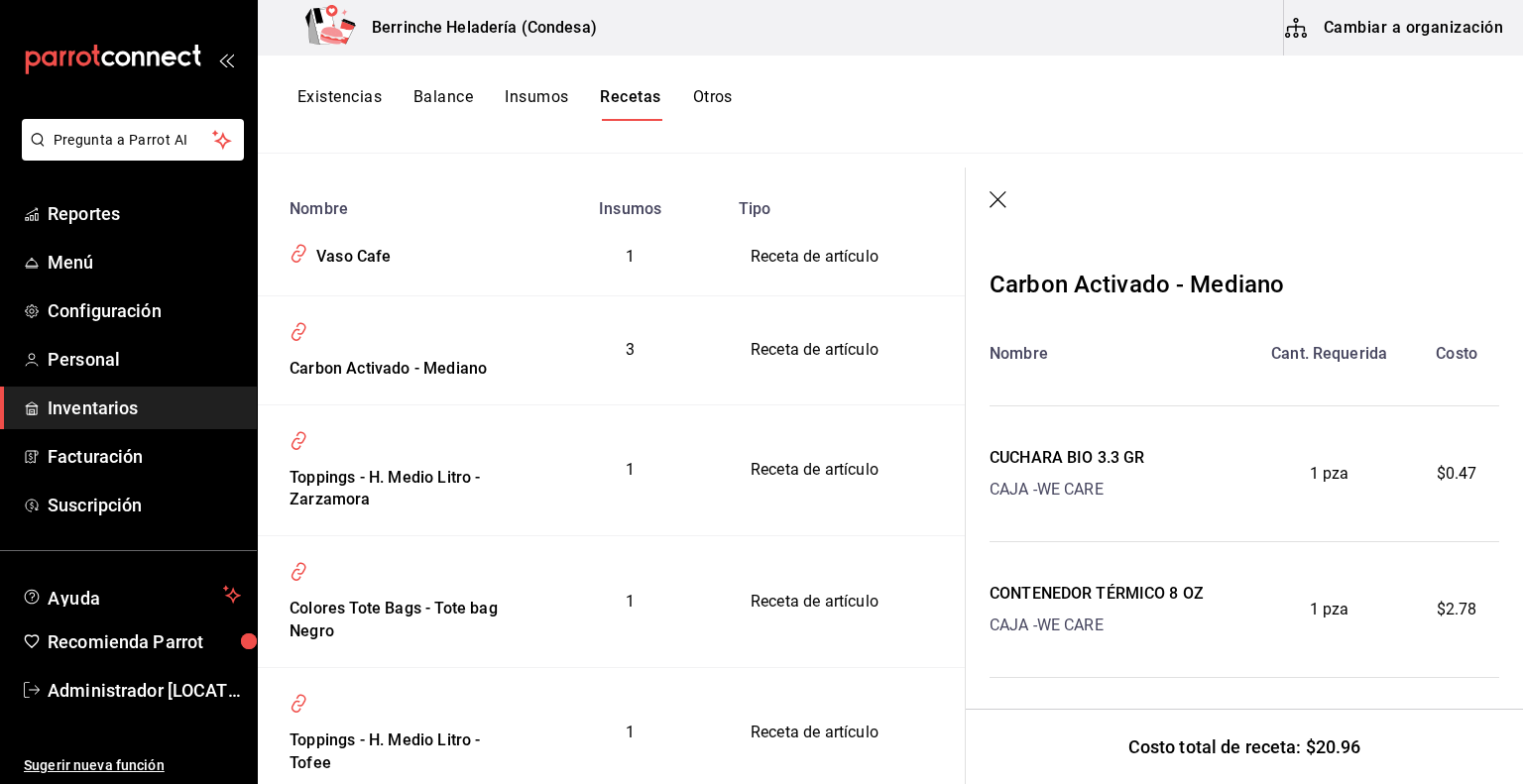 click 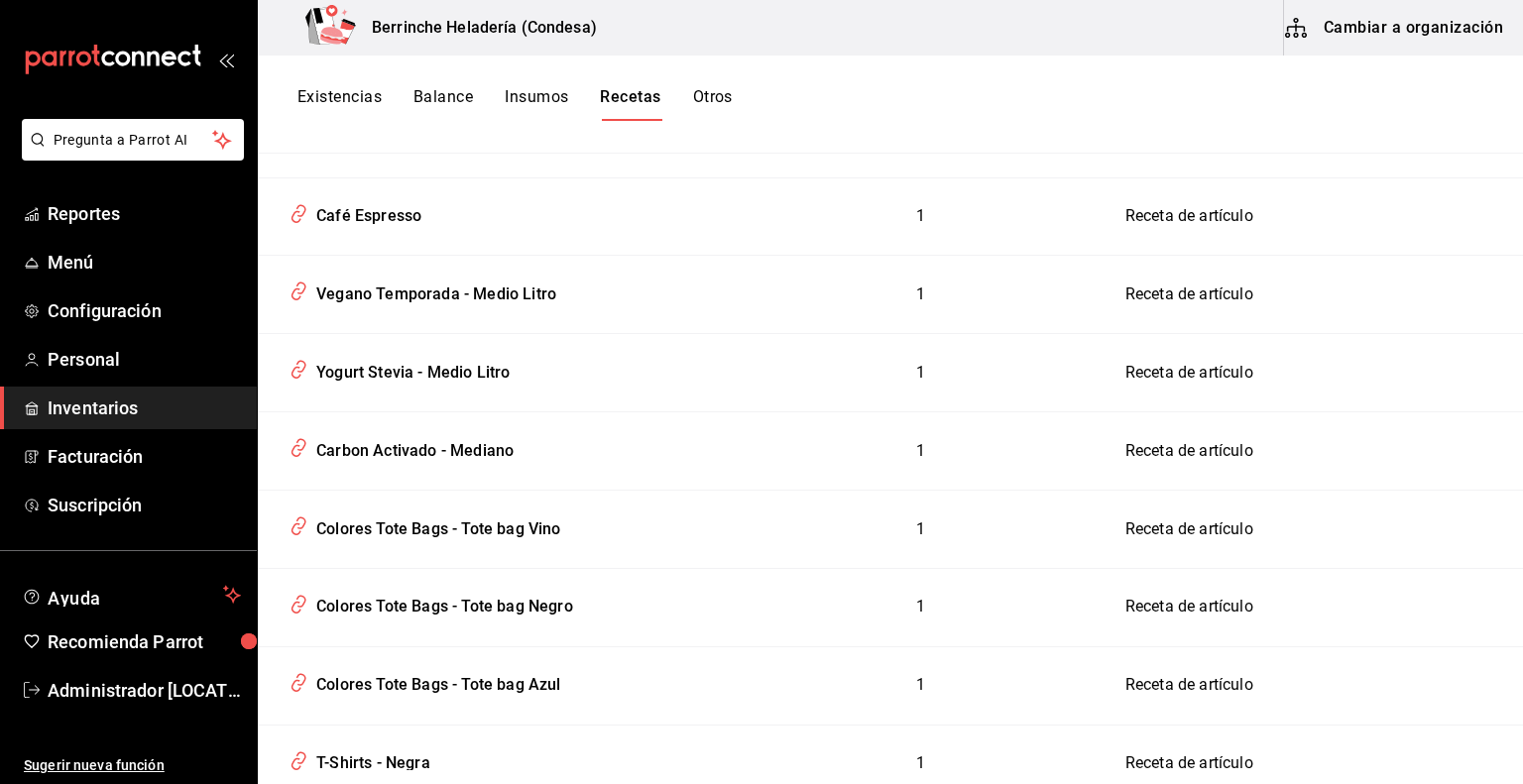 scroll, scrollTop: 1767, scrollLeft: 0, axis: vertical 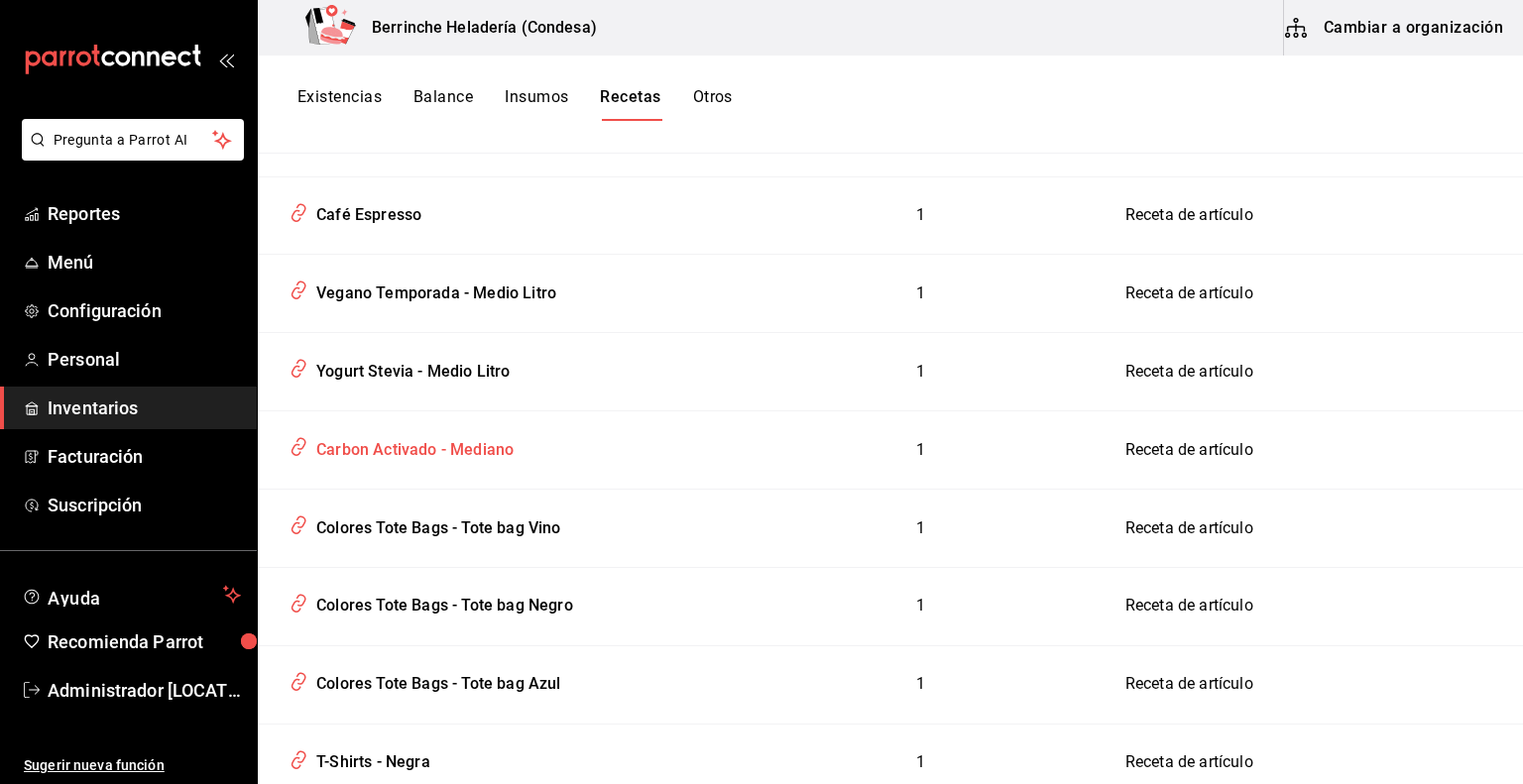 click on "Carbon Activado - Mediano" at bounding box center (410, 446) 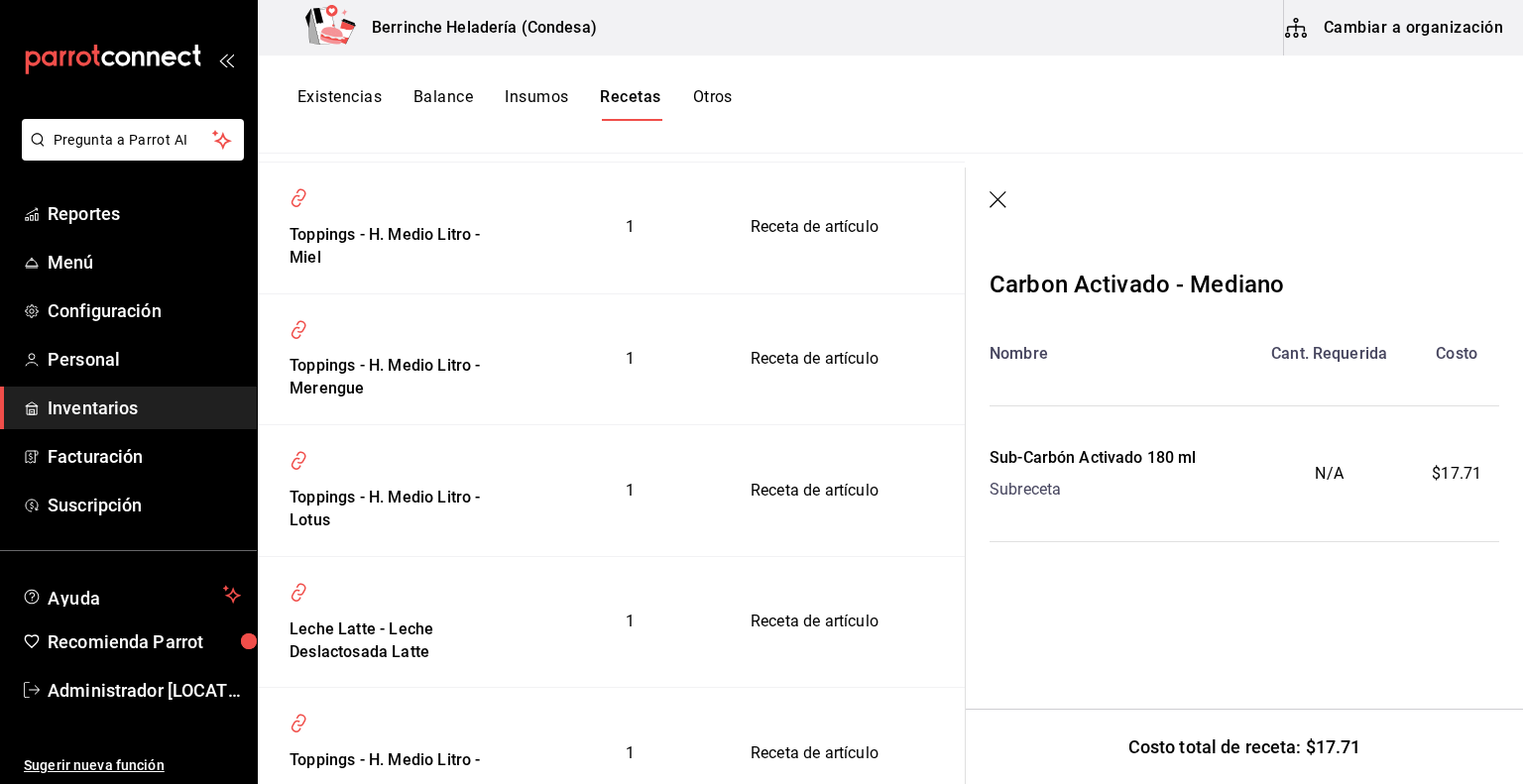 click 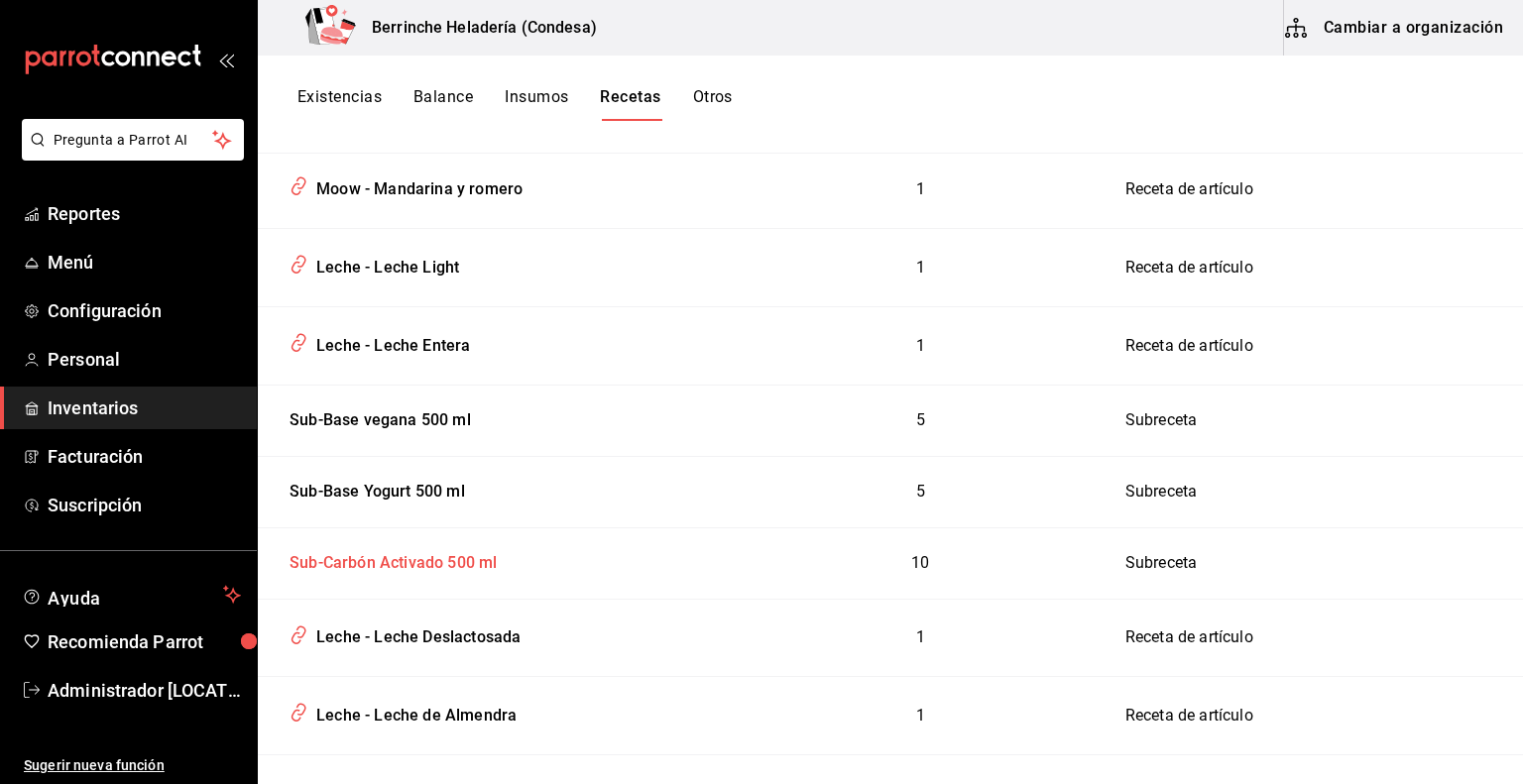 scroll, scrollTop: 3825, scrollLeft: 0, axis: vertical 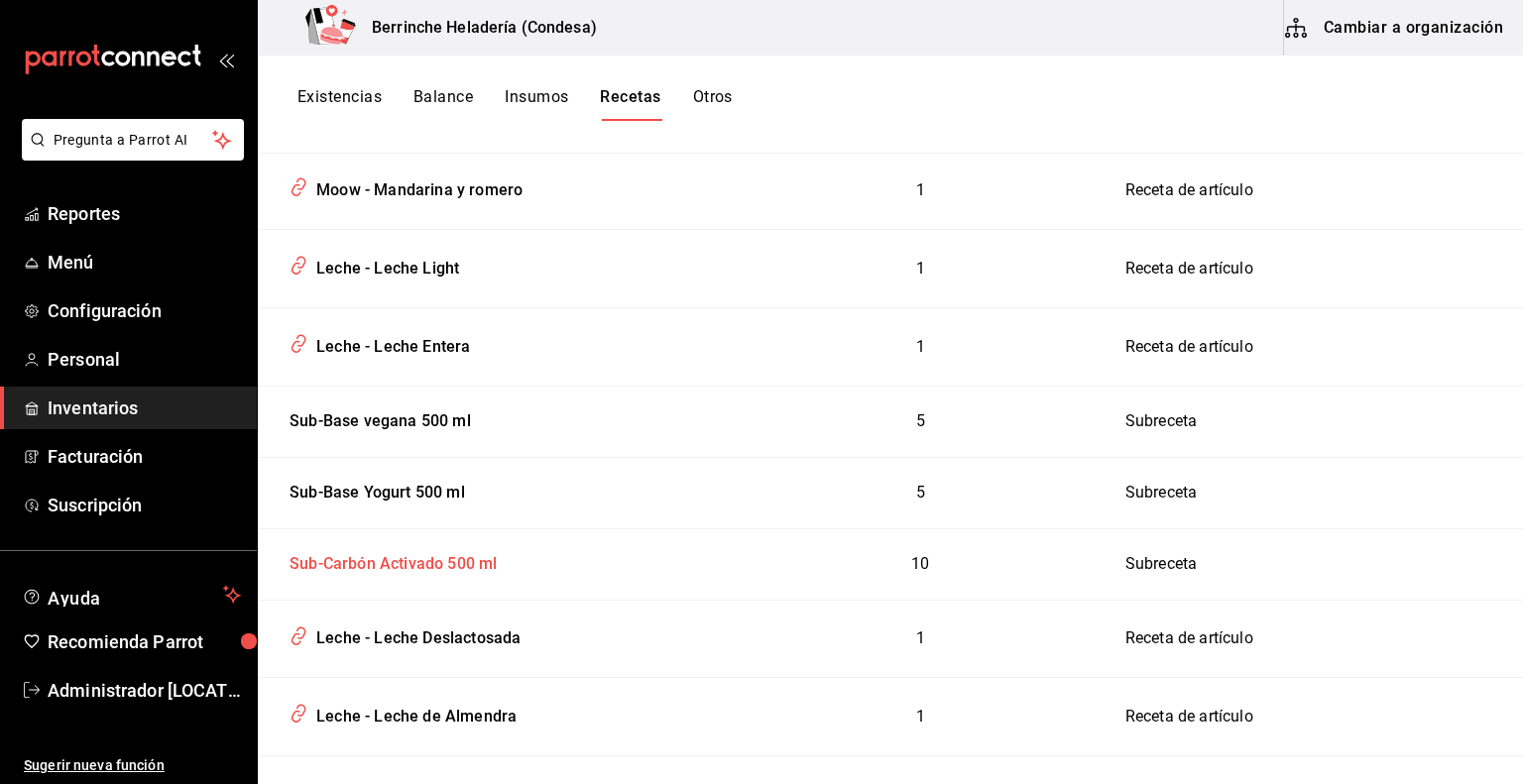 click on "Sub-Carbón Activado 500 ml" at bounding box center (389, 560) 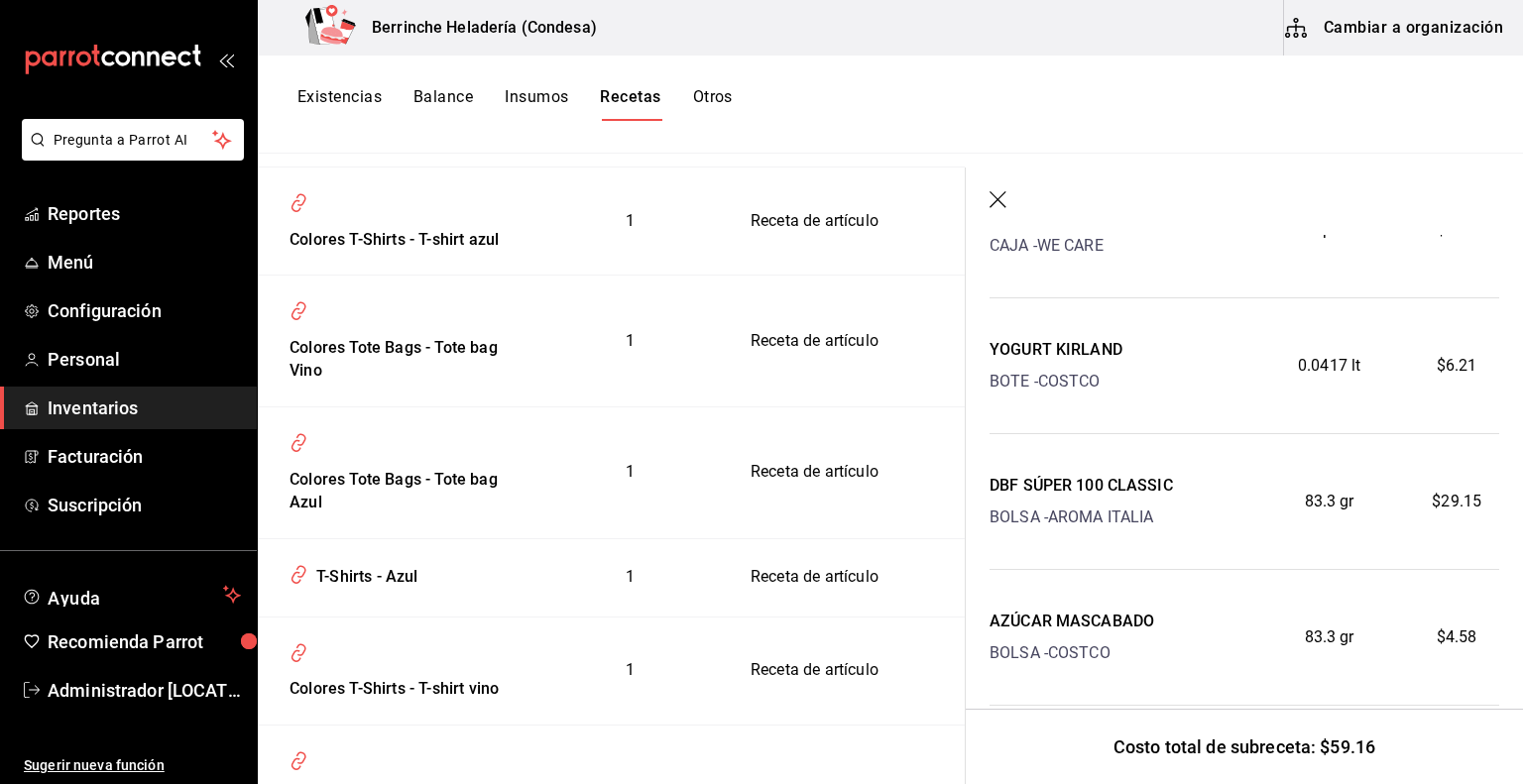 scroll, scrollTop: 1096, scrollLeft: 0, axis: vertical 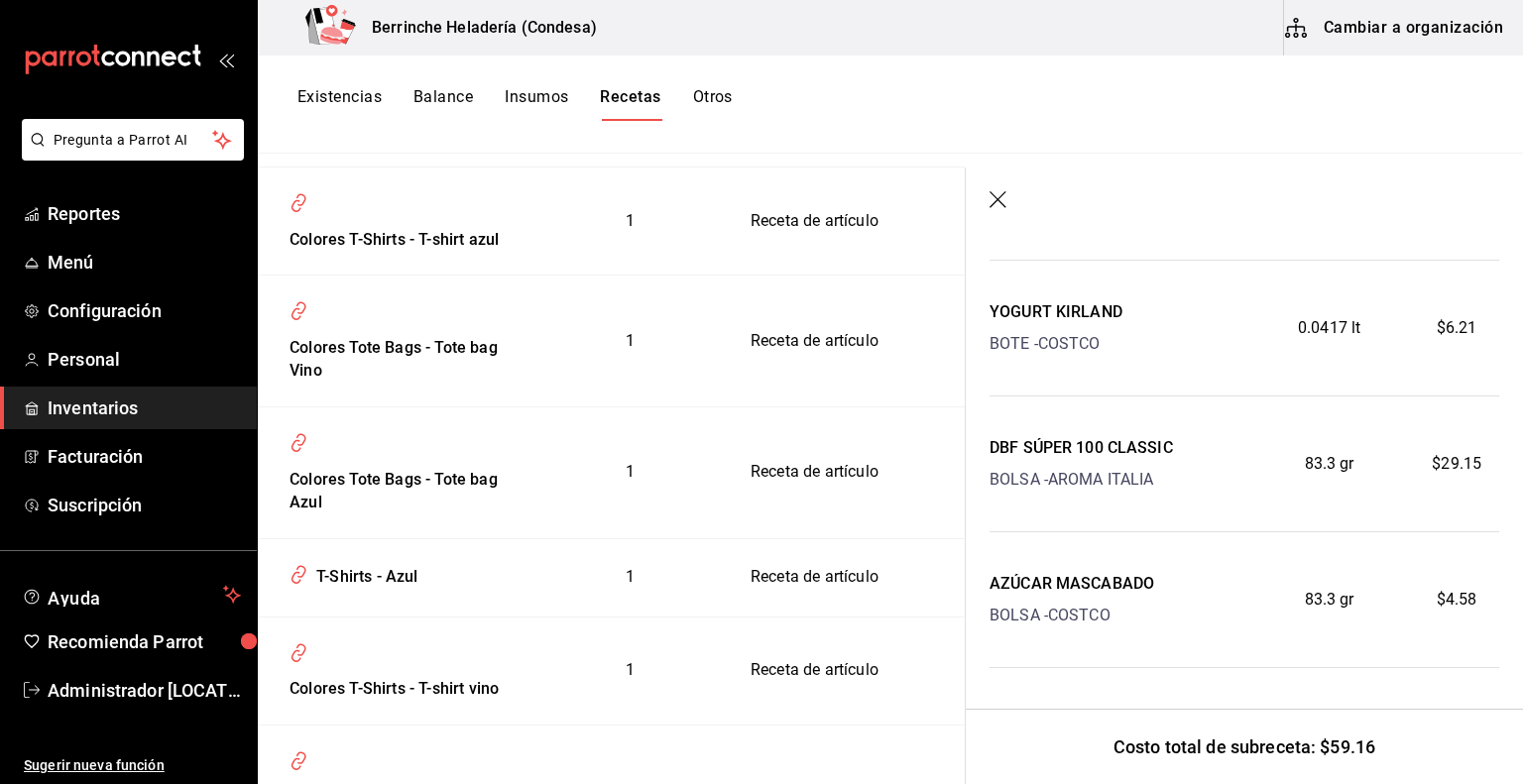 click 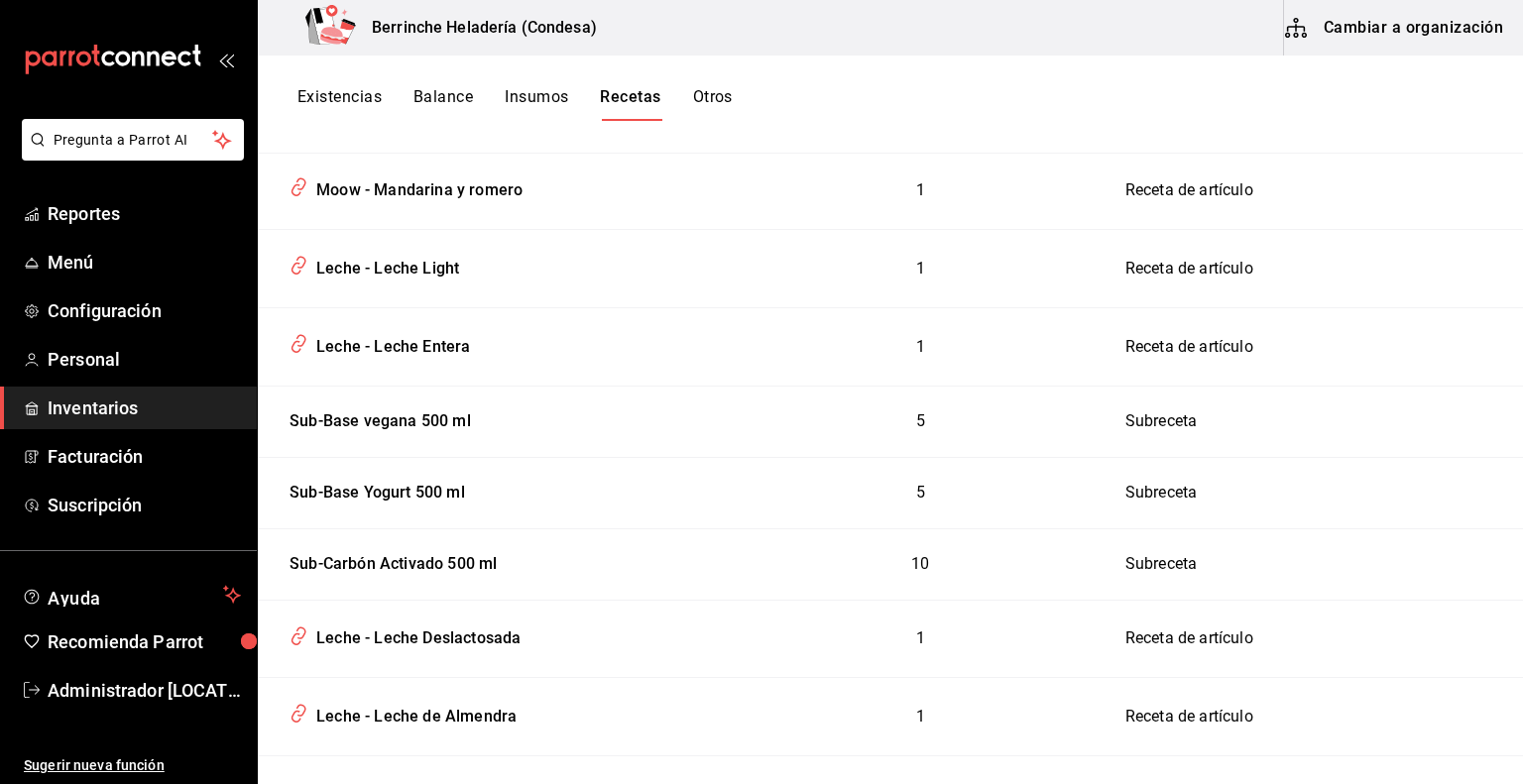 scroll, scrollTop: 0, scrollLeft: 0, axis: both 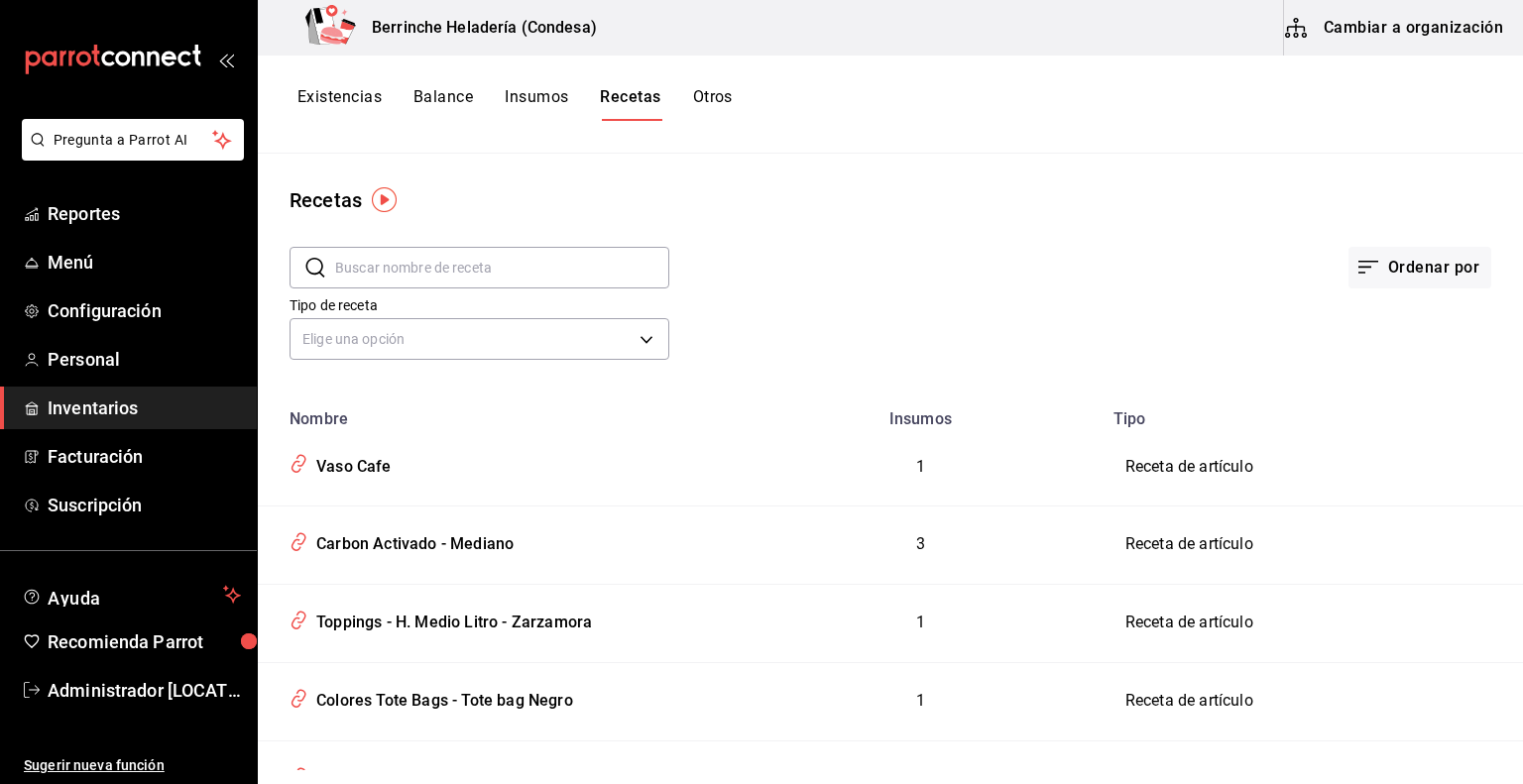 click on "Balance" at bounding box center [443, 104] 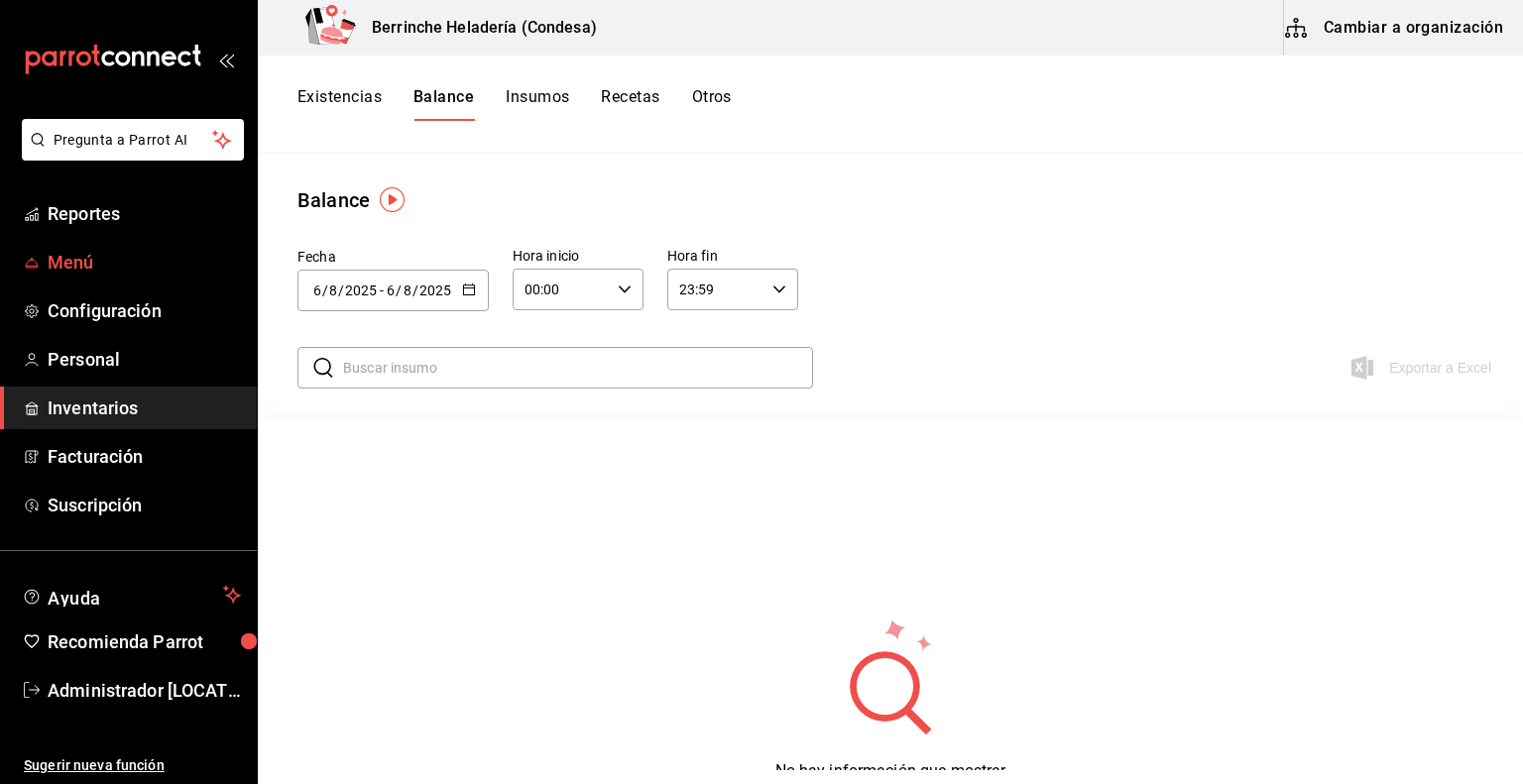 click on "Menú" at bounding box center [144, 262] 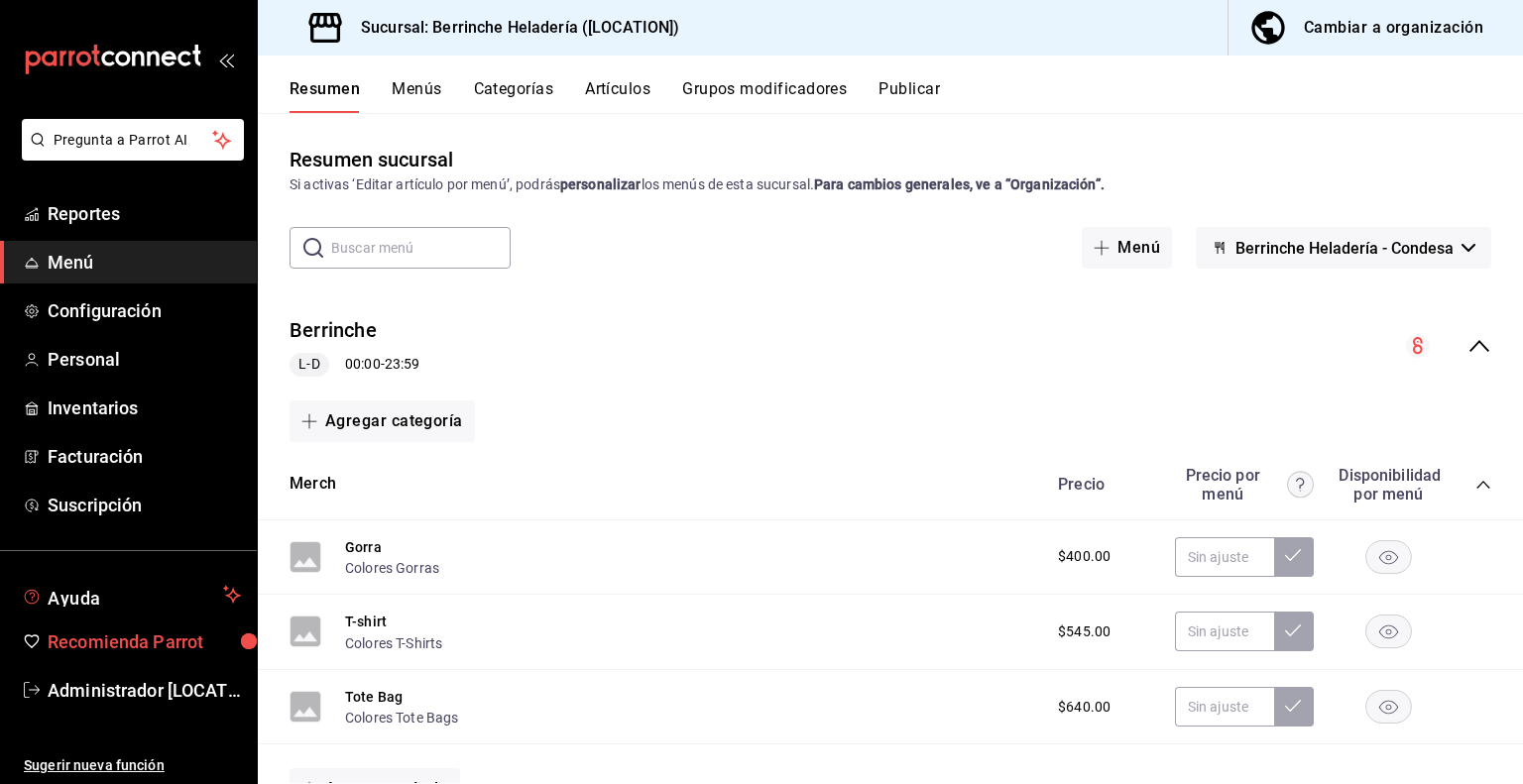 drag, startPoint x: 102, startPoint y: 612, endPoint x: 99, endPoint y: 625, distance: 13.3416641 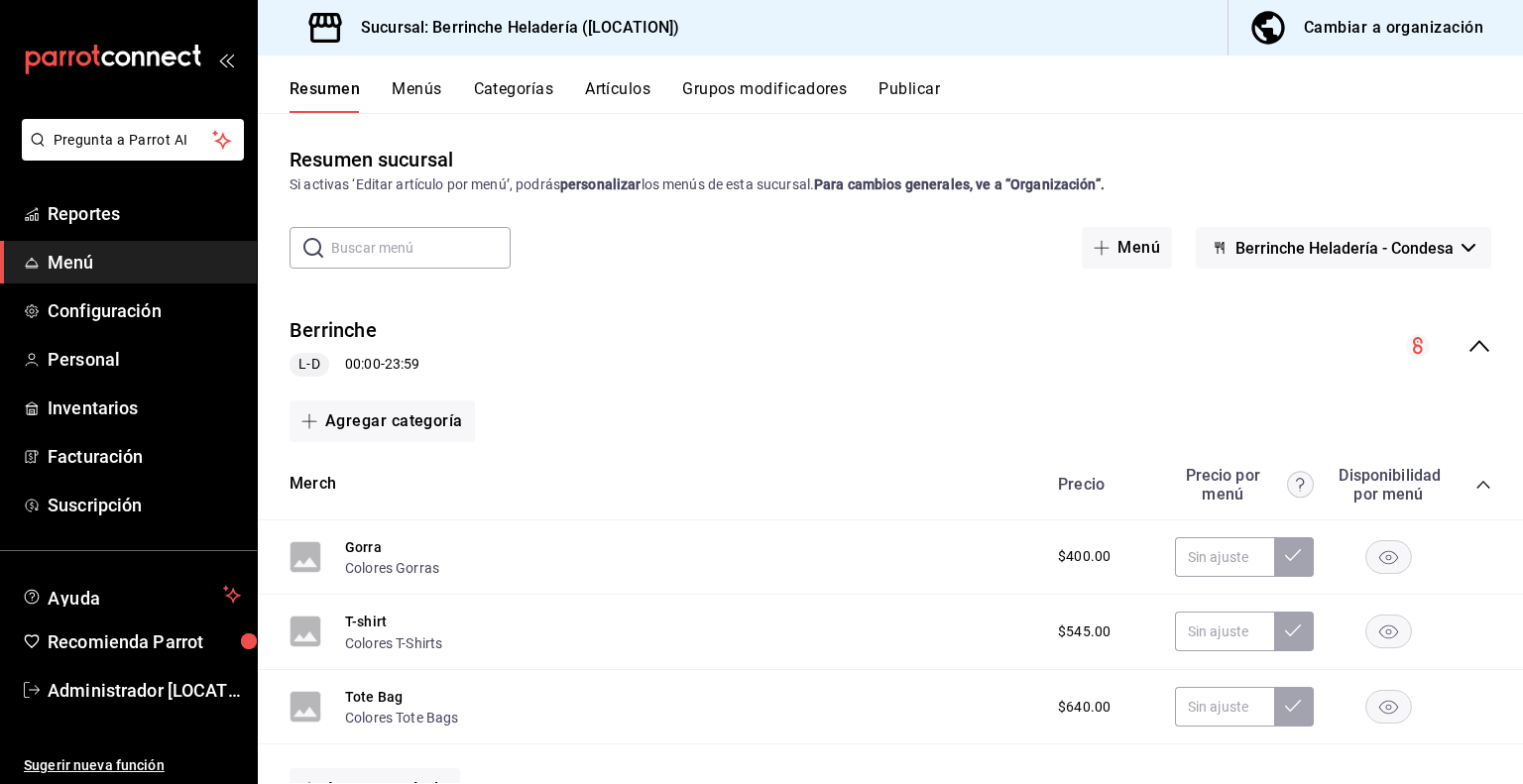 click on "Berrinche L-D 00:00  -  23:59 Agregar categoría Merch Precio Precio por menú   Disponibilidad por menú Gorra Colores Gorras [PRICE] T-shirt Colores T-Shirts [PRICE] Tote Bag Colores Tote Bags [PRICE] Agregar artículo Comida Precio Precio por menú   Disponibilidad por menú Concha [PRICE] Agregar artículo Bebidas Precio Precio por menú   Disponibilidad por menú Agregar artículo Cafe Precio Precio por menú   Disponibilidad por menú Agregar artículo Helados Medianos Precio Precio por menú   Disponibilidad por menú Agregar artículo Helados Medio Litro Precio Precio por menú   Disponibilidad por menú Agregar artículo" at bounding box center [890, 824] 